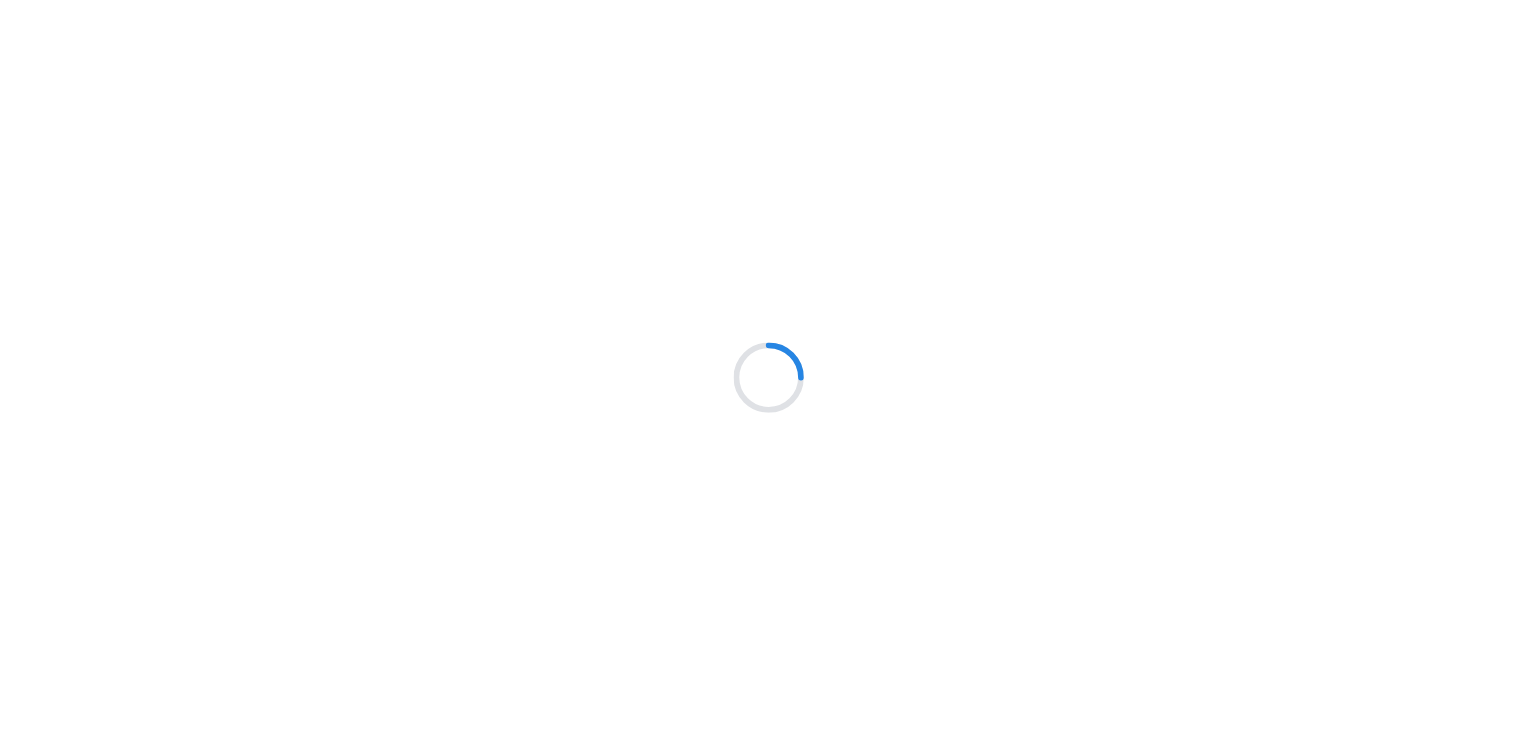 scroll, scrollTop: 0, scrollLeft: 0, axis: both 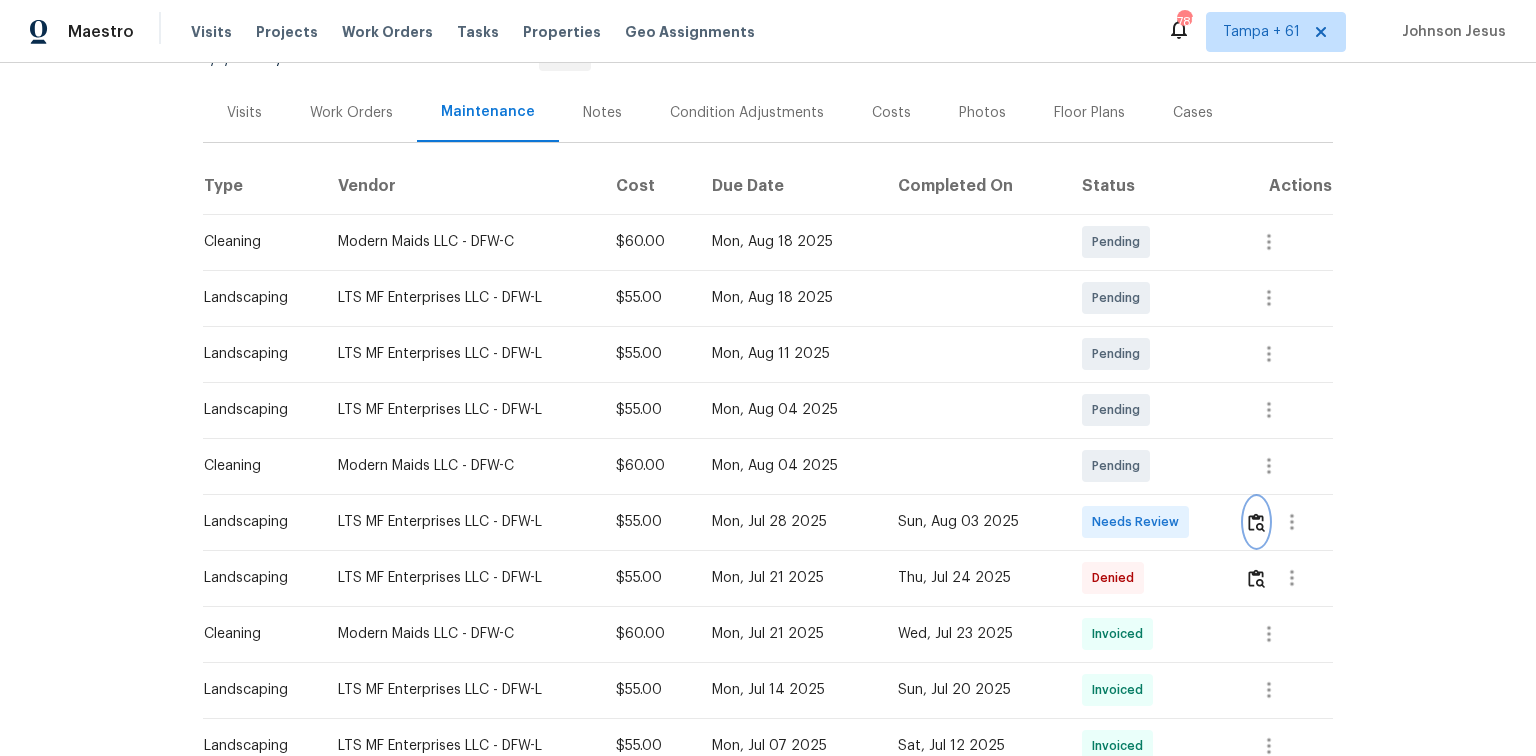 click at bounding box center (1256, 522) 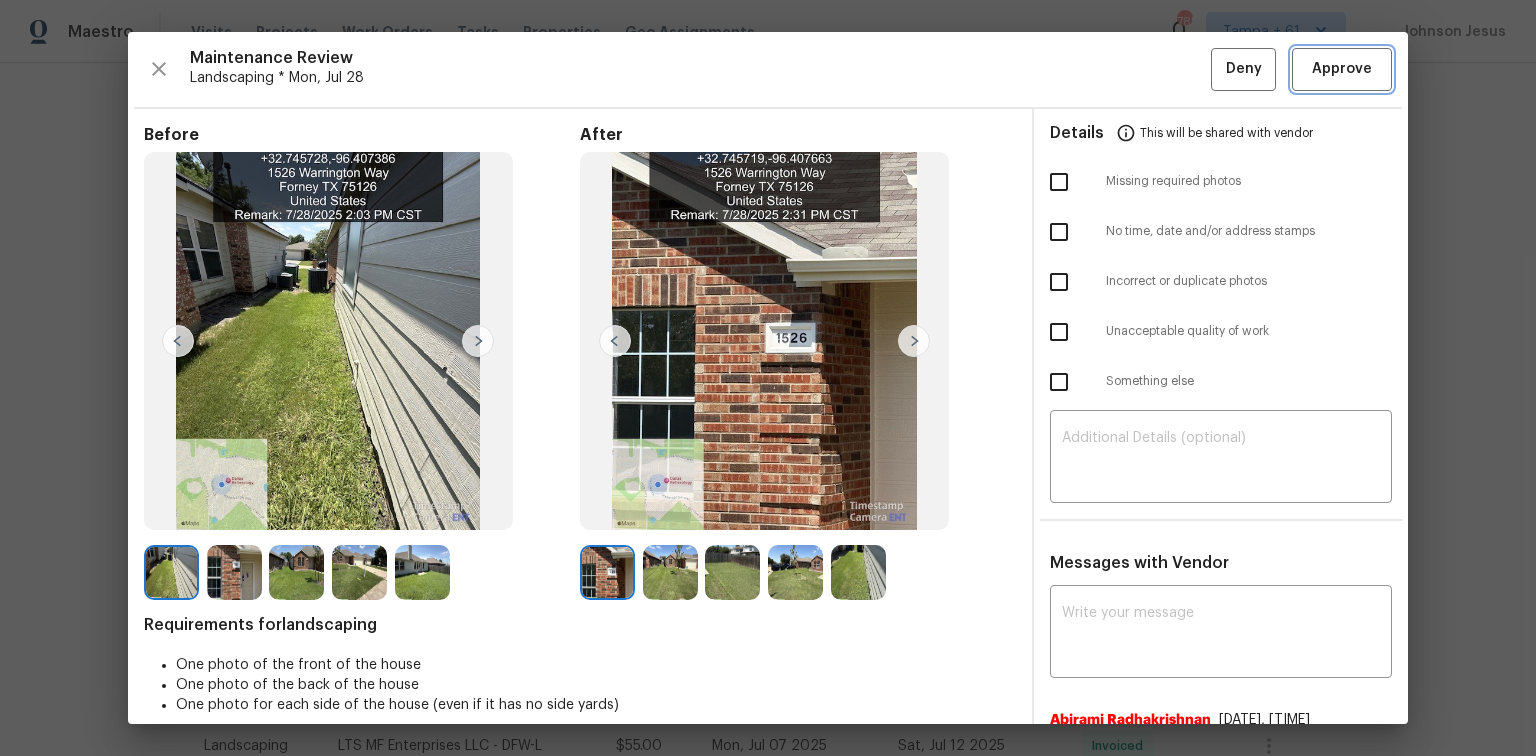 click on "Approve" at bounding box center (1342, 69) 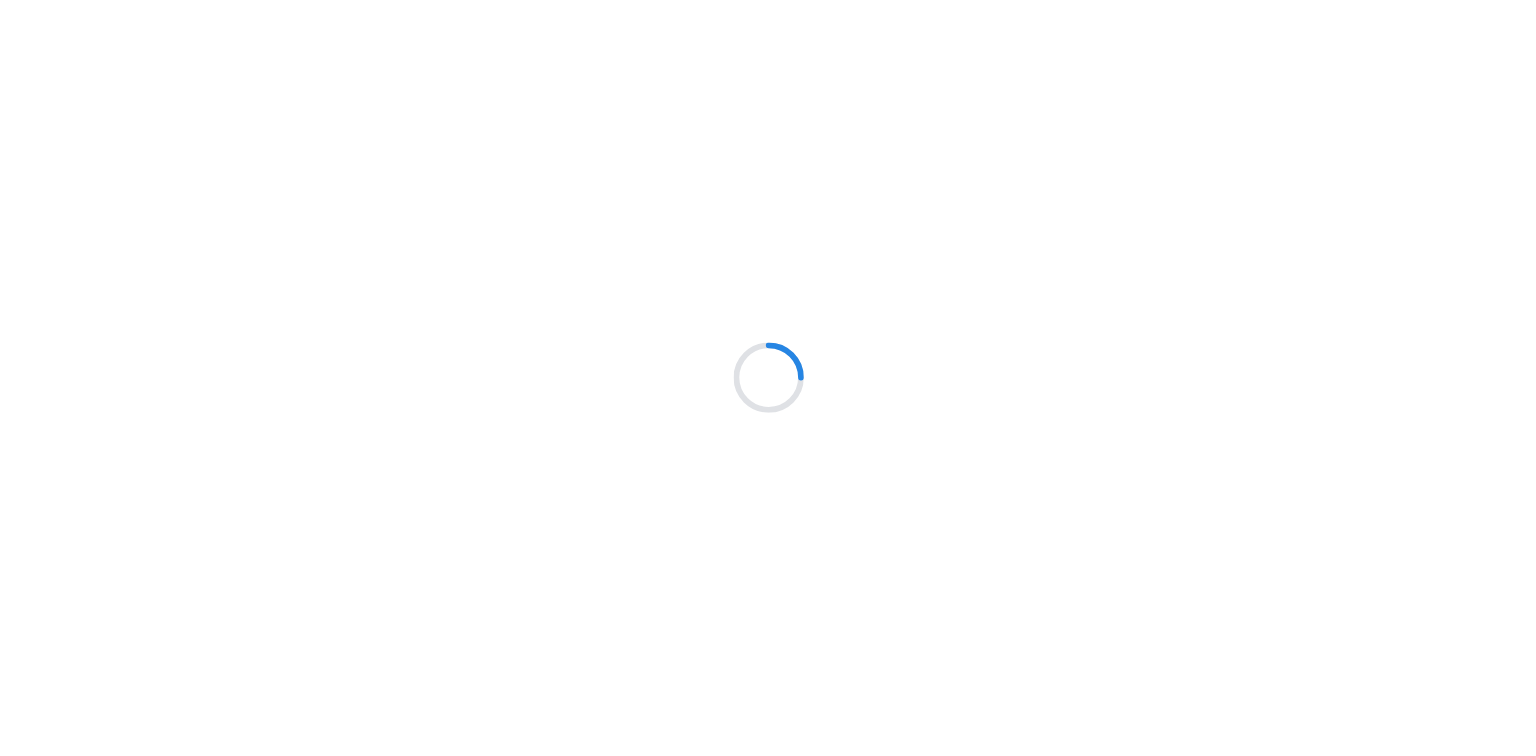 scroll, scrollTop: 0, scrollLeft: 0, axis: both 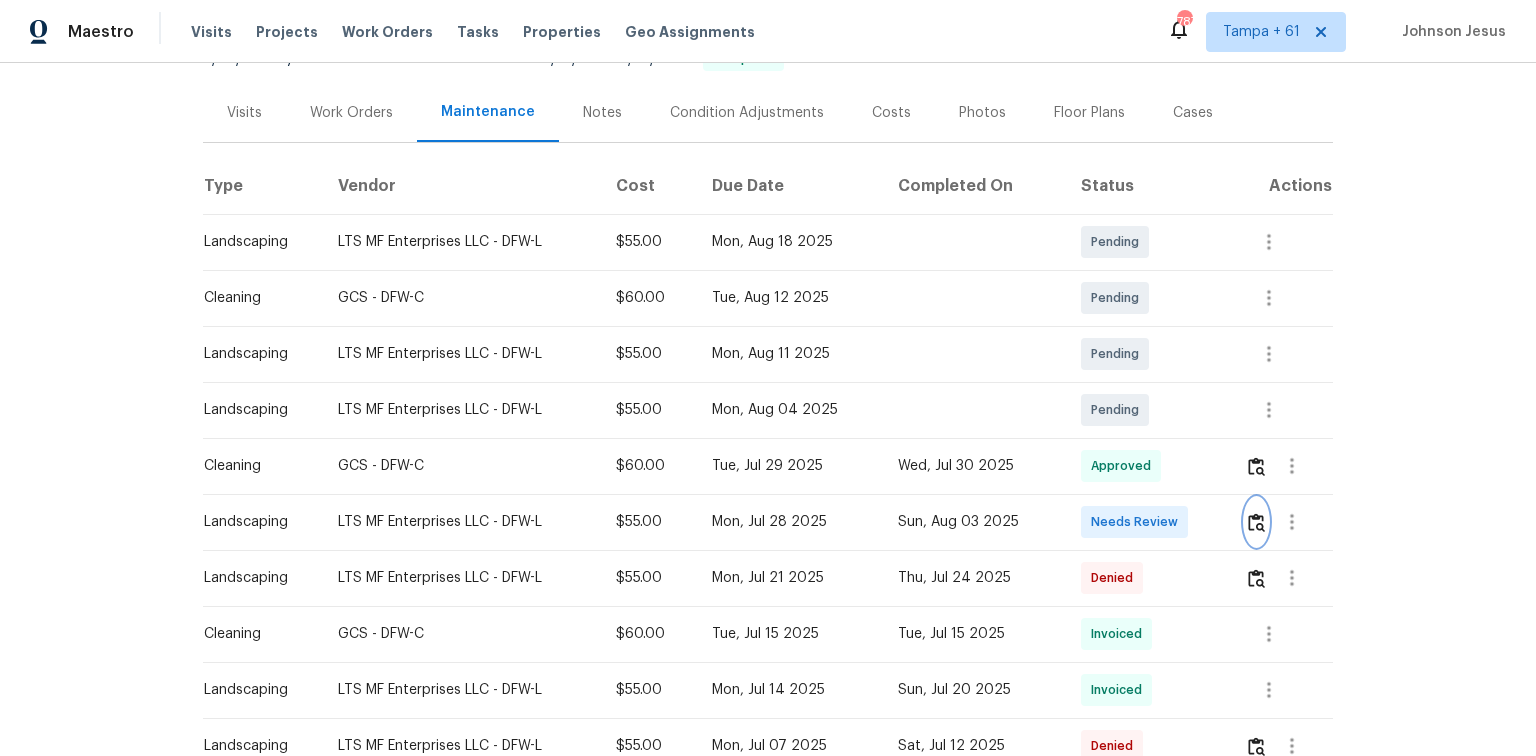 click at bounding box center (1256, 522) 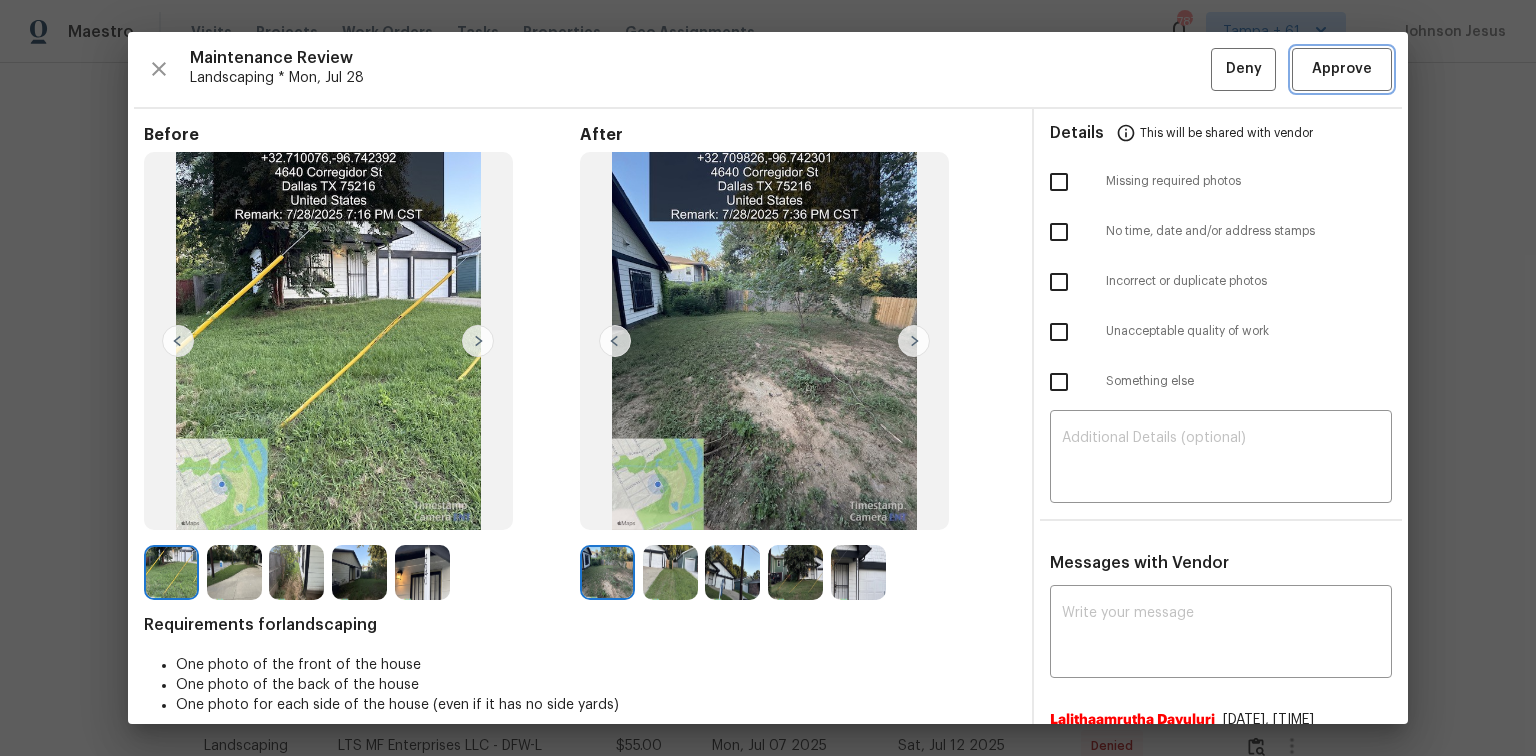 click on "Approve" at bounding box center [1342, 69] 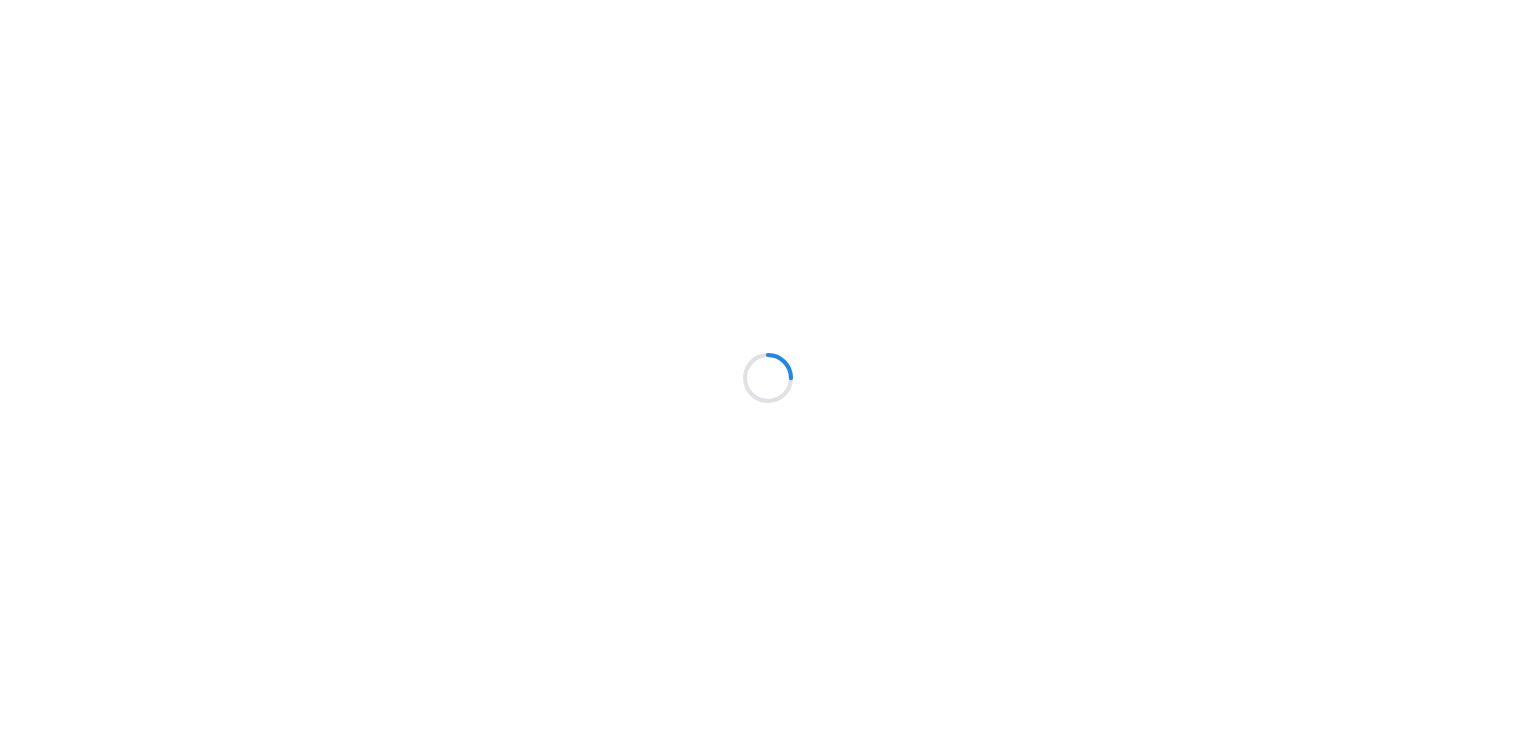 scroll, scrollTop: 0, scrollLeft: 0, axis: both 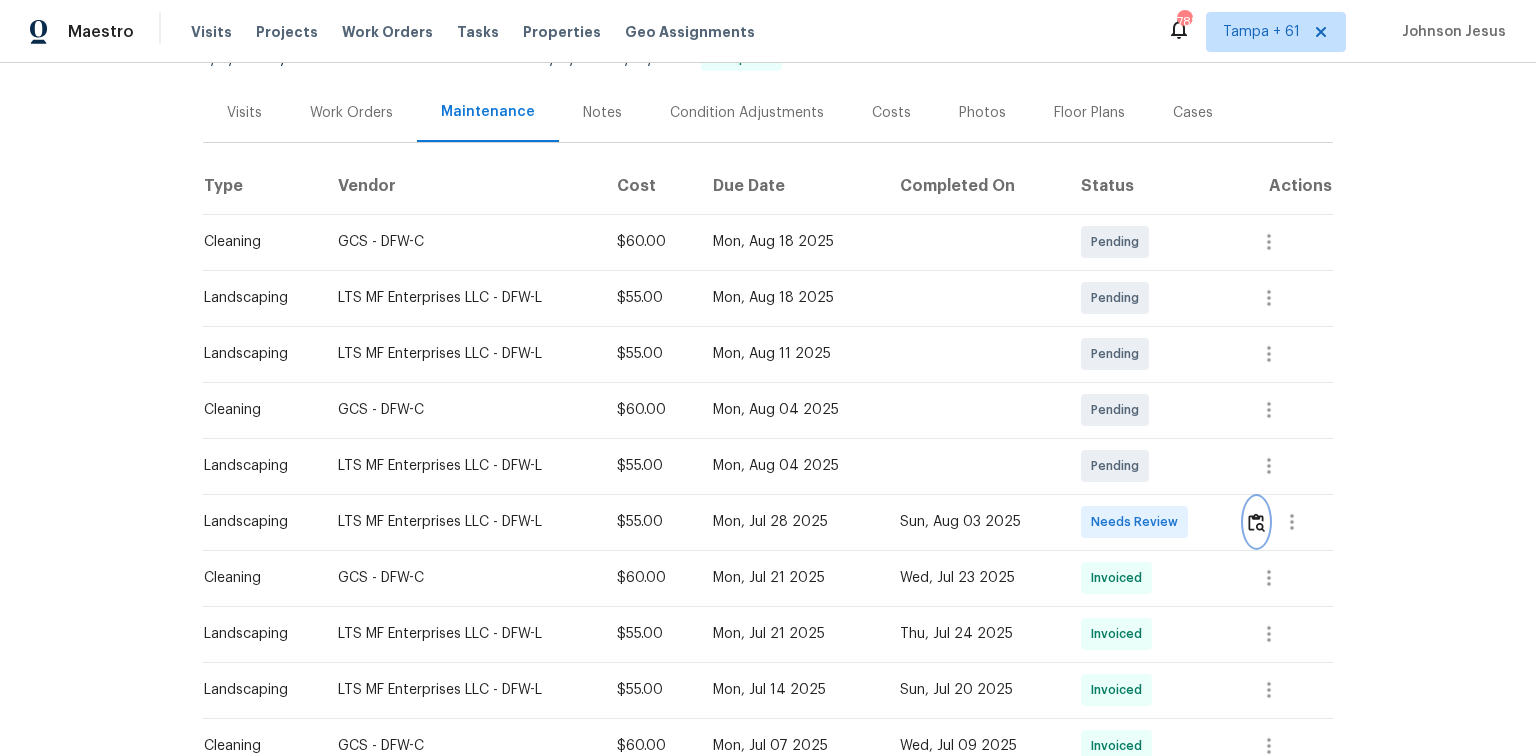 click at bounding box center [1256, 522] 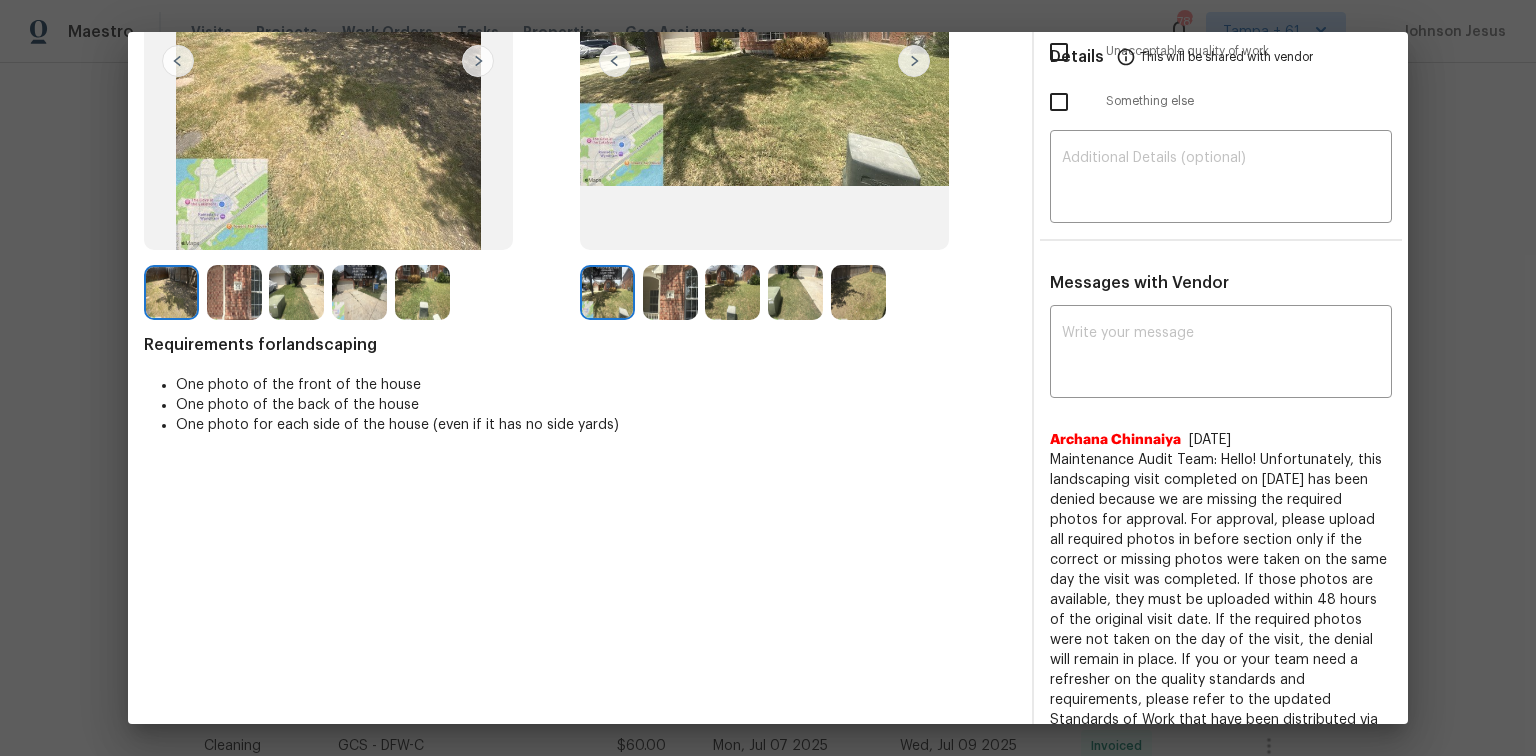 scroll, scrollTop: 0, scrollLeft: 0, axis: both 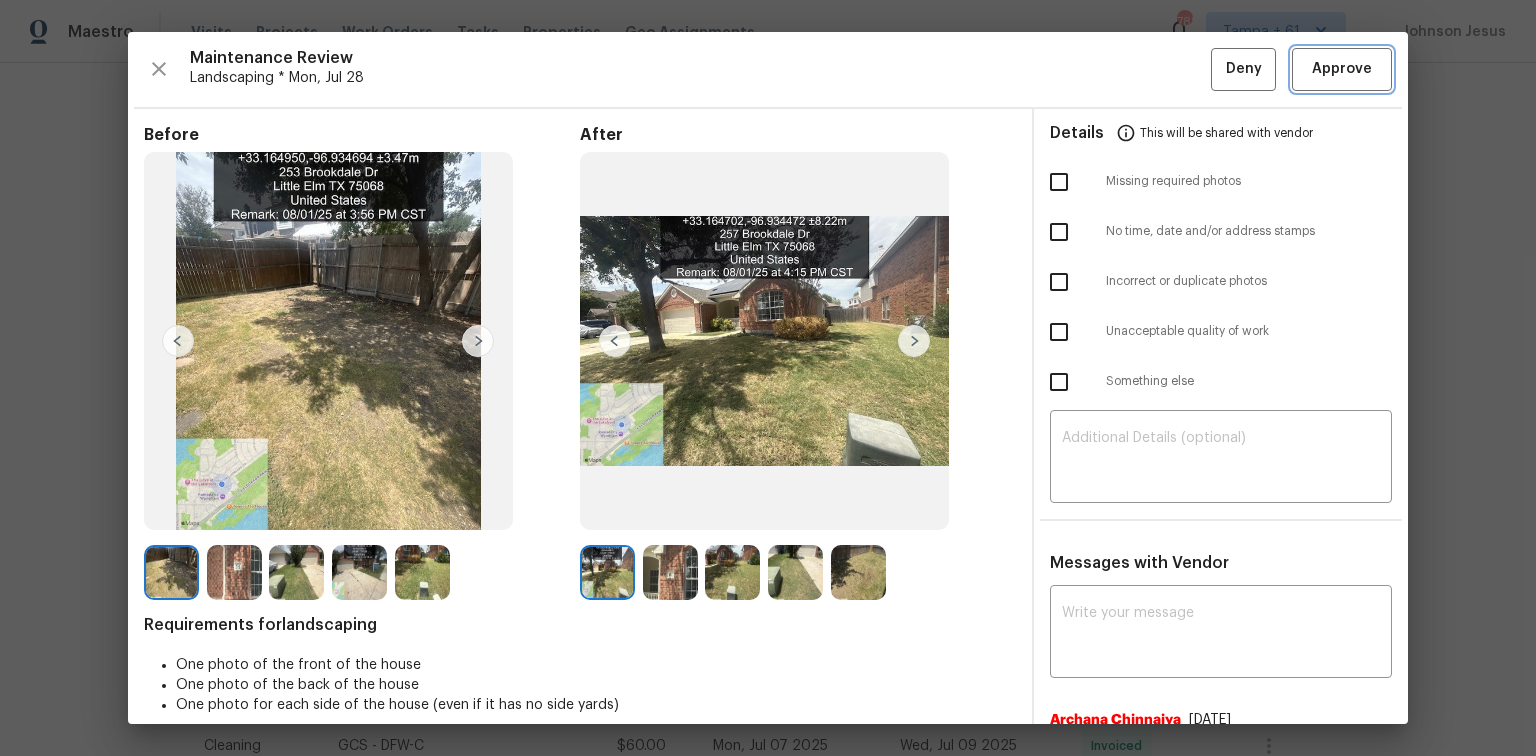 click on "Approve" at bounding box center [1342, 69] 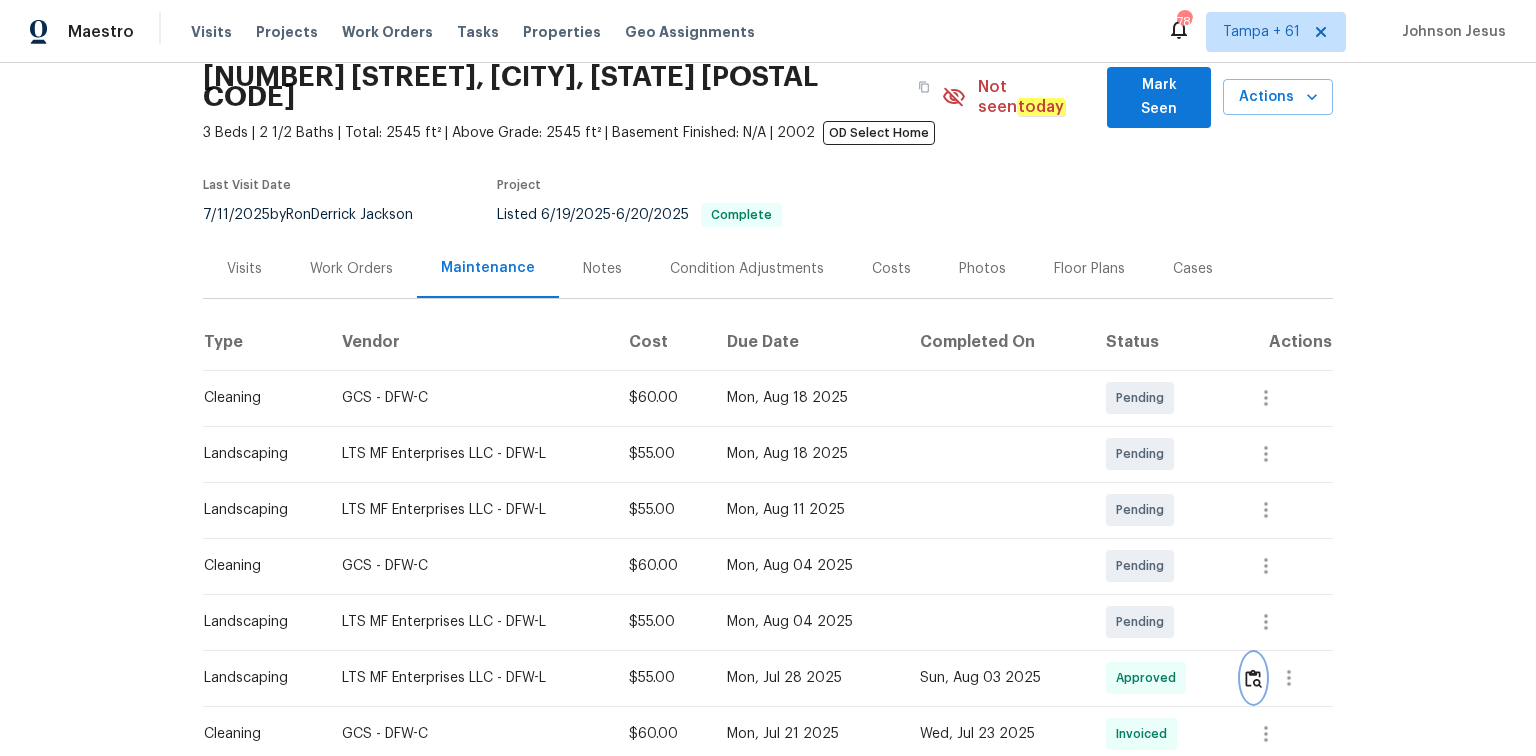 scroll, scrollTop: 160, scrollLeft: 0, axis: vertical 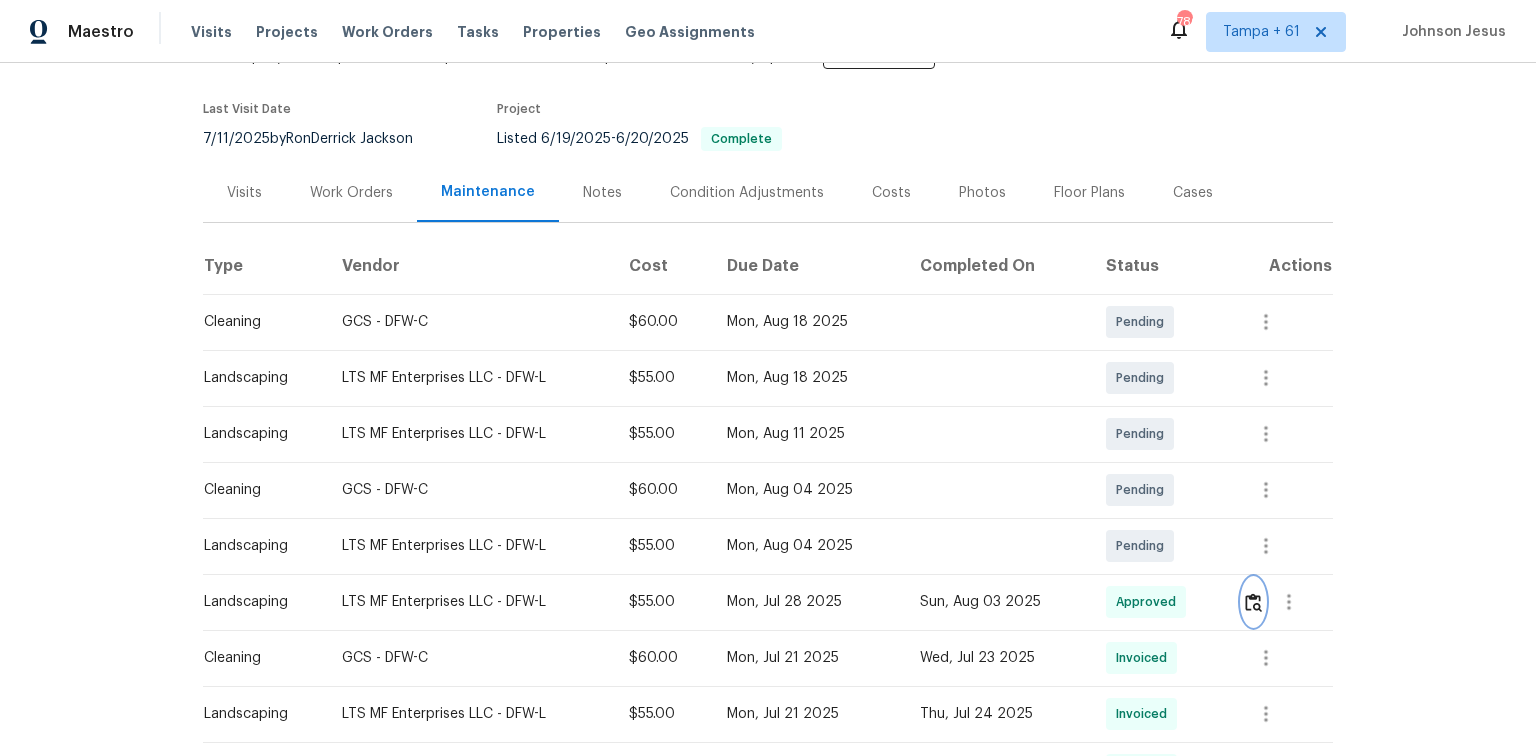 click at bounding box center [1253, 602] 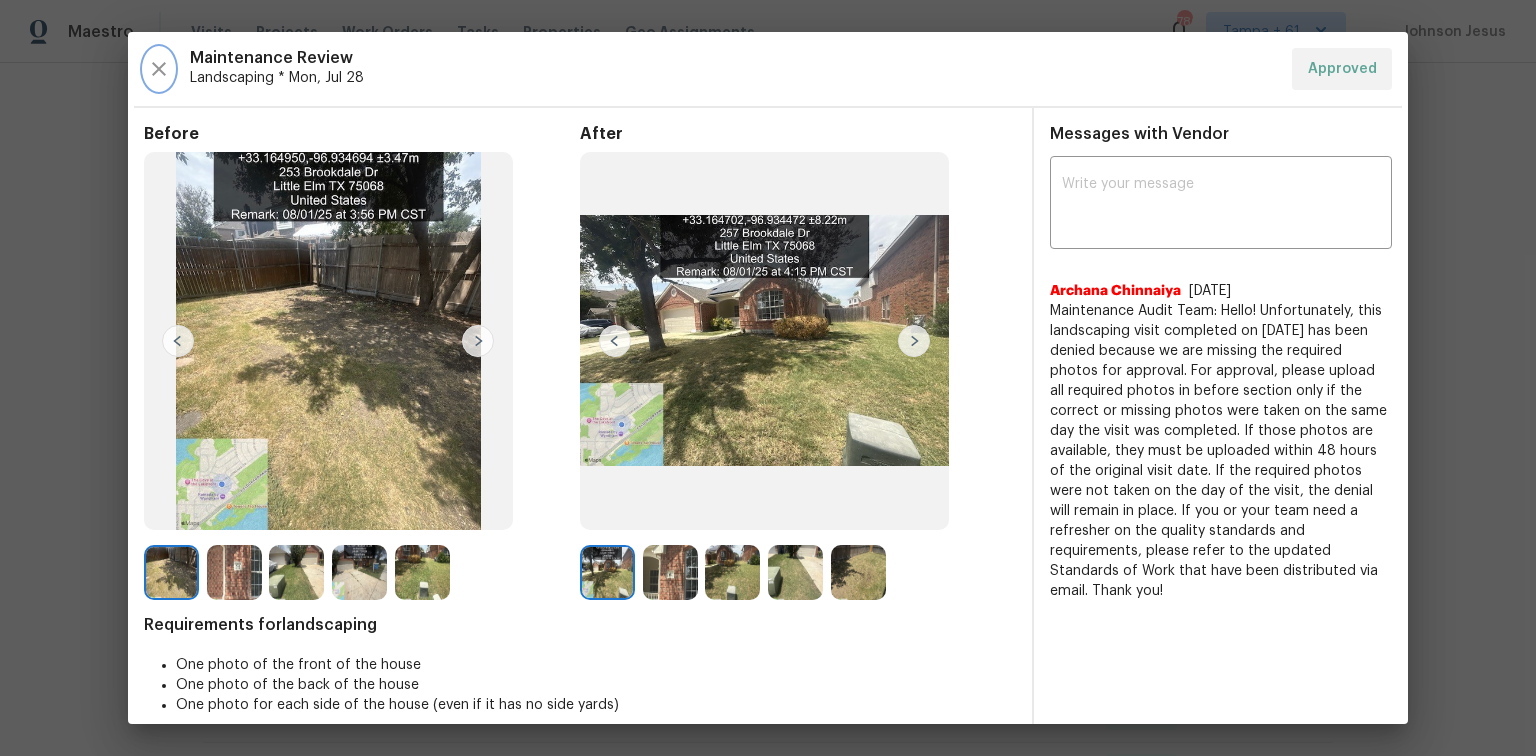 click 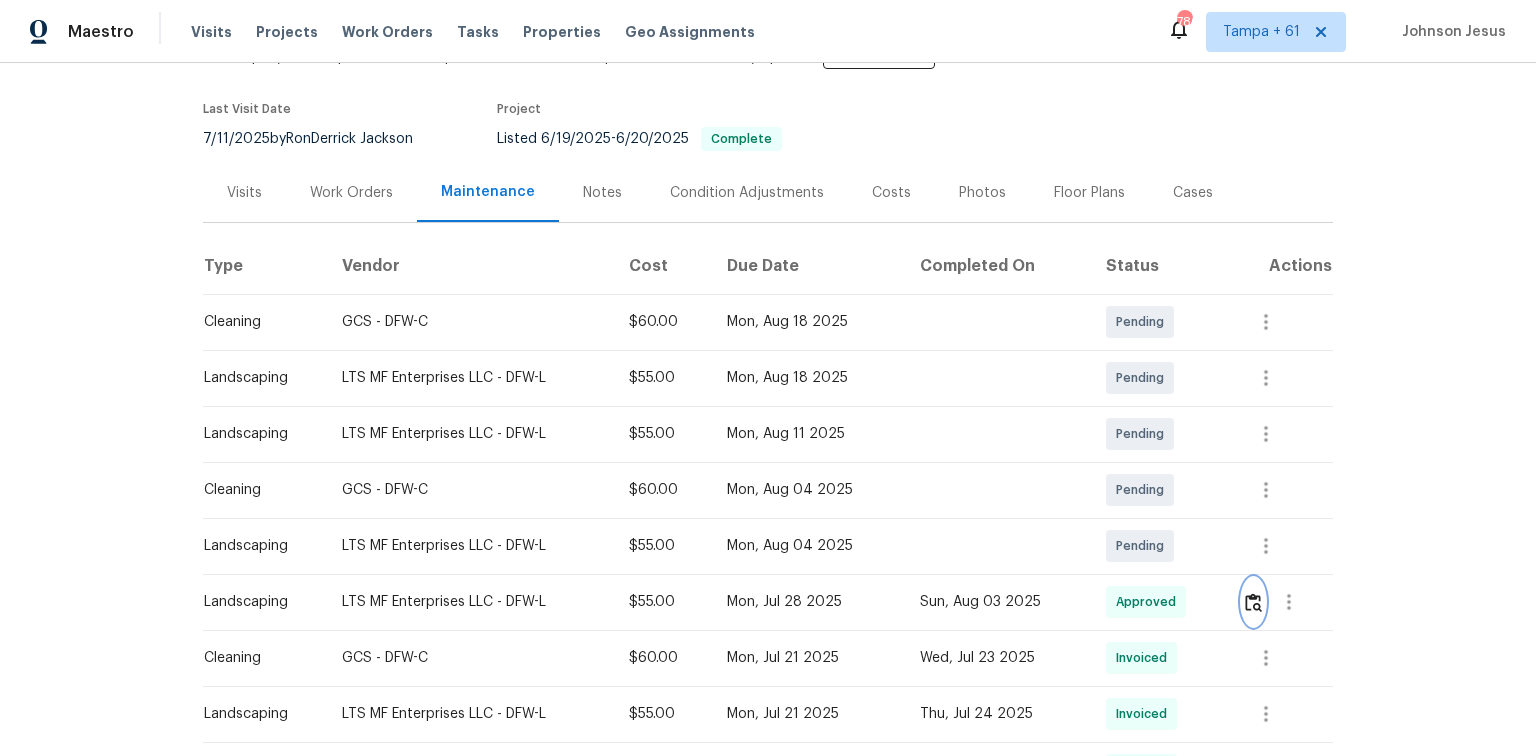 scroll, scrollTop: 0, scrollLeft: 0, axis: both 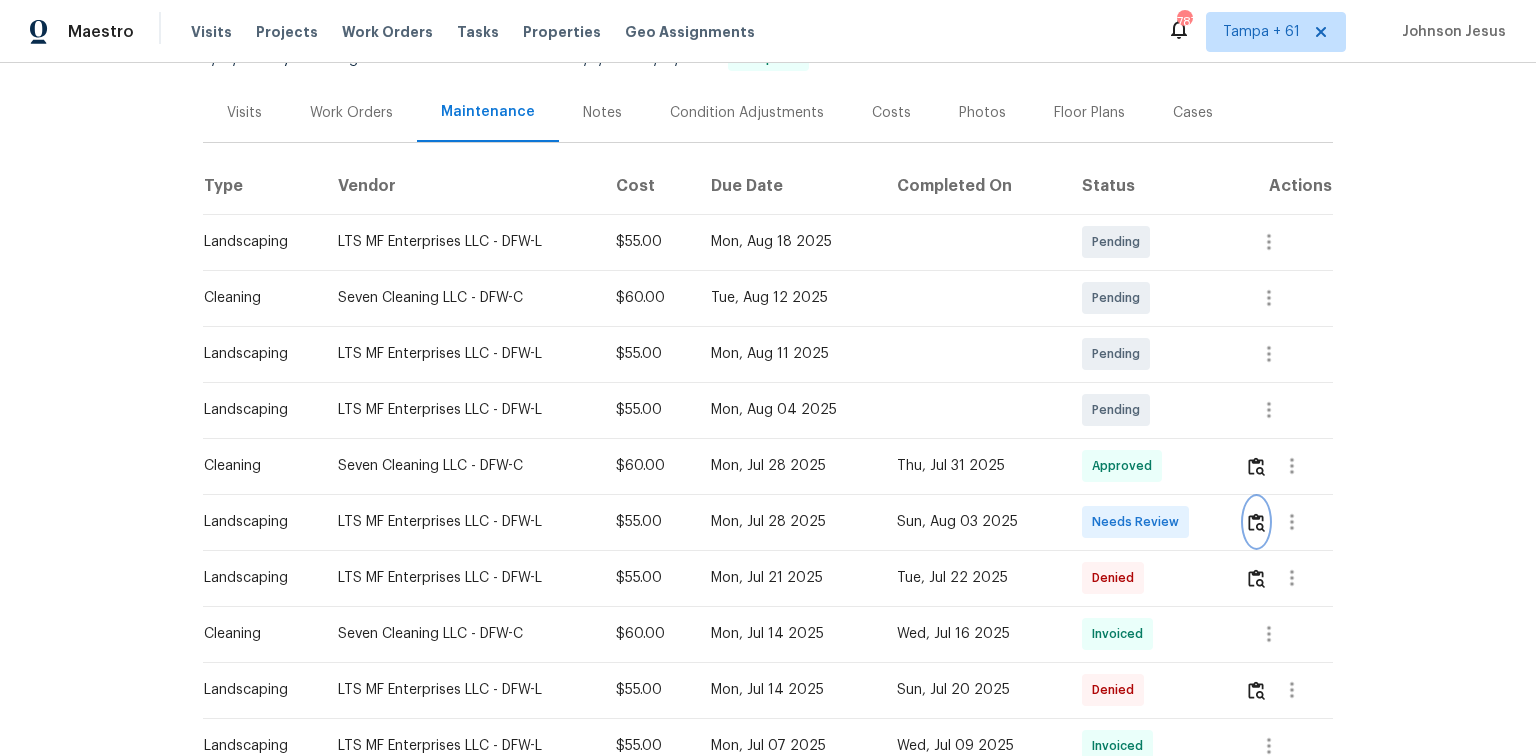 click at bounding box center [1256, 522] 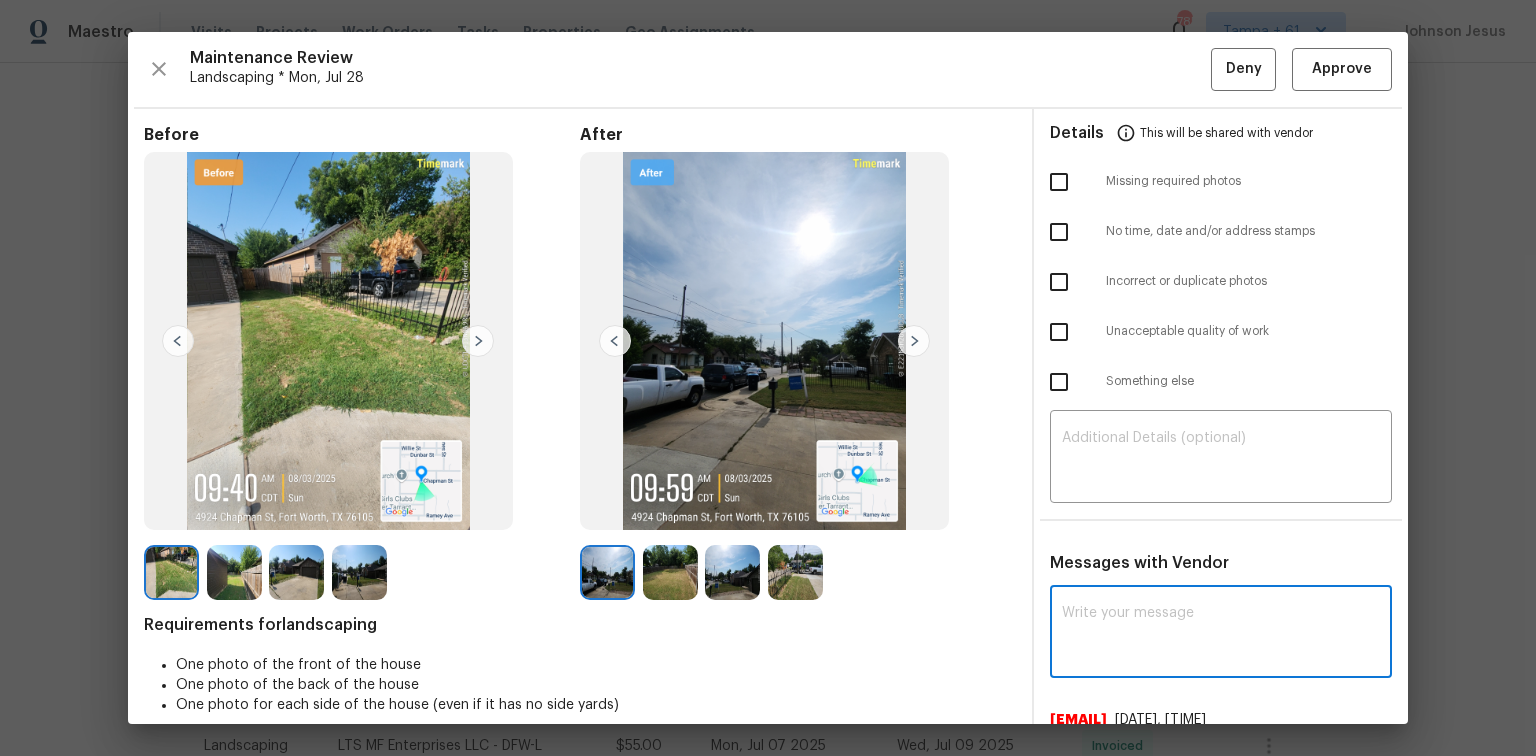 click at bounding box center (1221, 634) 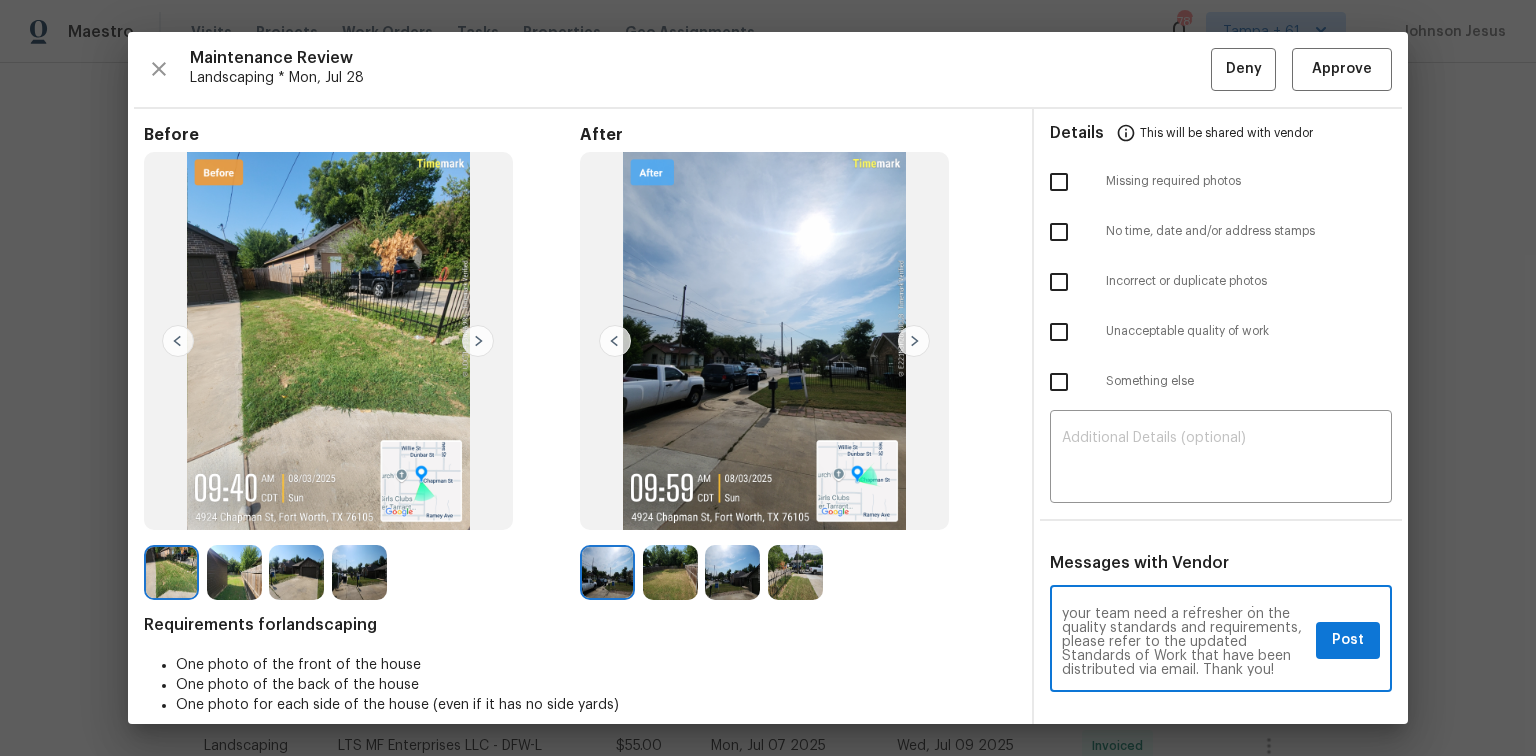 scroll, scrollTop: 0, scrollLeft: 0, axis: both 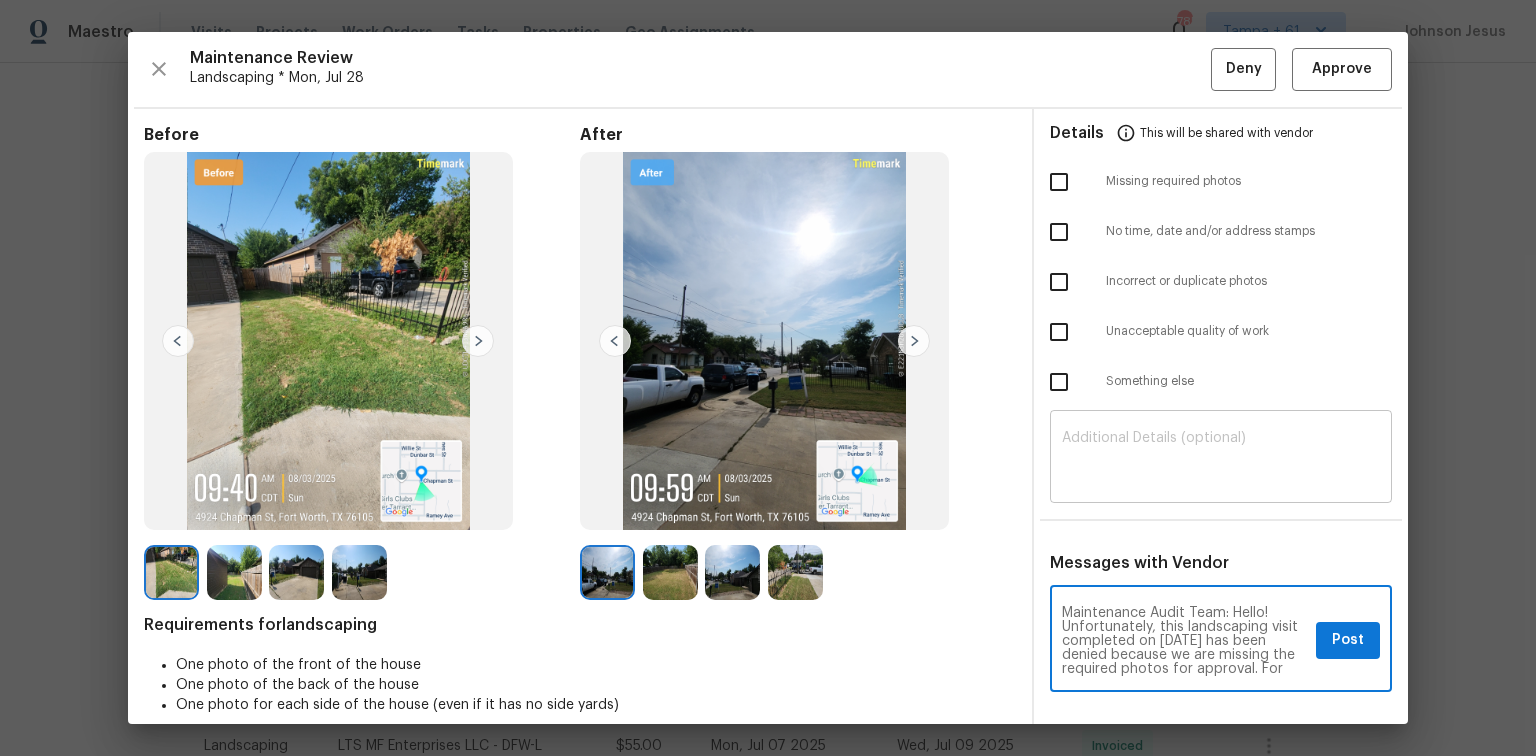 type on "Maintenance Audit Team: Hello! Unfortunately, this landscaping visit completed on 08/03/2025 has been denied because we are missing the required photos for approval. For approval, please upload 2 clear view of side yard photo only if the correct or missing photos were taken on the same day the visit was completed. If those photos are available, they must be uploaded within 48 hours of the original visit date. If the required photos were not taken on the day of the visit, the denial will remain in place. If you or your team need a refresher on the quality standards and requirements, please refer to the updated Standards of Work that have been distributed via email. Thank you!" 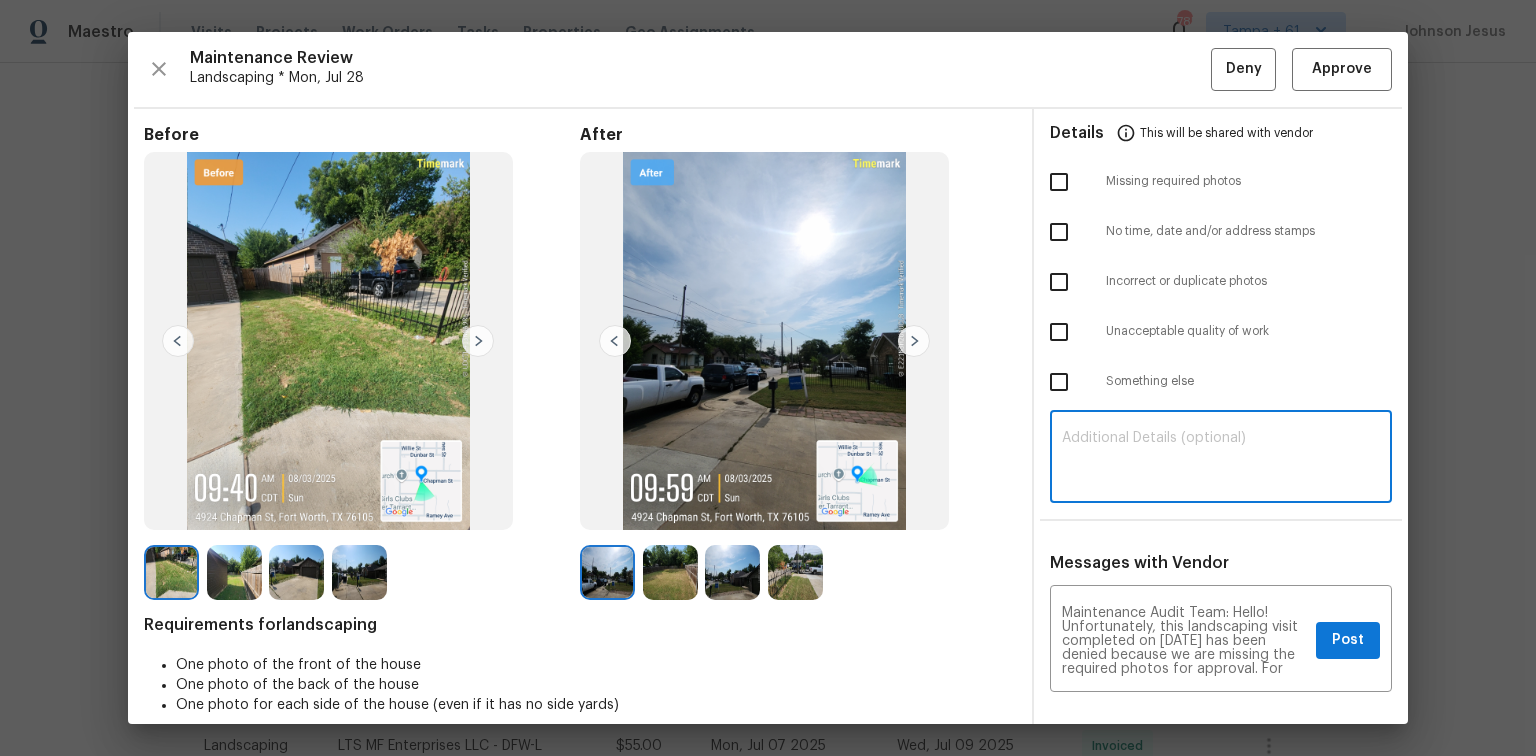 paste on "Maintenance Audit Team: Hello! Unfortunately, this landscaping visit completed on 08/03/2025 has been denied because we are missing the required photos for approval. For approval, please upload 2 clear view of side yard photo only if the correct or missing photos were taken on the same day the visit was completed. If those photos are available, they must be uploaded within 48 hours of the original visit date. If the required photos were not taken on the day of the visit, the denial will remain in place. If you or your team need a refresher on the quality standards and requirements, please refer to the updated Standards of Work that have been distributed via email. Thank you!" 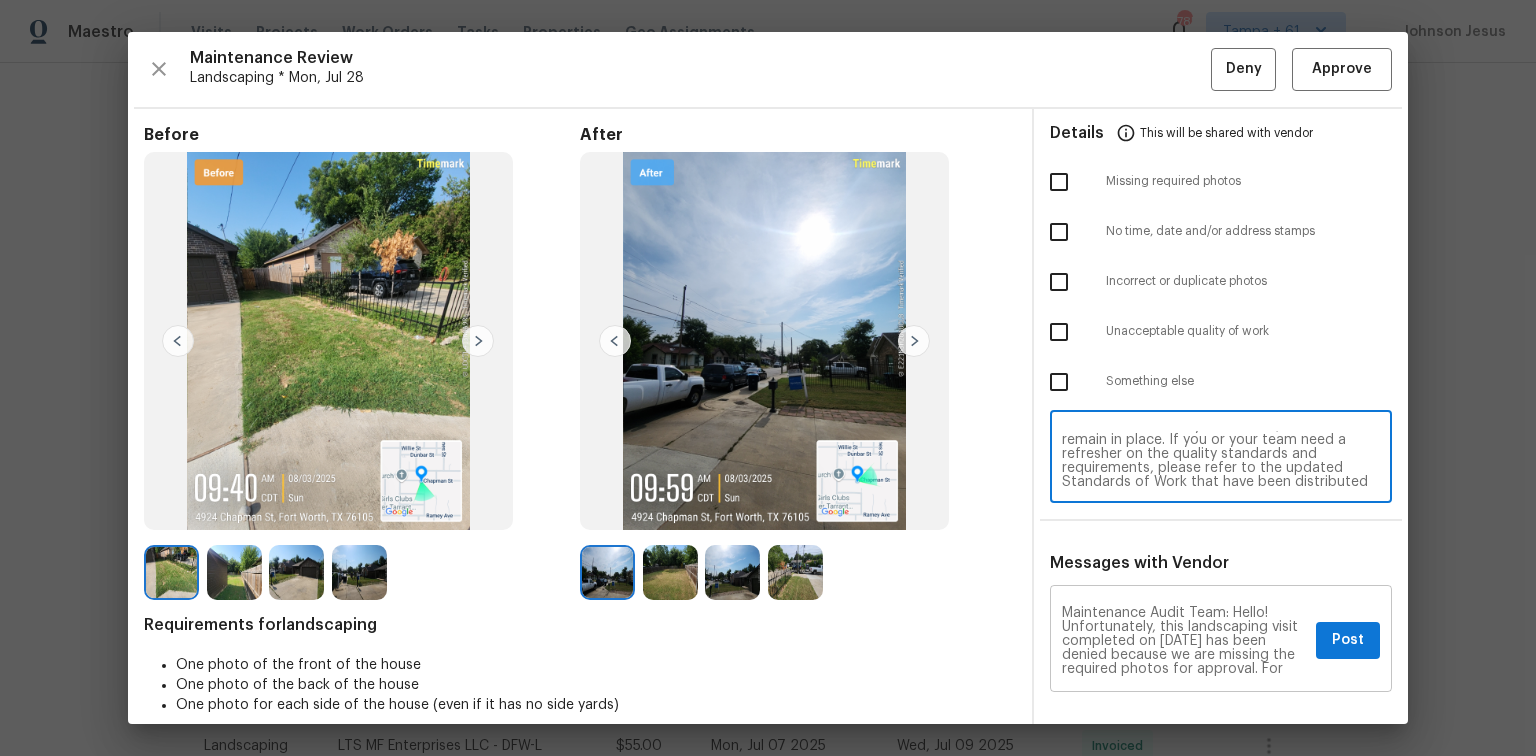 scroll, scrollTop: 154, scrollLeft: 0, axis: vertical 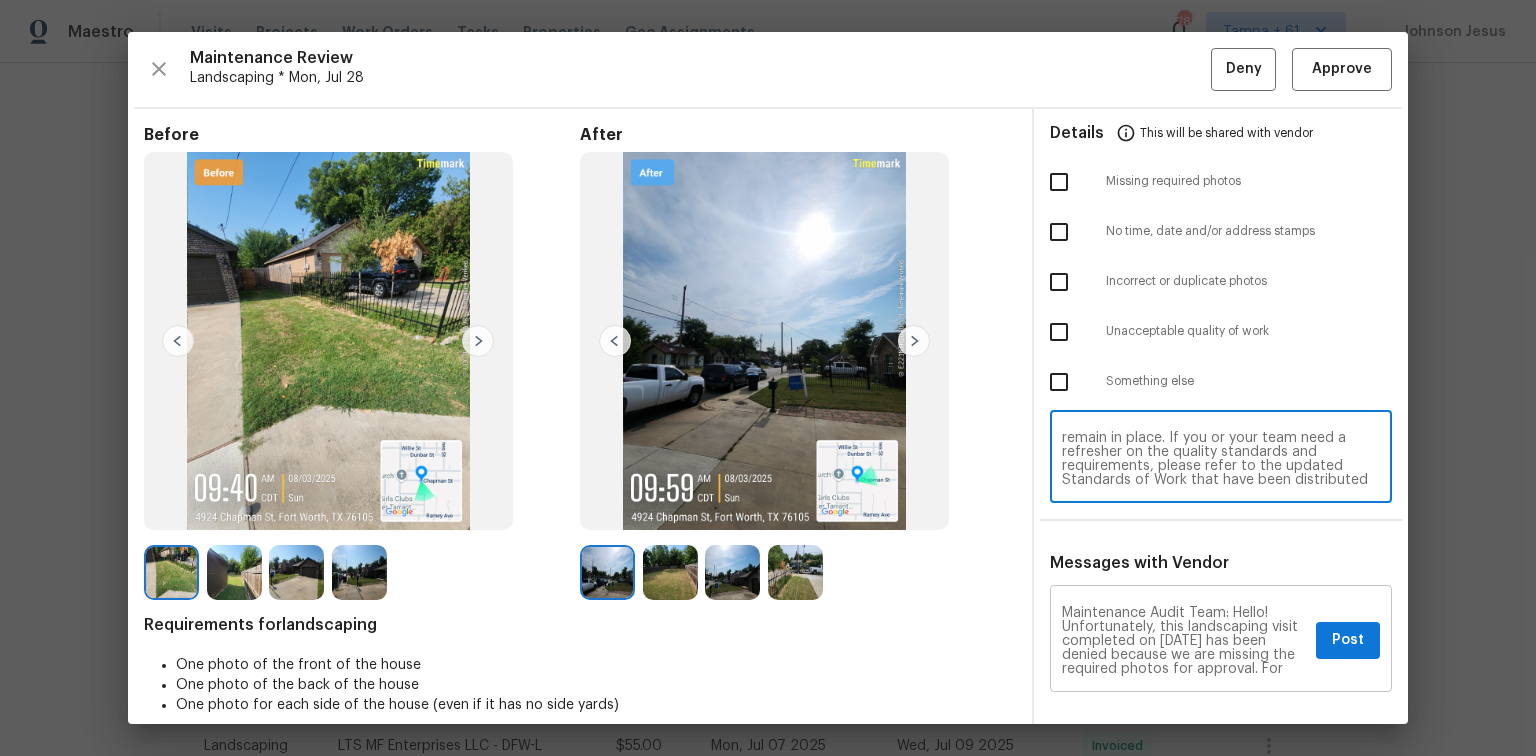type on "Maintenance Audit Team: Hello! Unfortunately, this landscaping visit completed on 08/03/2025 has been denied because we are missing the required photos for approval. For approval, please upload 2 clear view of side yard photo only if the correct or missing photos were taken on the same day the visit was completed. If those photos are available, they must be uploaded within 48 hours of the original visit date. If the required photos were not taken on the day of the visit, the denial will remain in place. If you or your team need a refresher on the quality standards and requirements, please refer to the updated Standards of Work that have been distributed via email. Thank you!" 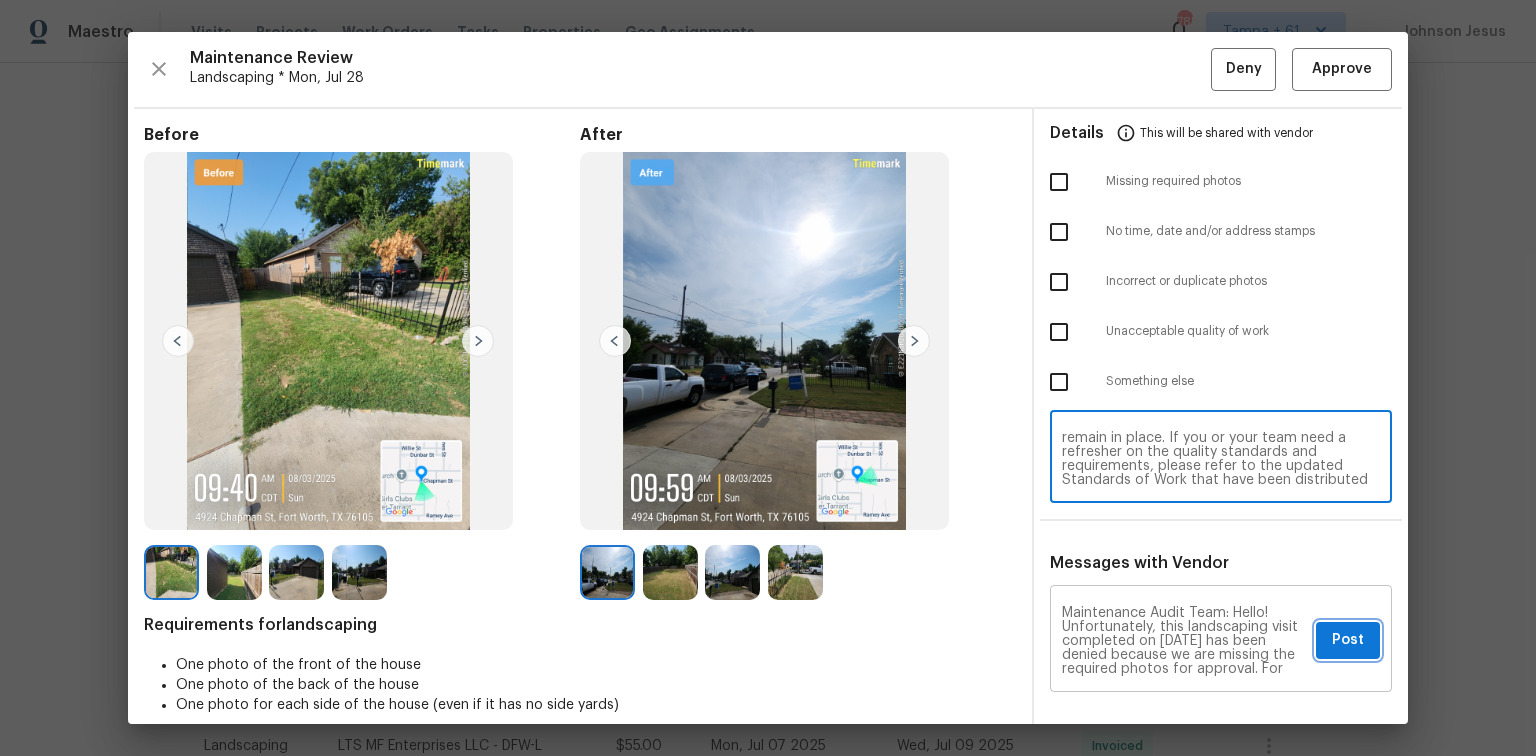 click on "Post" at bounding box center [1348, 640] 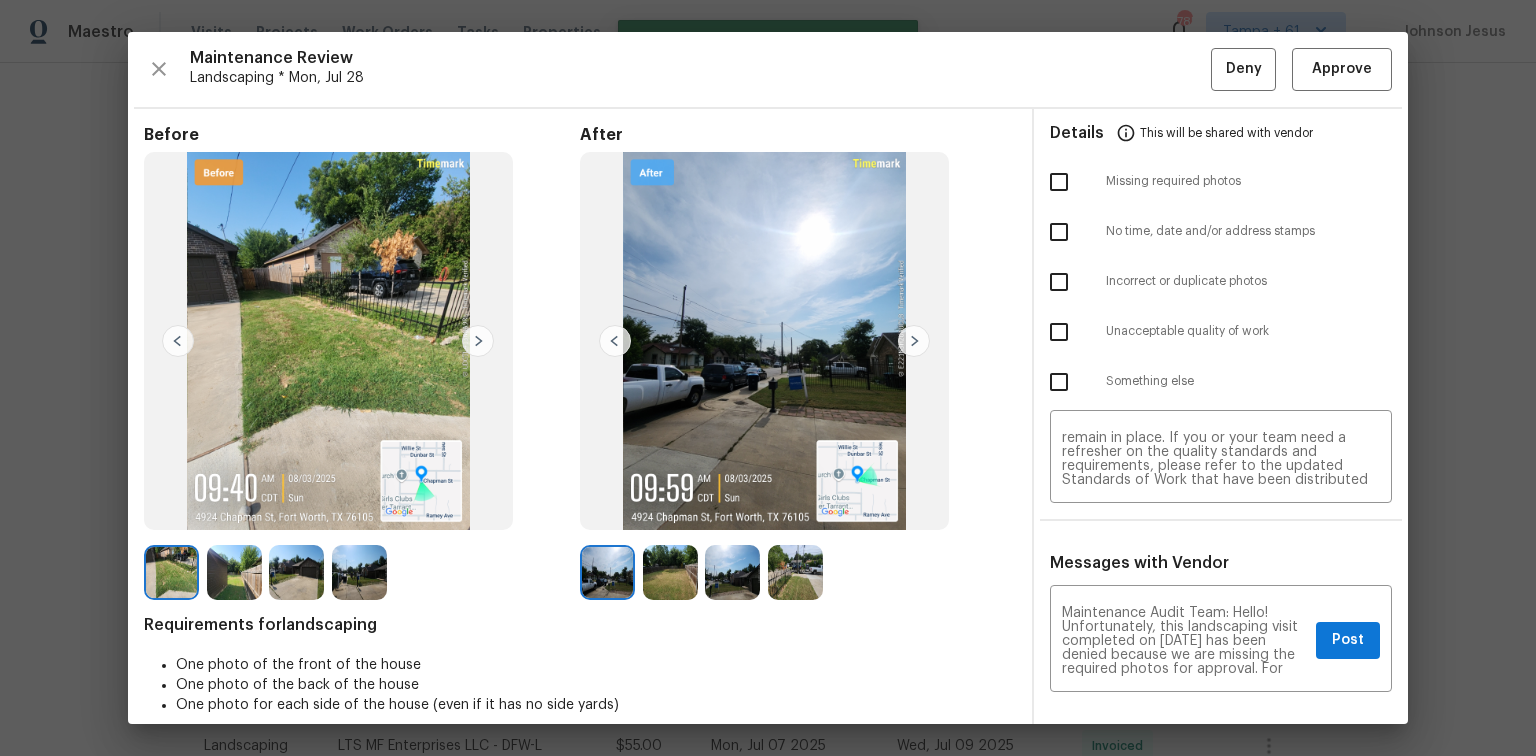 type 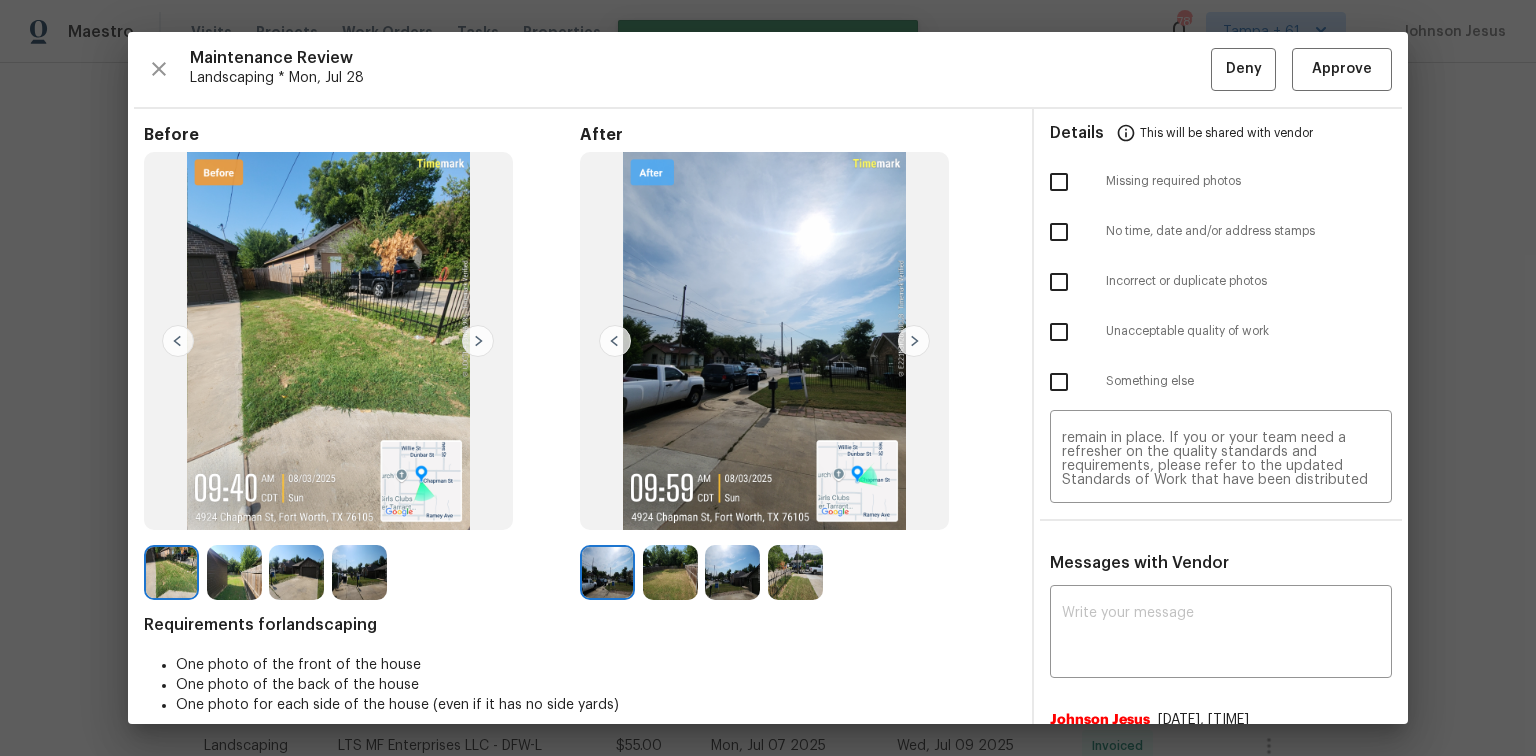 click at bounding box center [1059, 182] 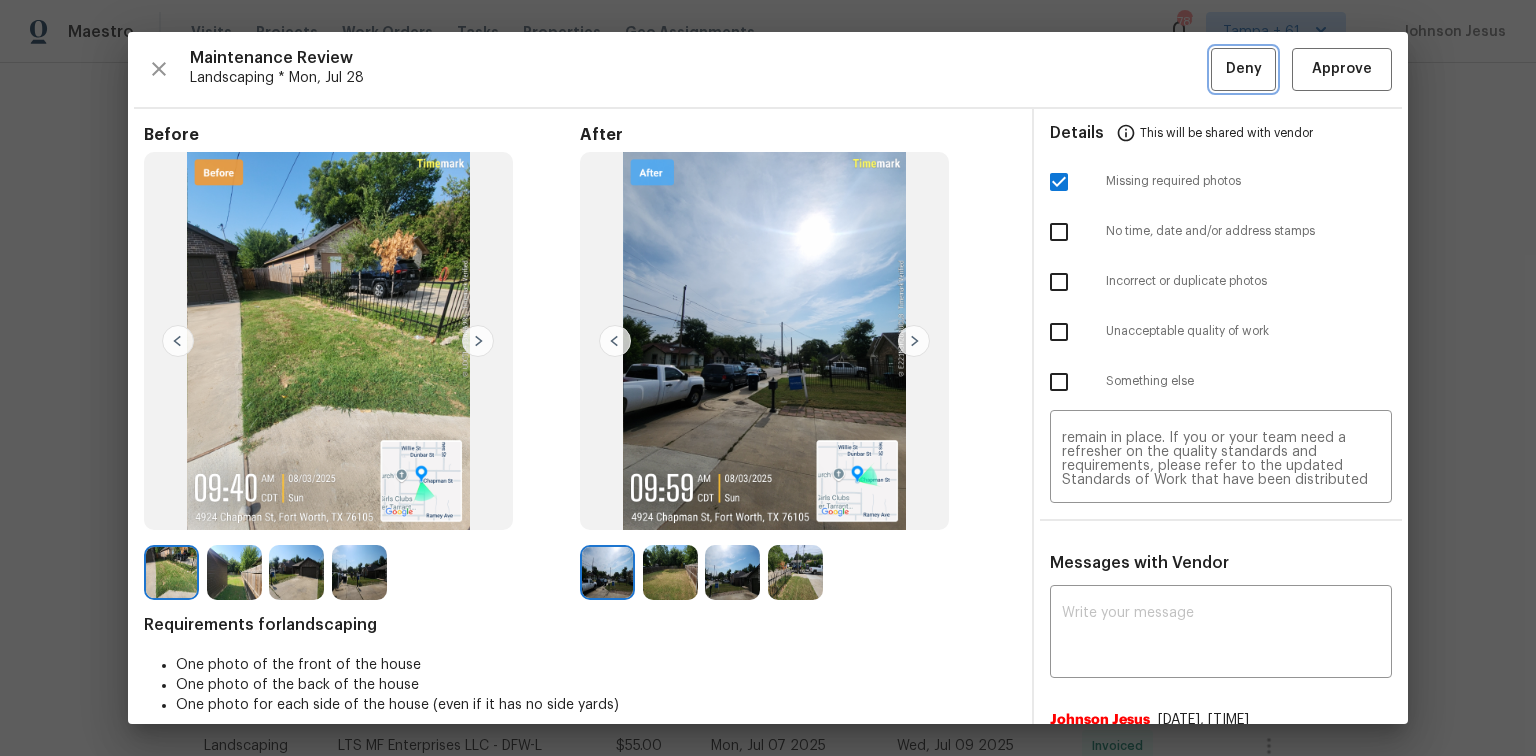 click on "Deny" at bounding box center (1244, 69) 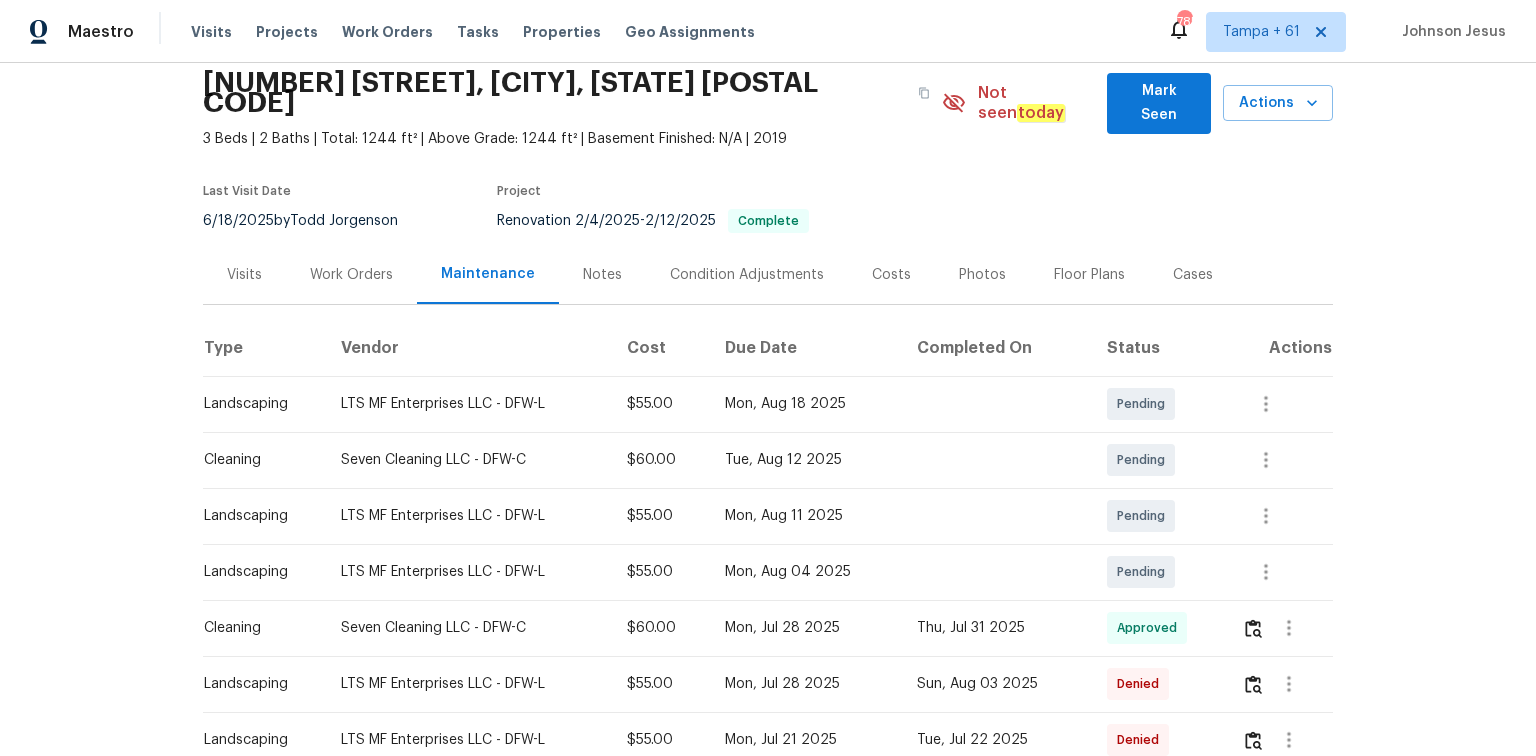scroll, scrollTop: 0, scrollLeft: 0, axis: both 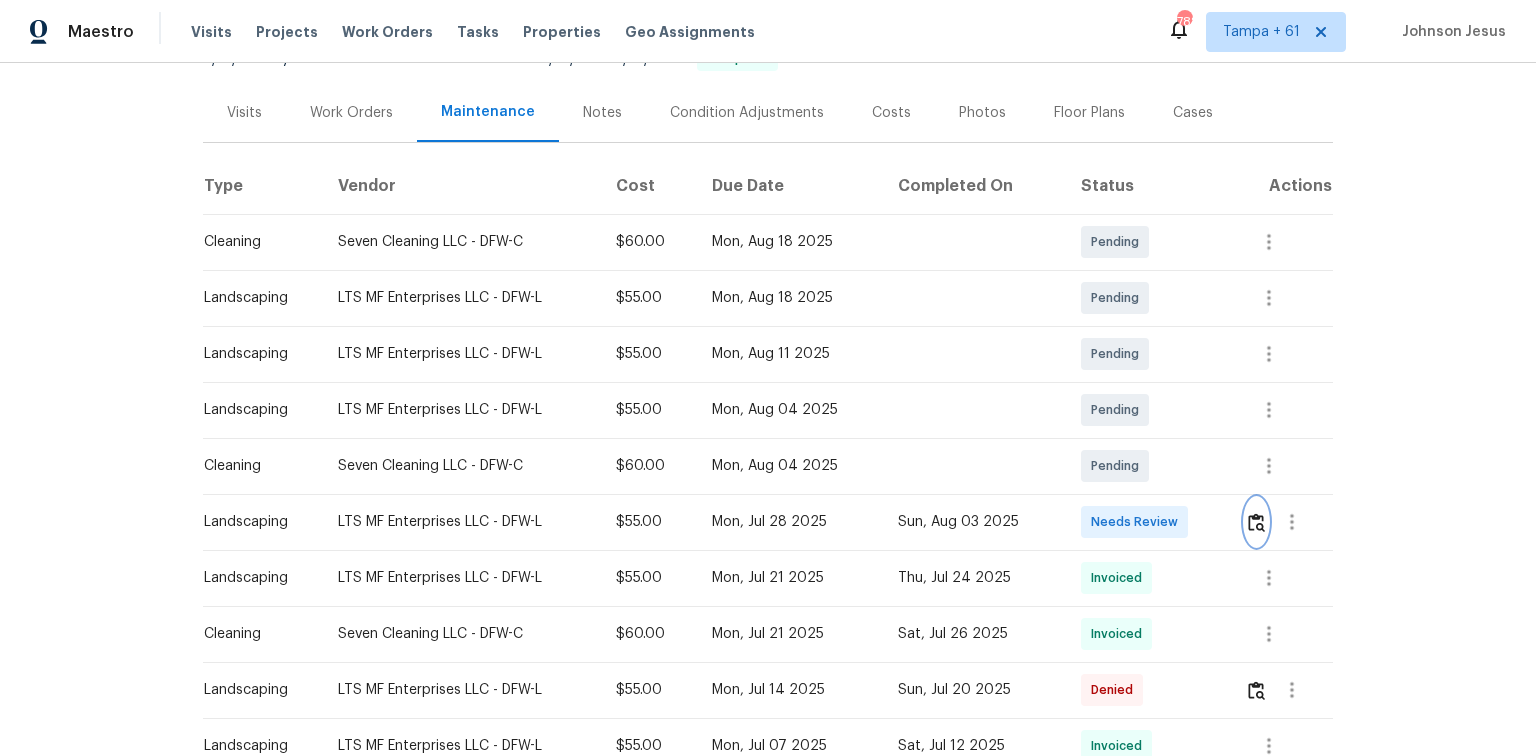 click at bounding box center [1256, 522] 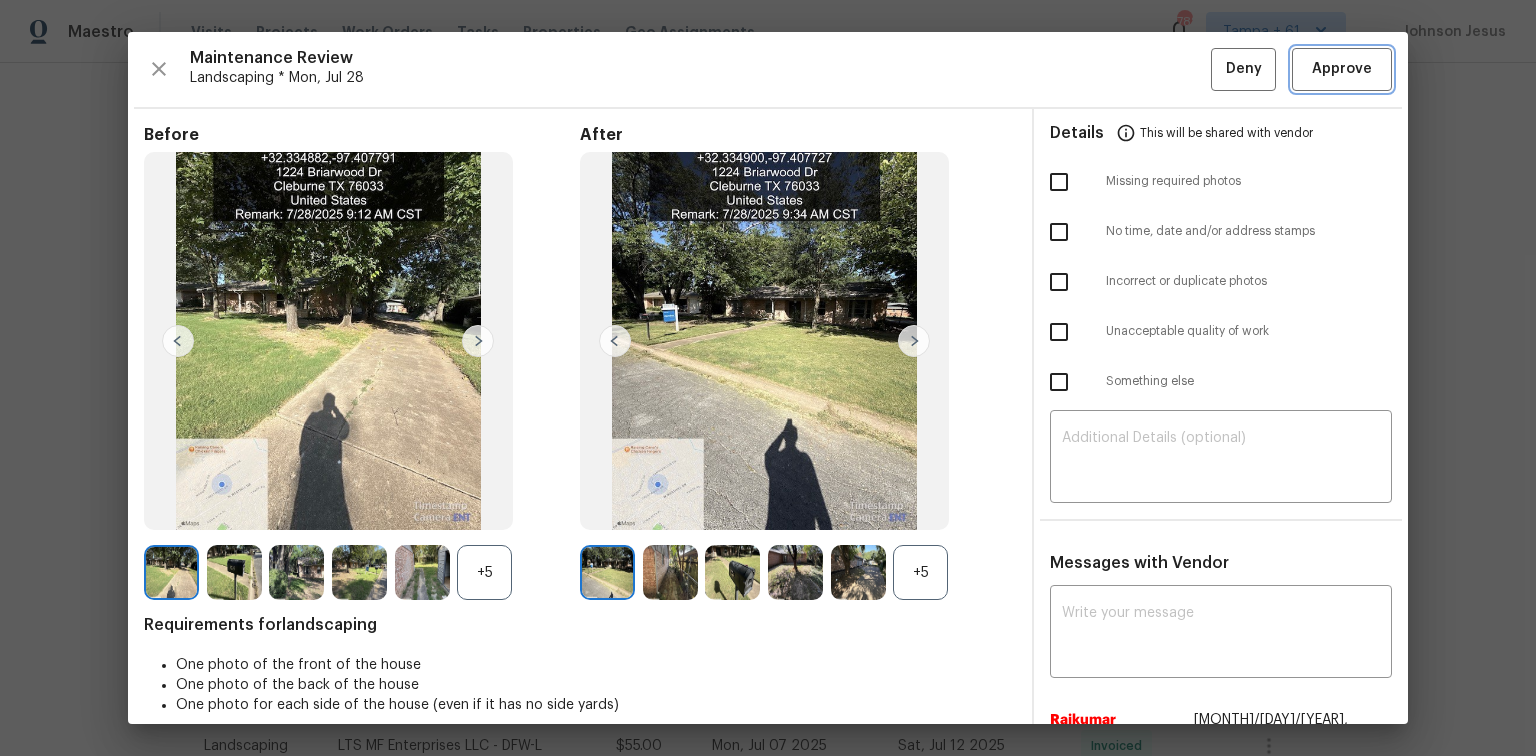 click on "Approve" at bounding box center [1342, 69] 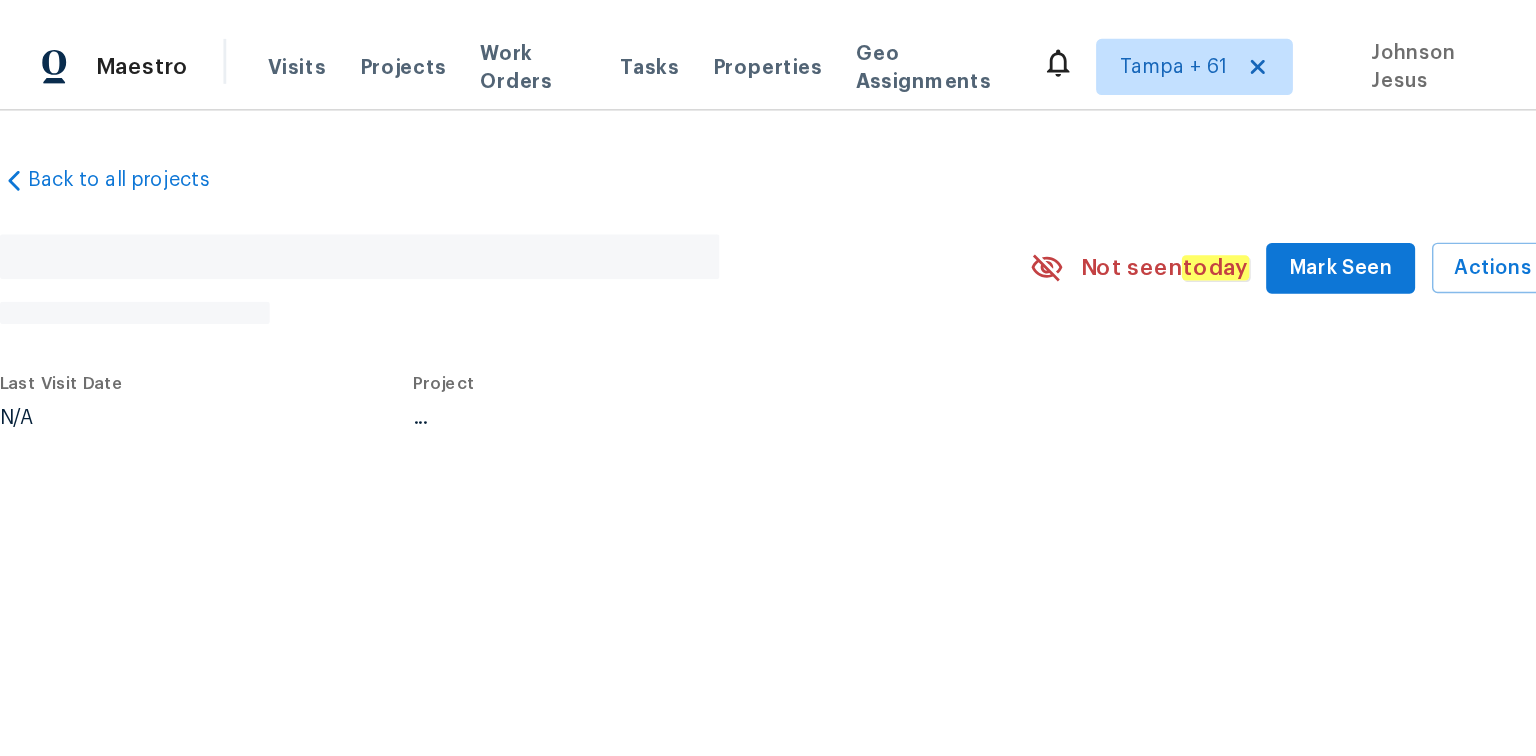 scroll, scrollTop: 0, scrollLeft: 0, axis: both 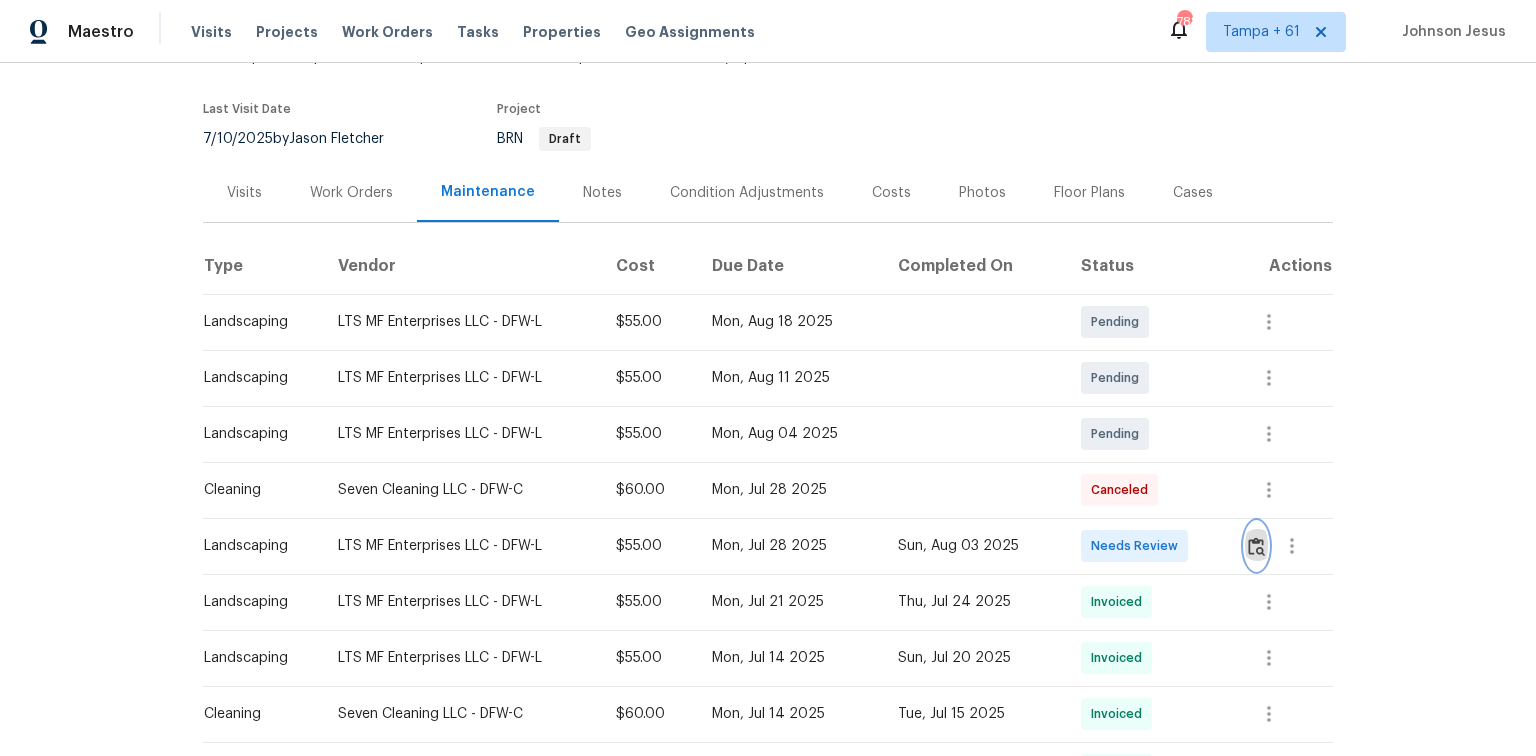 click at bounding box center (1256, 546) 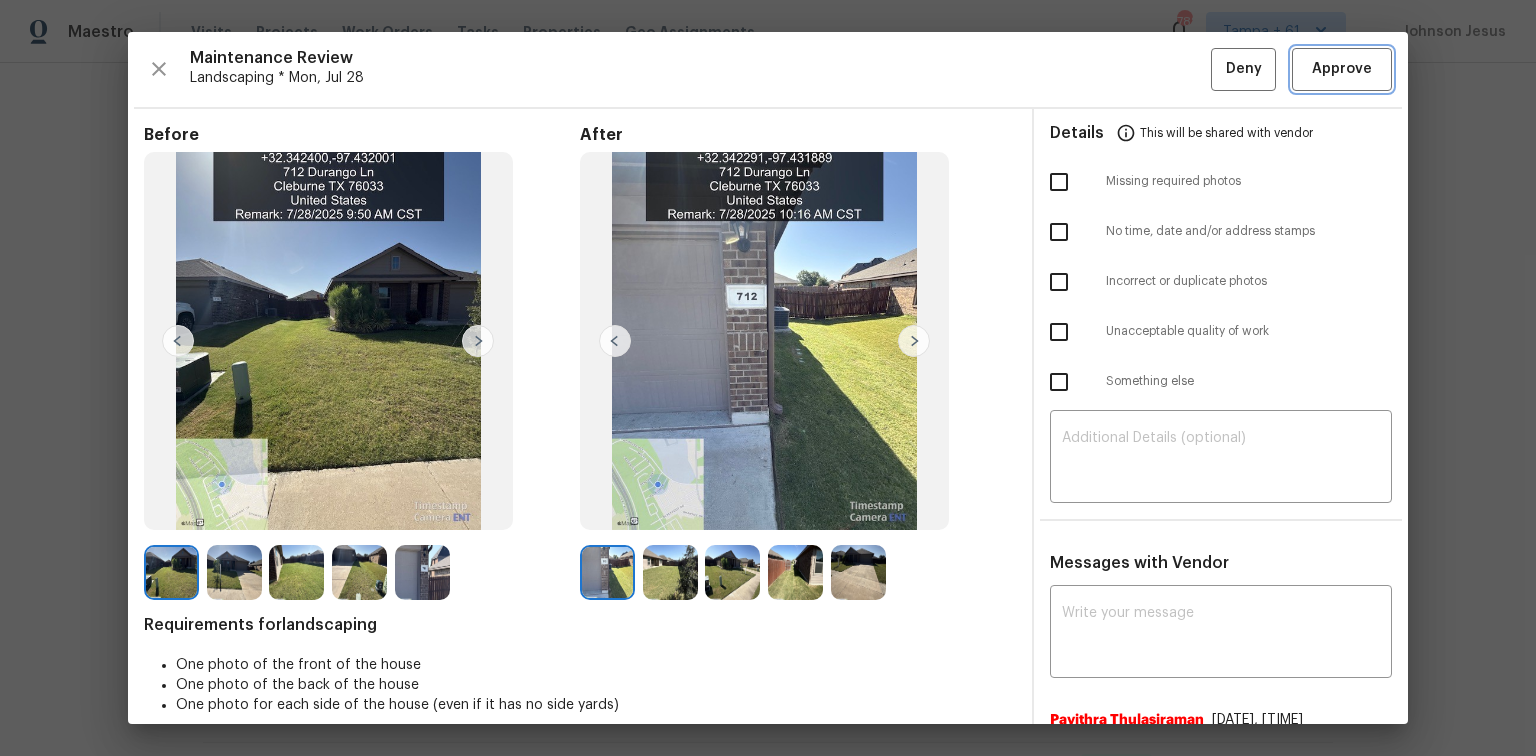 click on "Approve" at bounding box center [1342, 69] 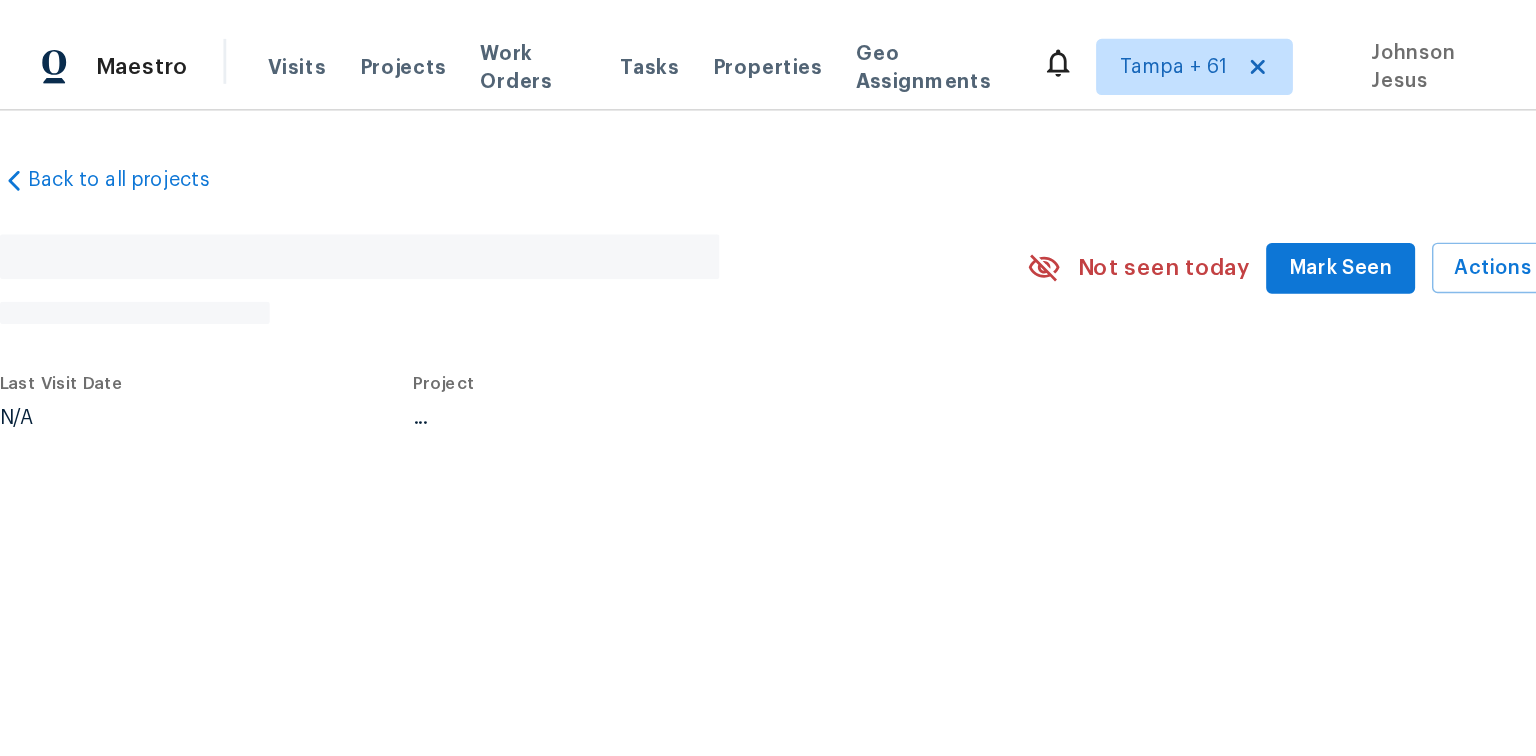 scroll, scrollTop: 0, scrollLeft: 0, axis: both 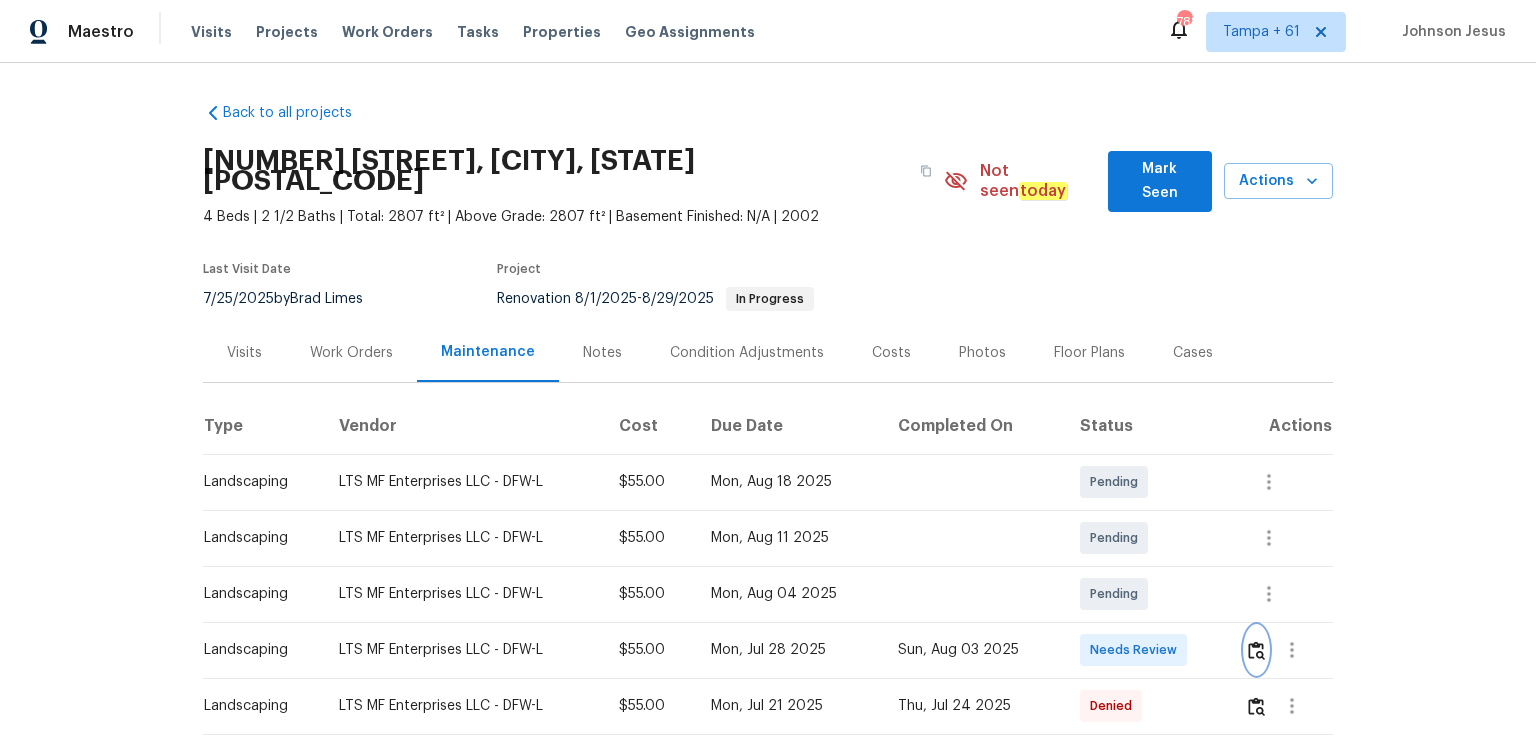 click at bounding box center (1256, 650) 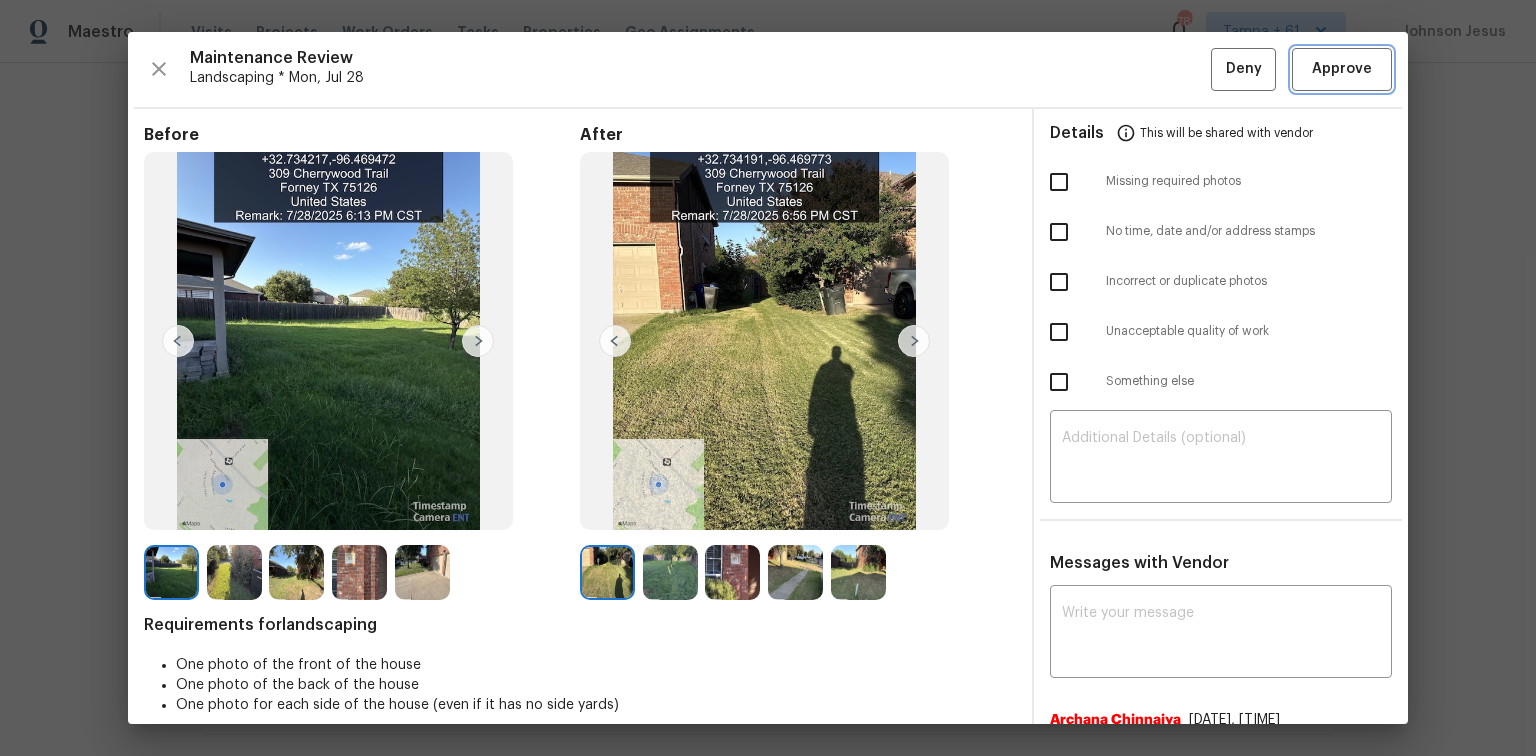click on "Approve" at bounding box center [1342, 69] 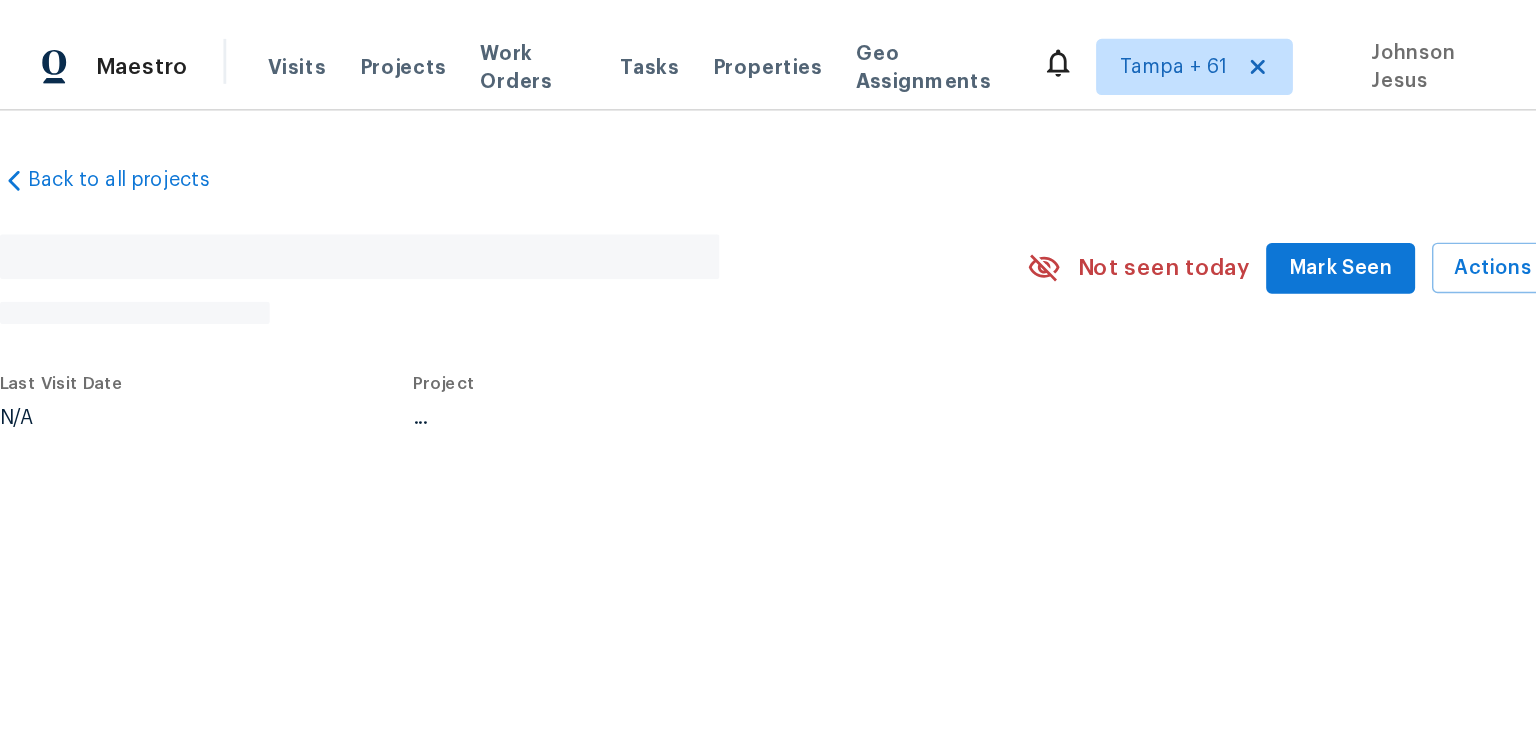 scroll, scrollTop: 0, scrollLeft: 0, axis: both 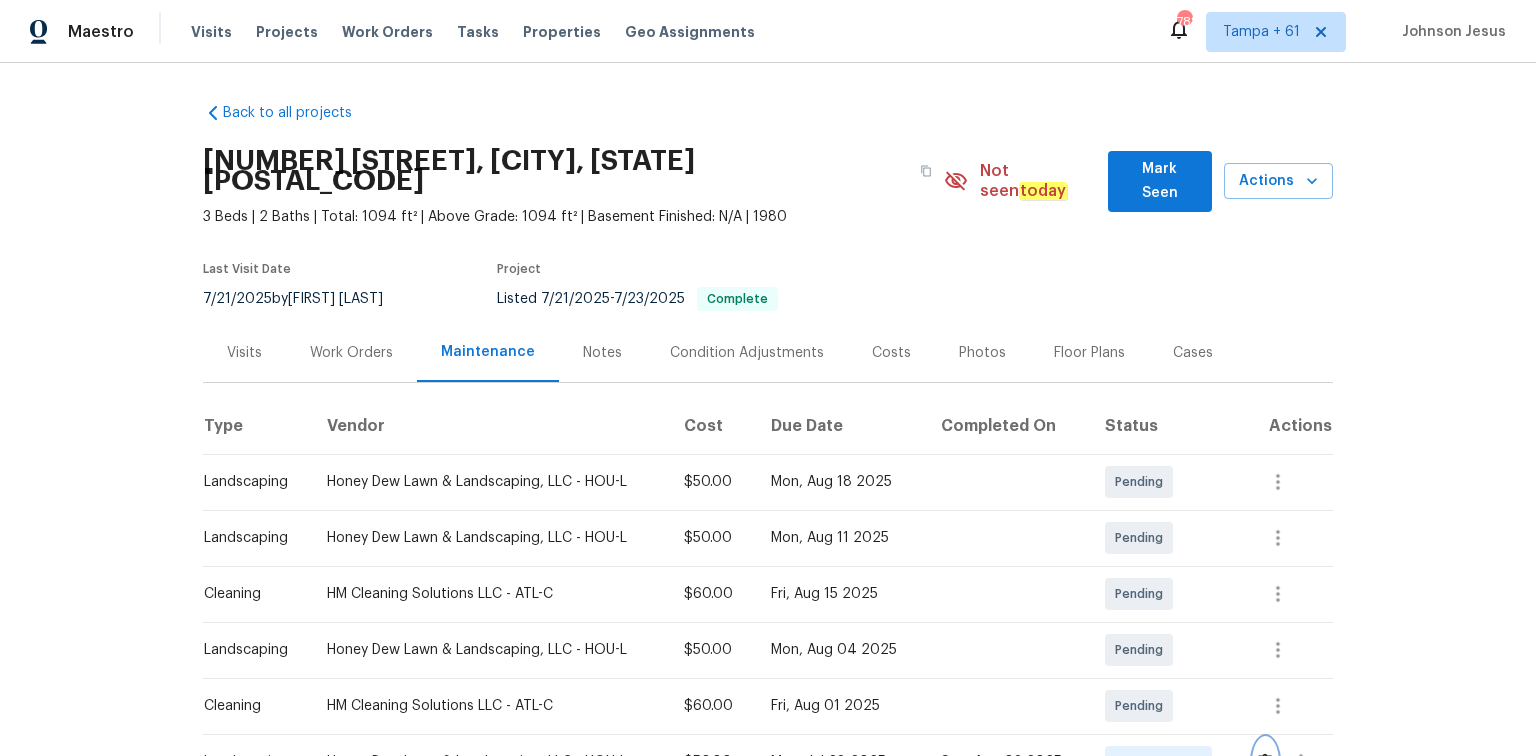 click at bounding box center (1265, 762) 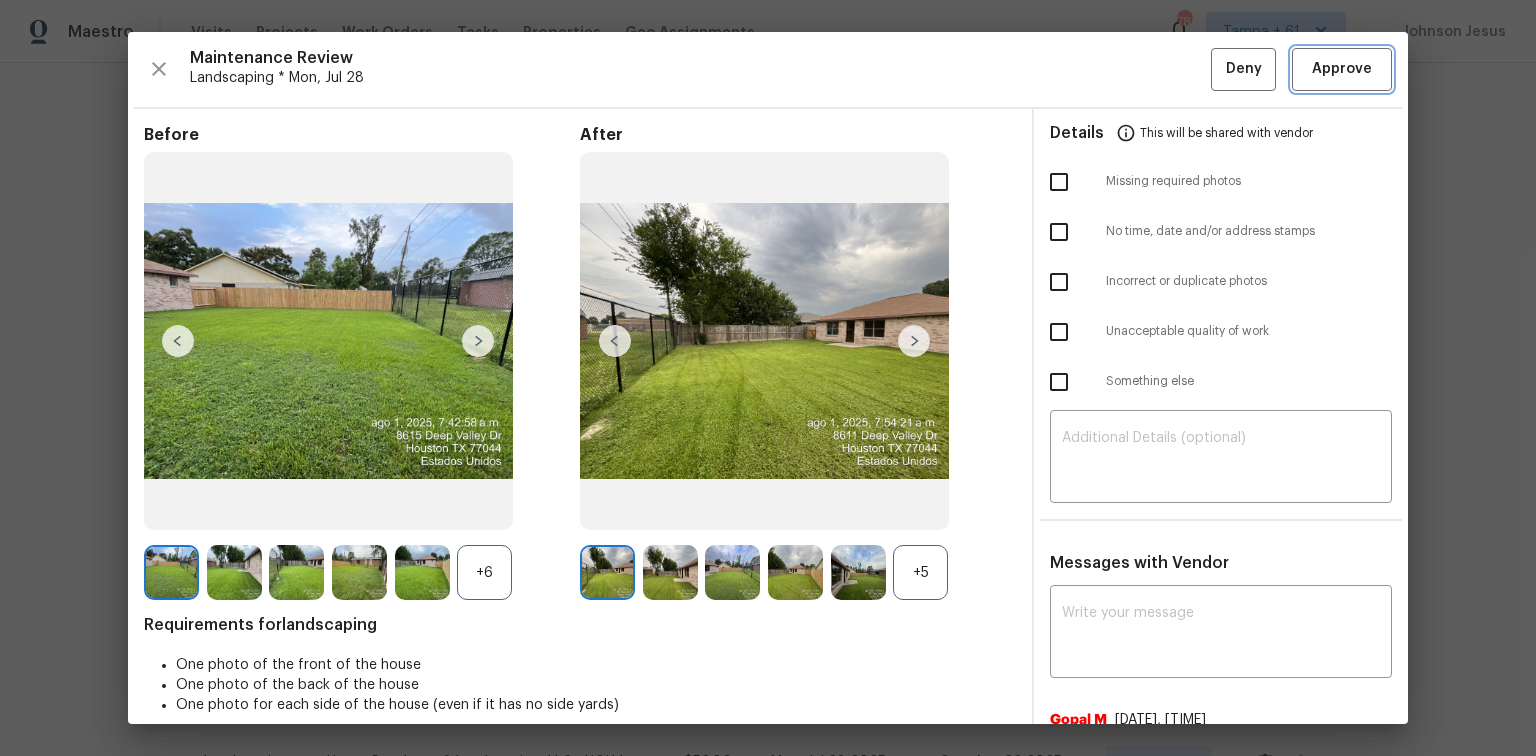drag, startPoint x: 1339, startPoint y: 72, endPoint x: 1336, endPoint y: 112, distance: 40.112343 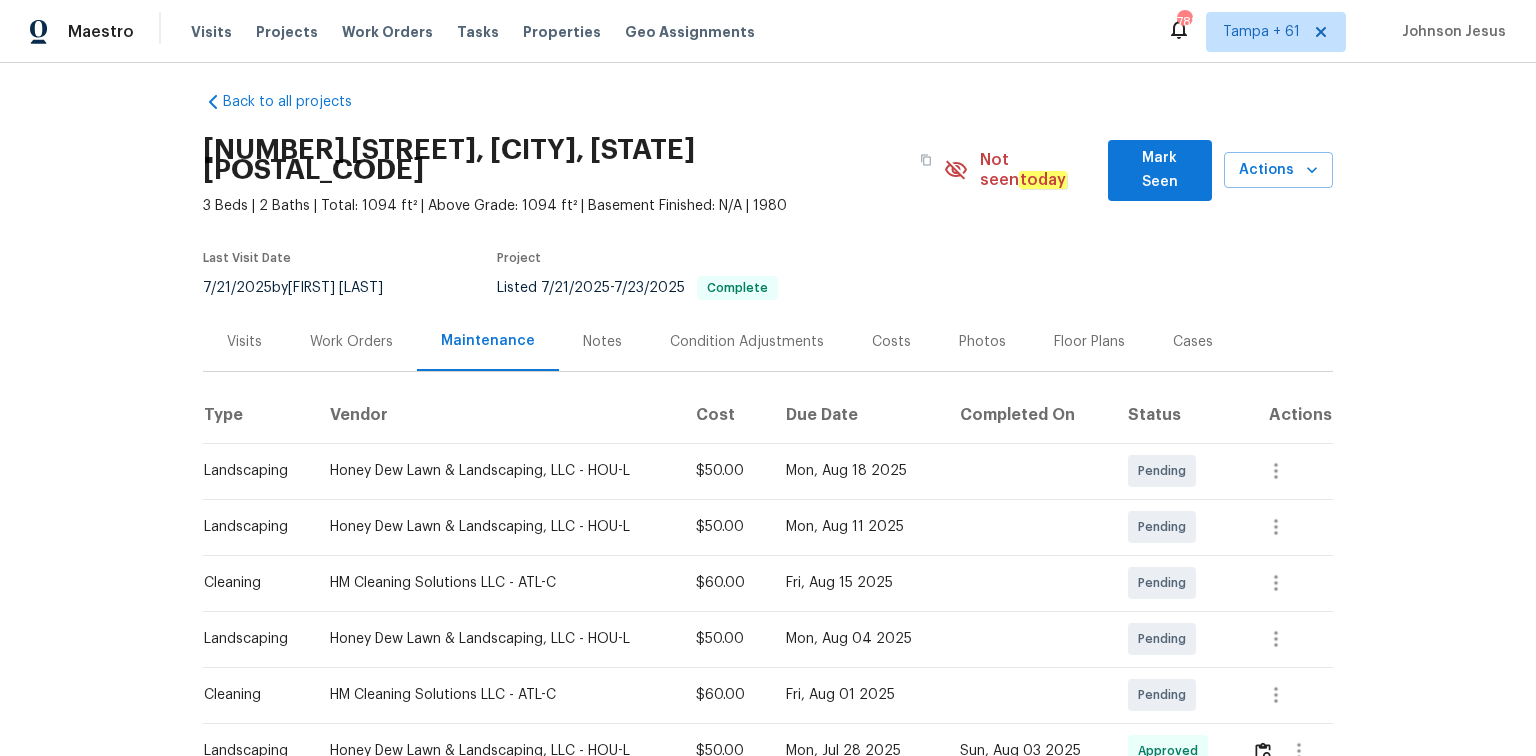 scroll, scrollTop: 251, scrollLeft: 0, axis: vertical 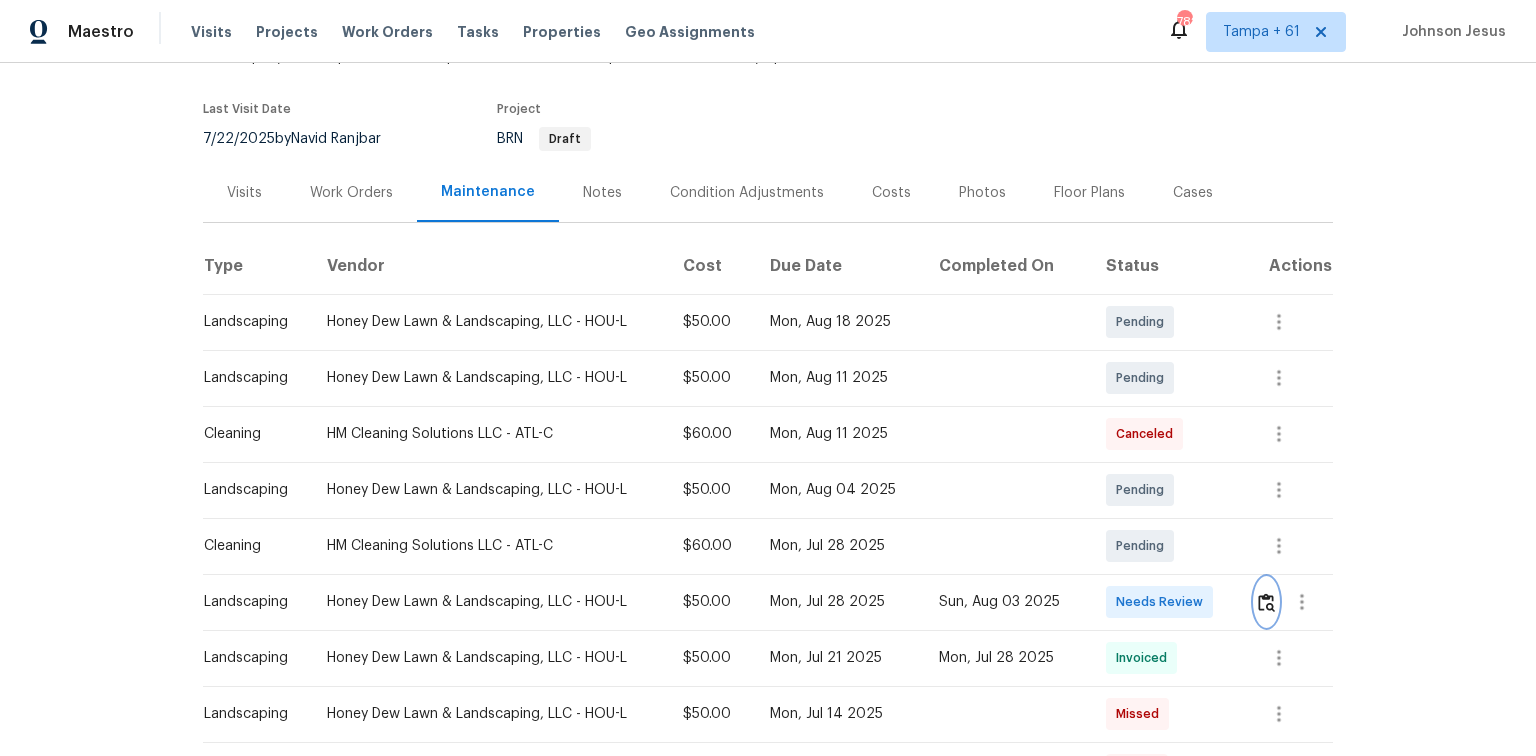 click at bounding box center (1266, 602) 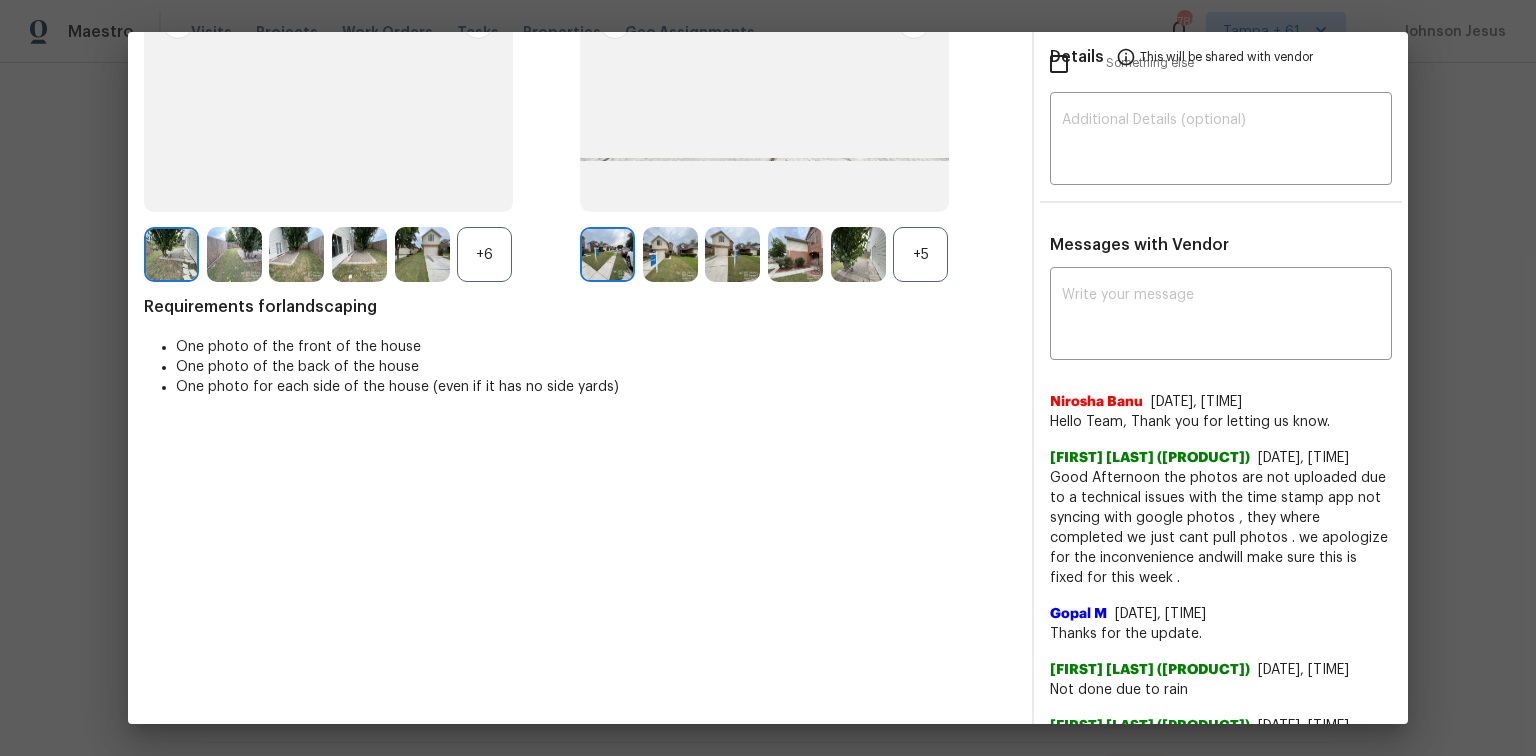 scroll, scrollTop: 320, scrollLeft: 0, axis: vertical 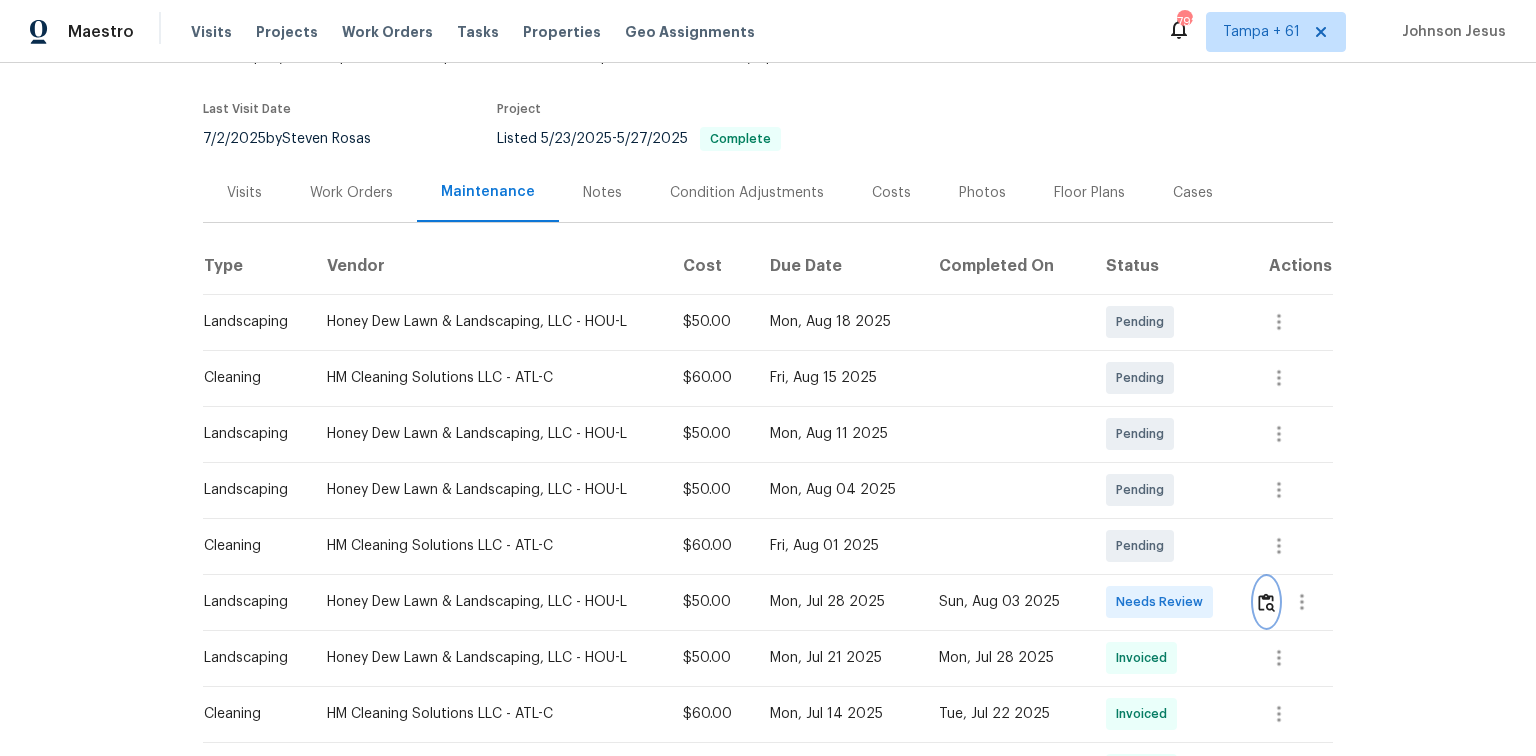 click at bounding box center (1266, 602) 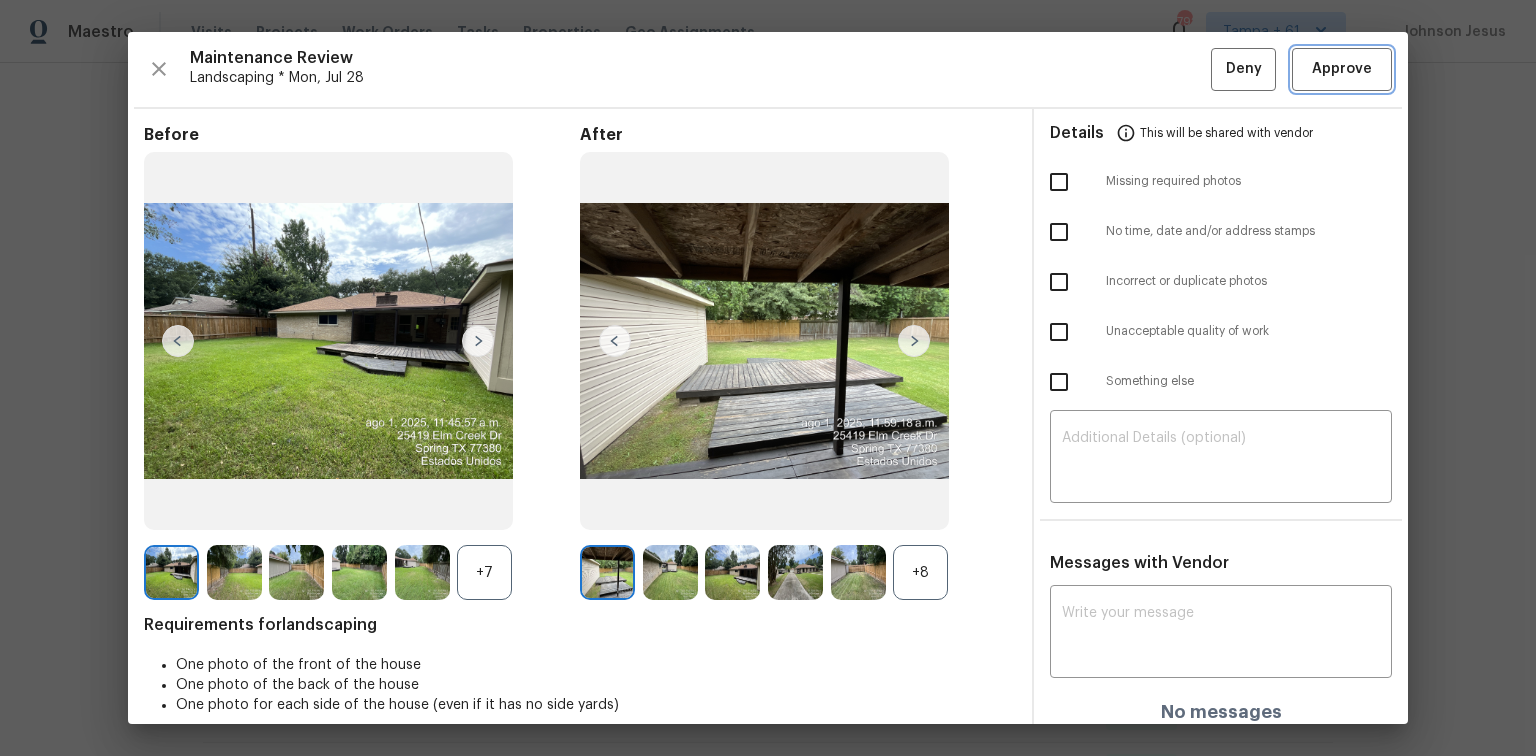 click on "Approve" at bounding box center [1342, 69] 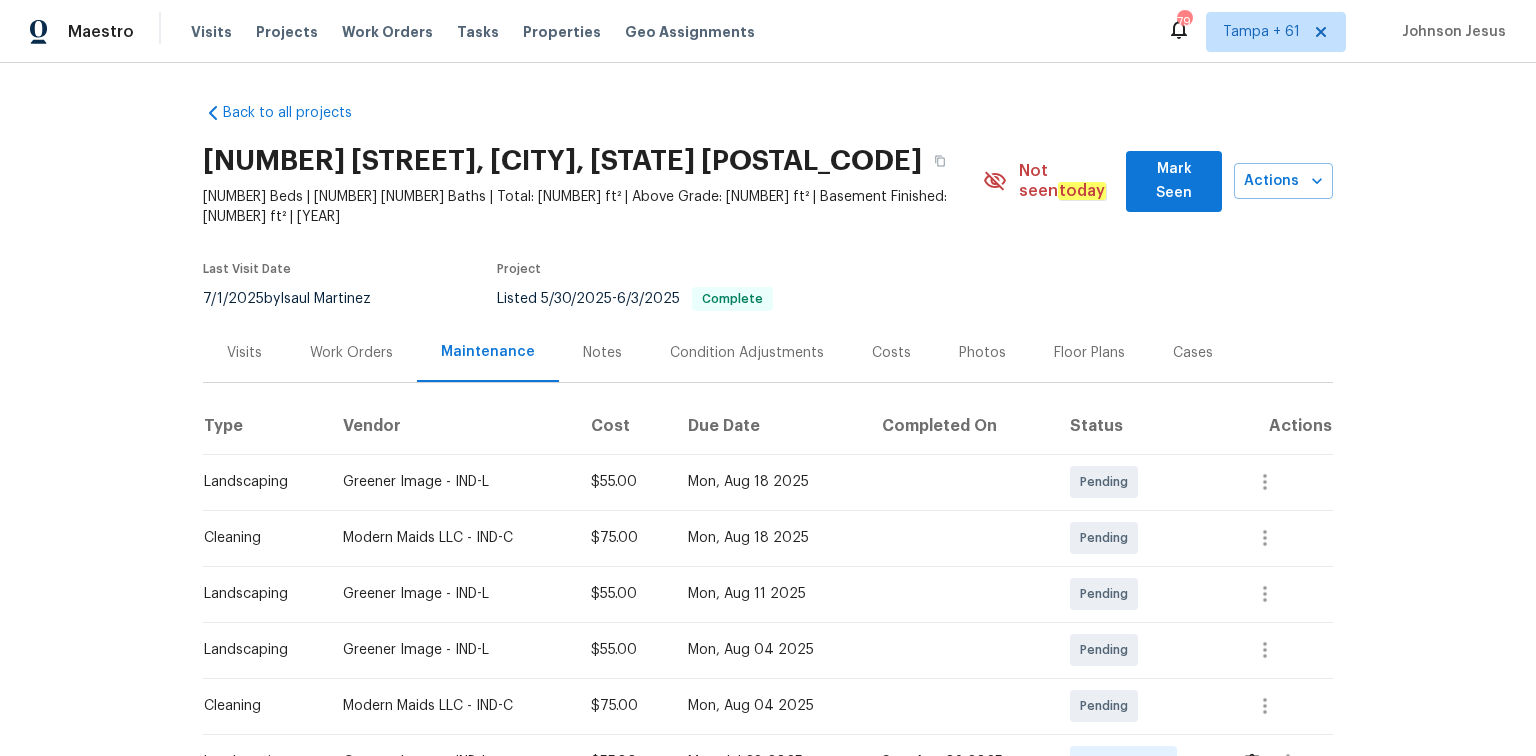 scroll, scrollTop: 0, scrollLeft: 0, axis: both 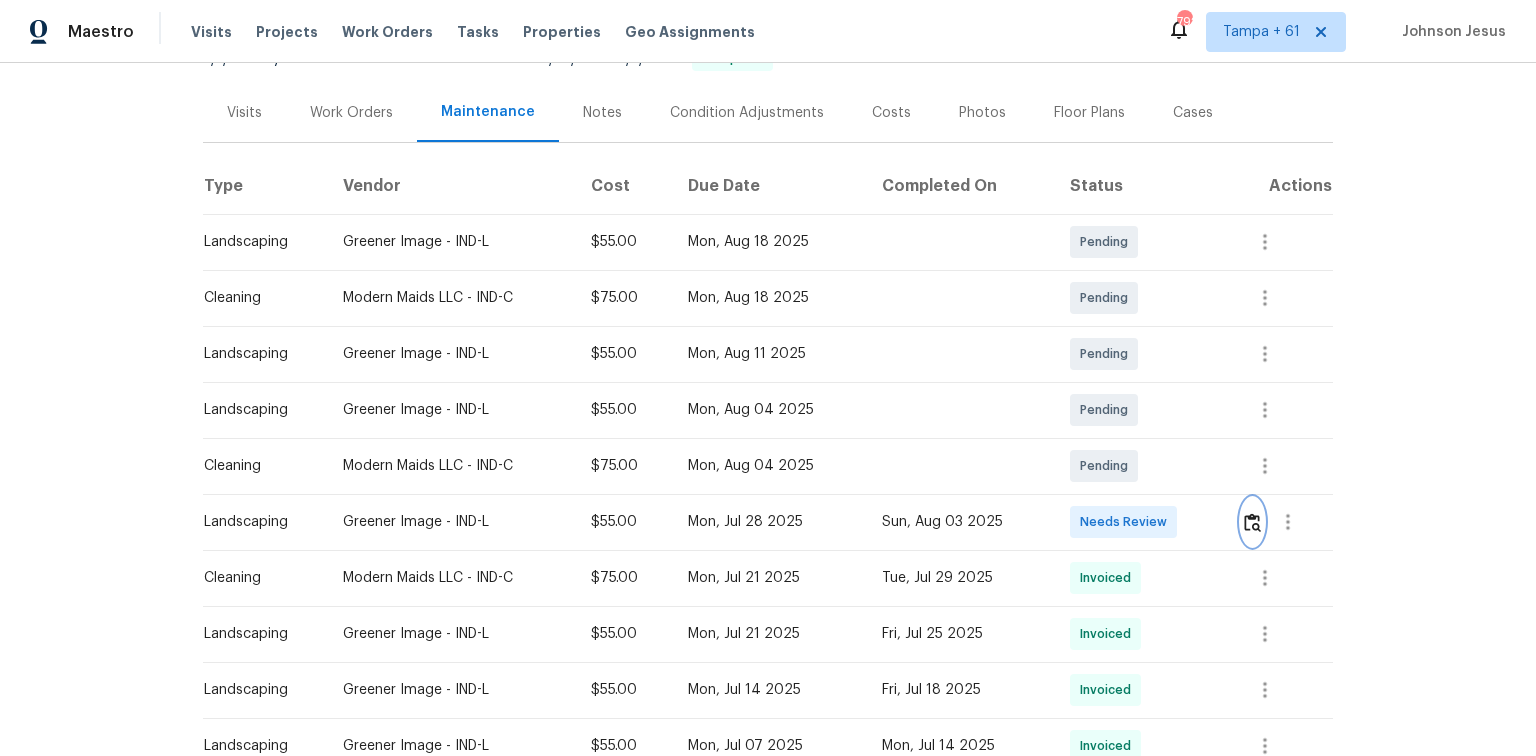 click at bounding box center (1252, 522) 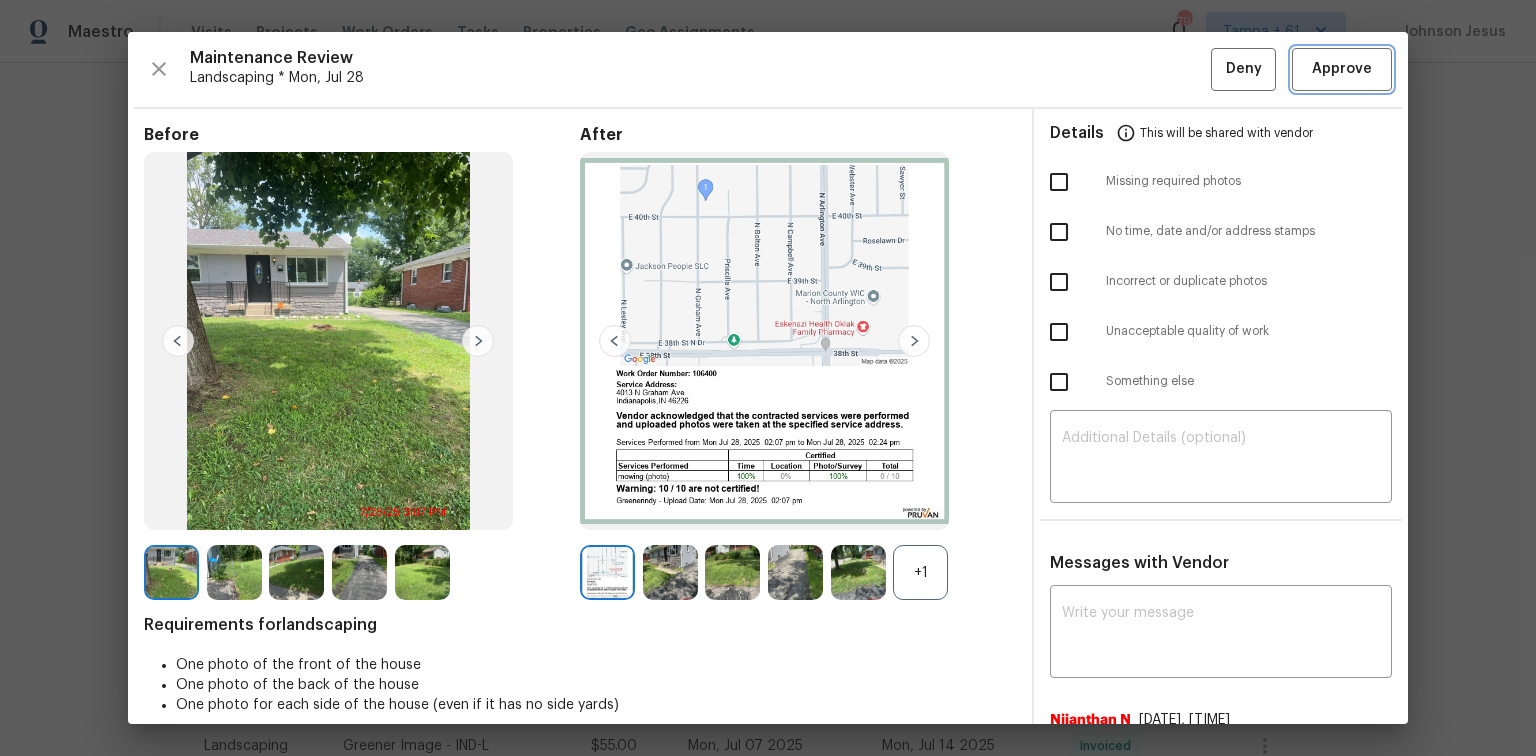 click on "Approve" 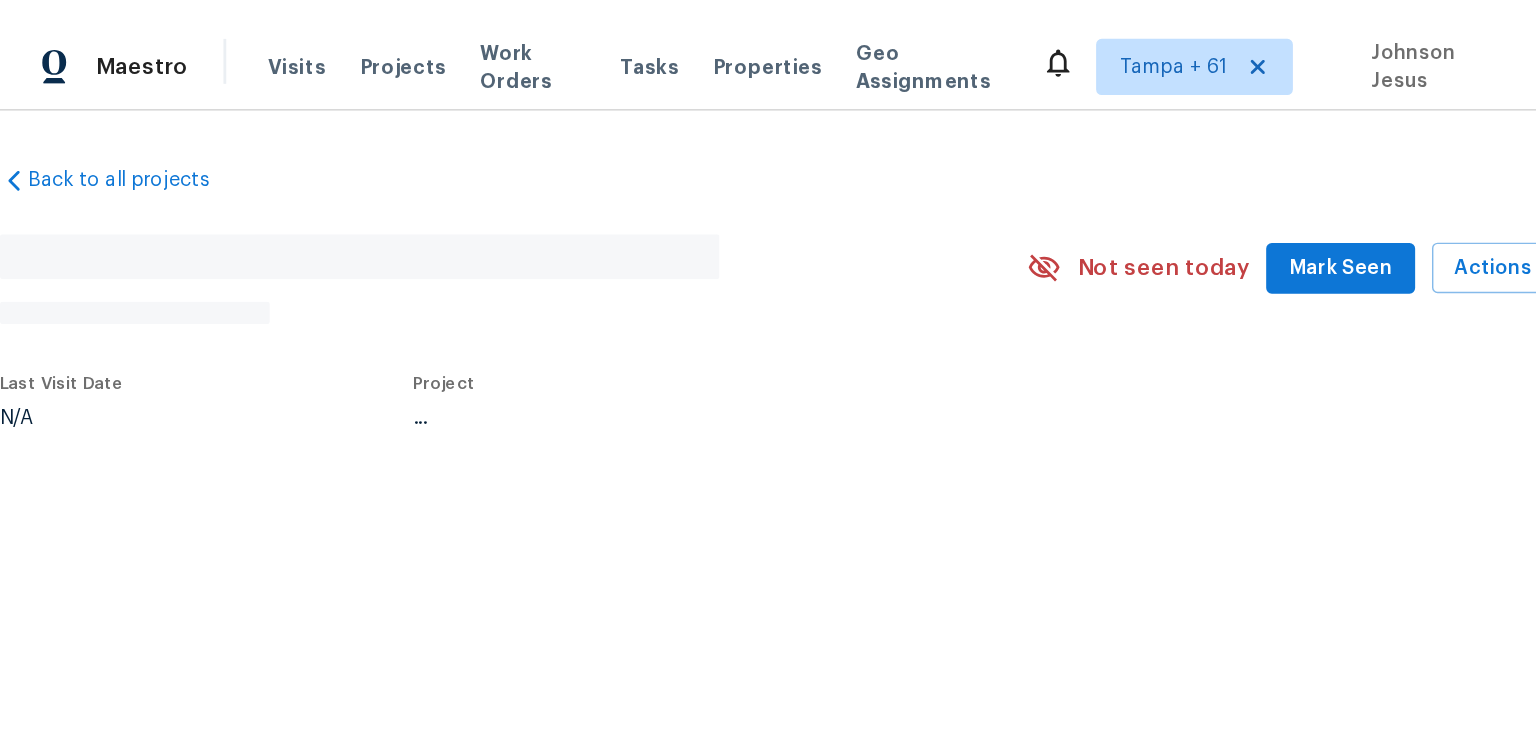 scroll, scrollTop: 0, scrollLeft: 0, axis: both 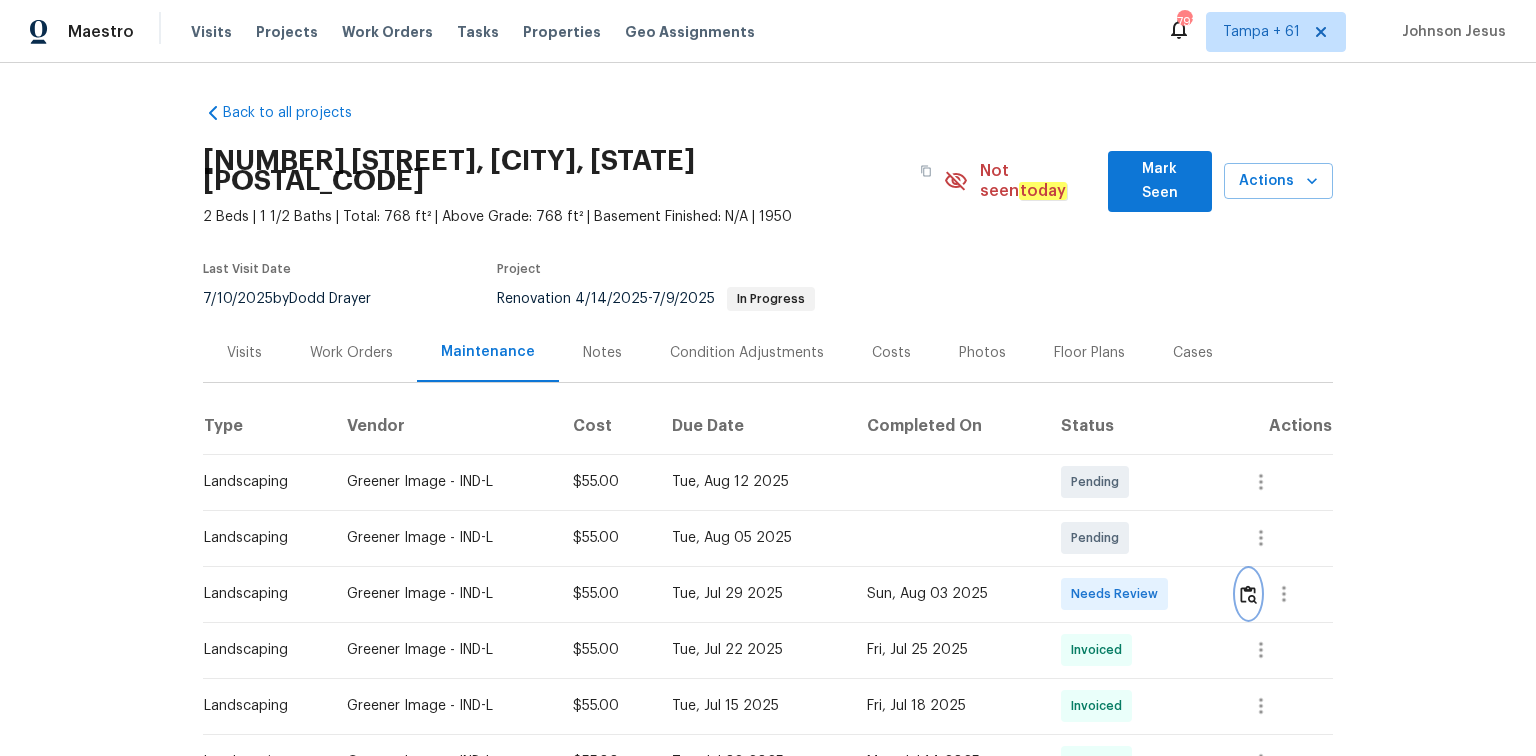 click at bounding box center (1248, 594) 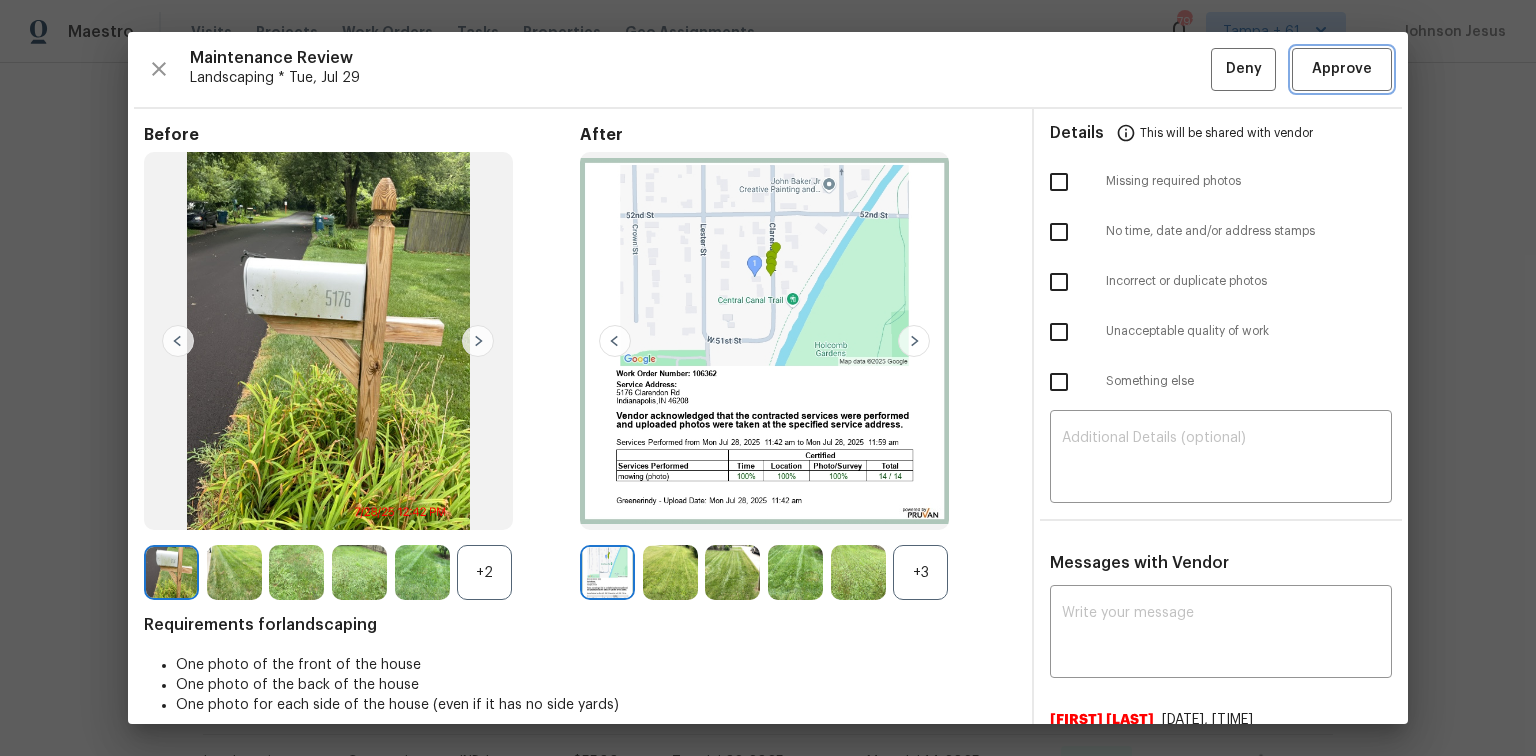 click on "Approve" at bounding box center [1342, 69] 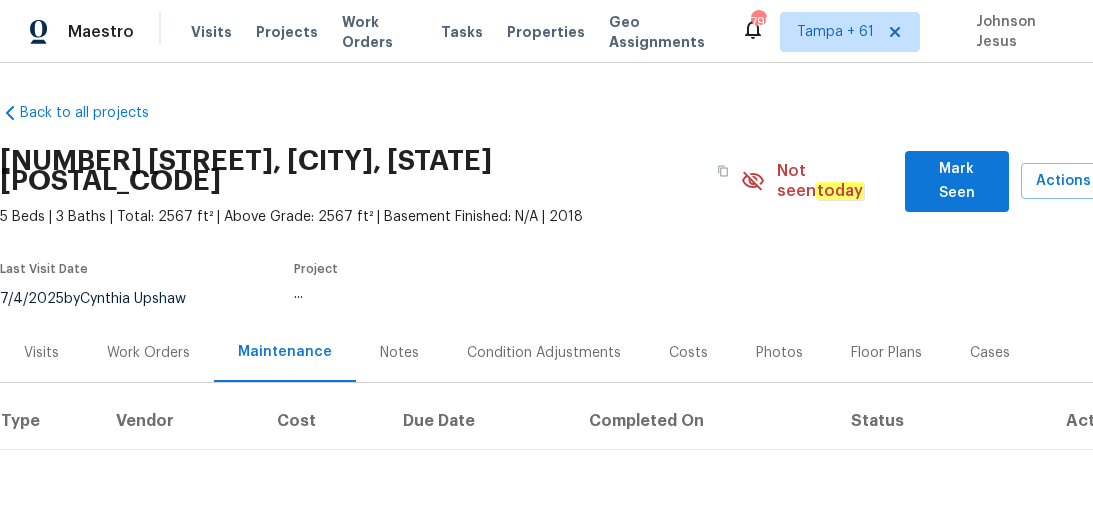 scroll, scrollTop: 0, scrollLeft: 0, axis: both 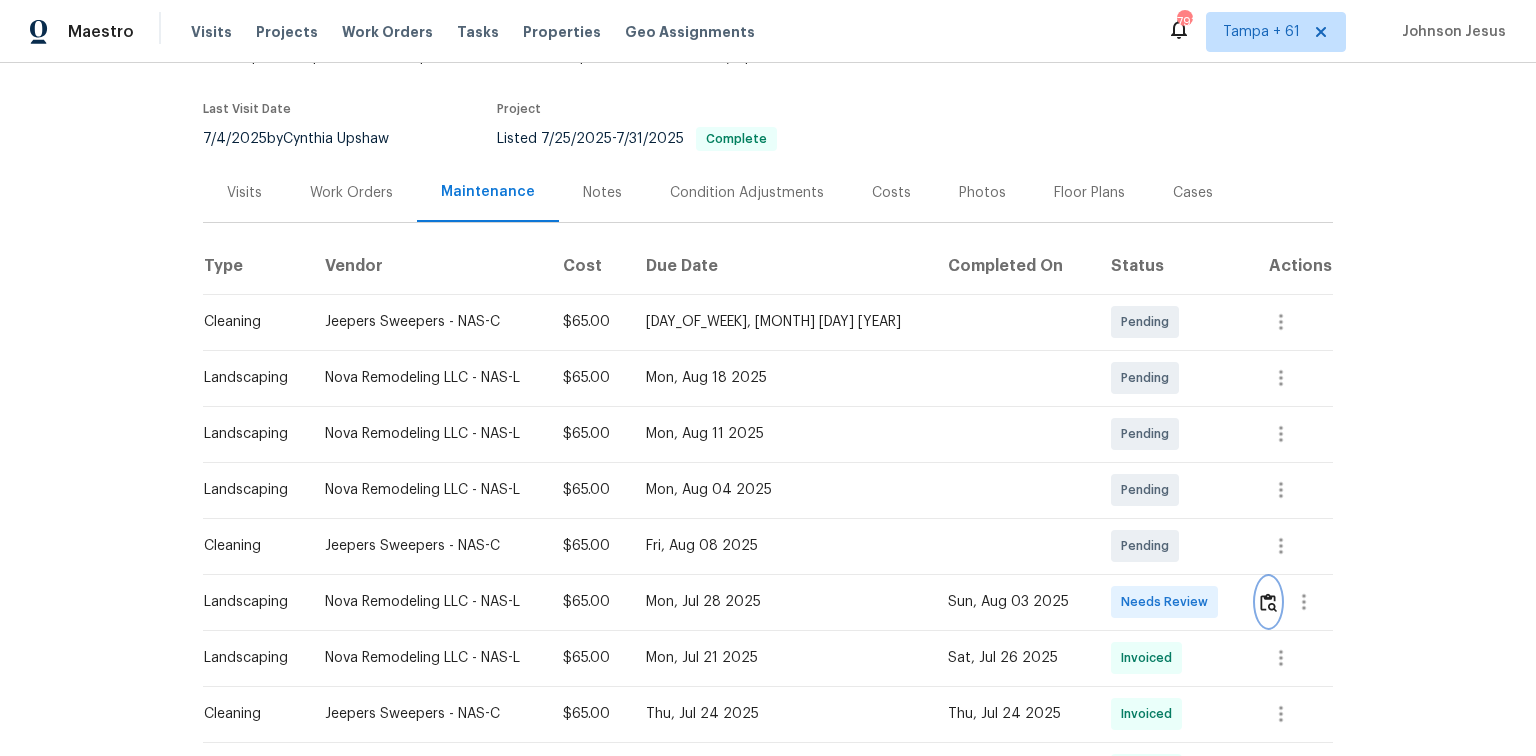 click at bounding box center [1268, 602] 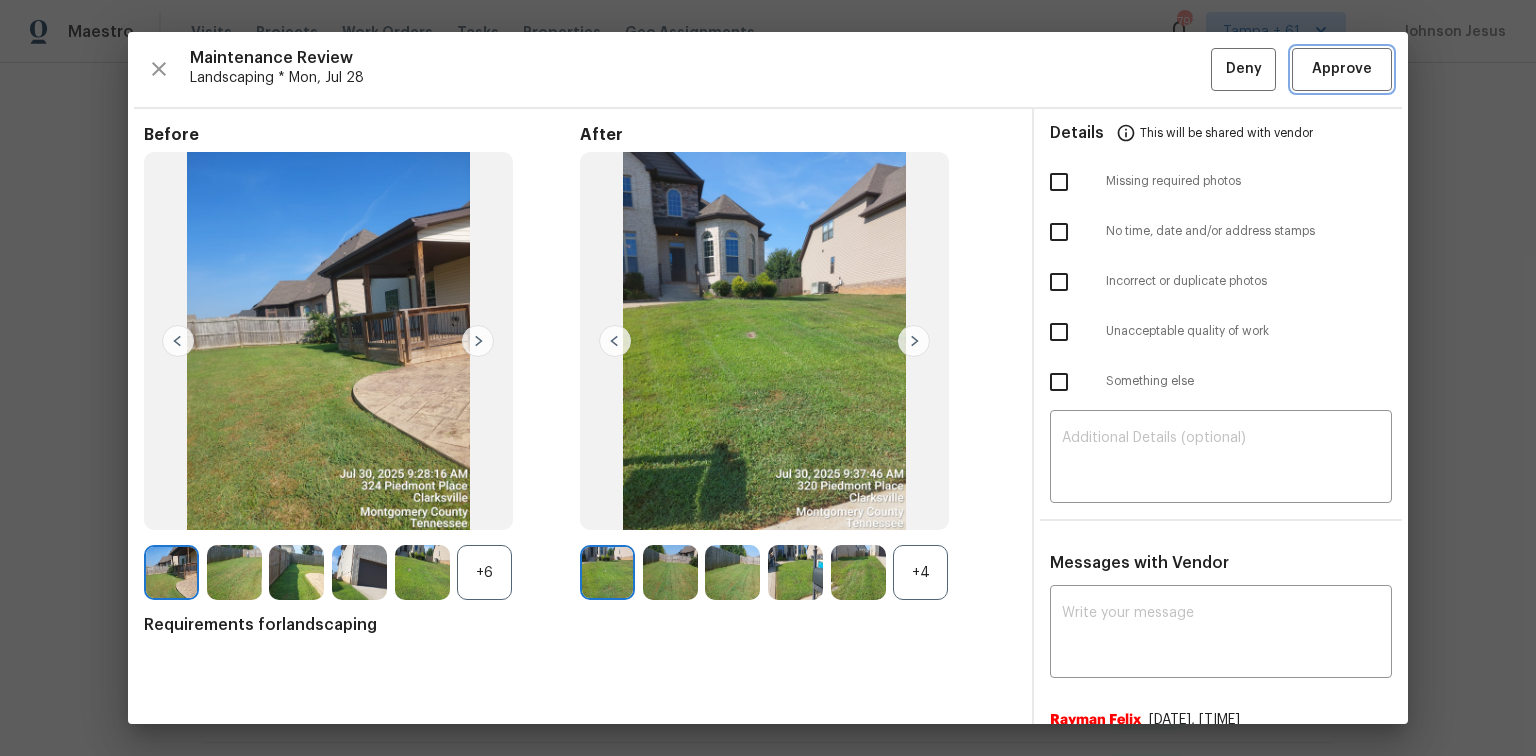 click on "Approve" at bounding box center (1342, 69) 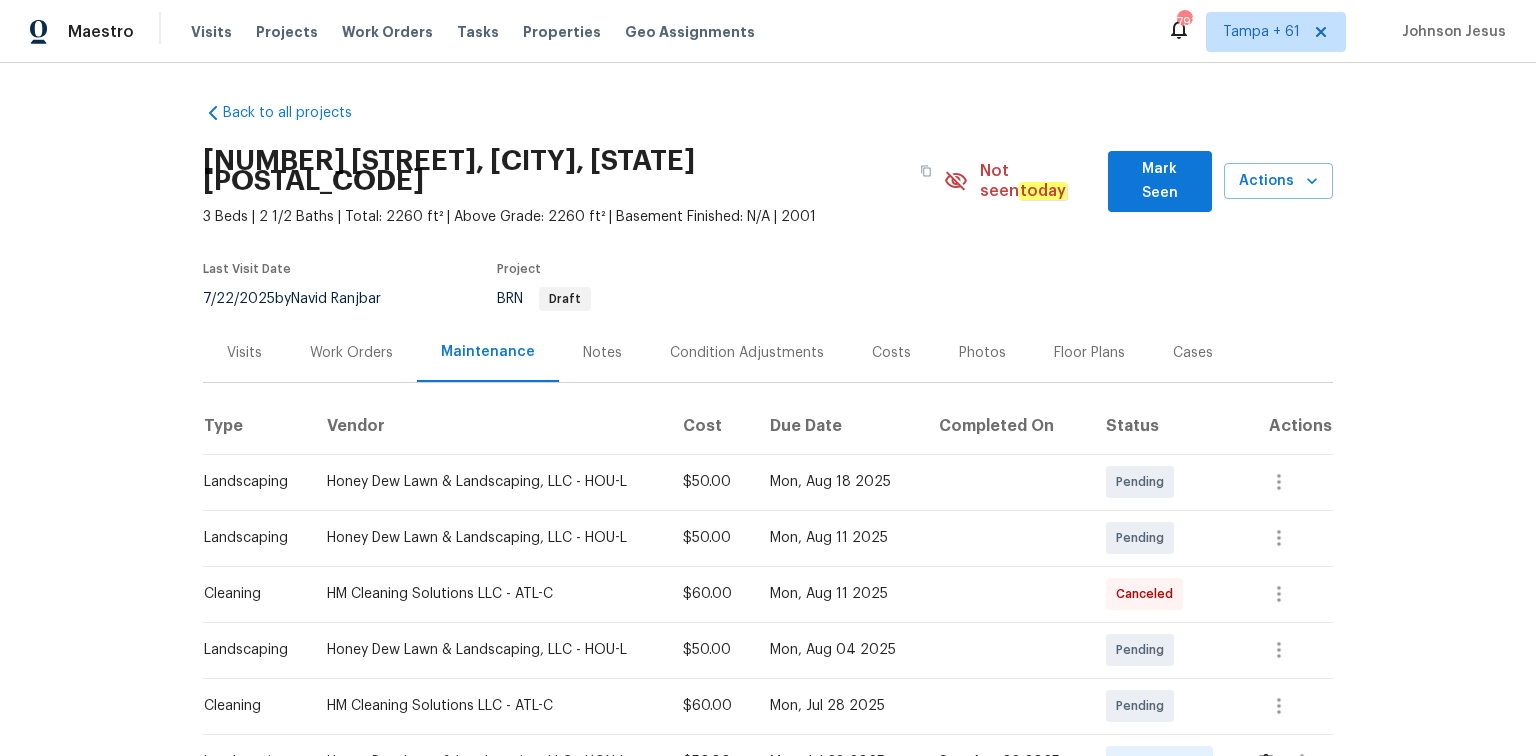 scroll, scrollTop: 0, scrollLeft: 0, axis: both 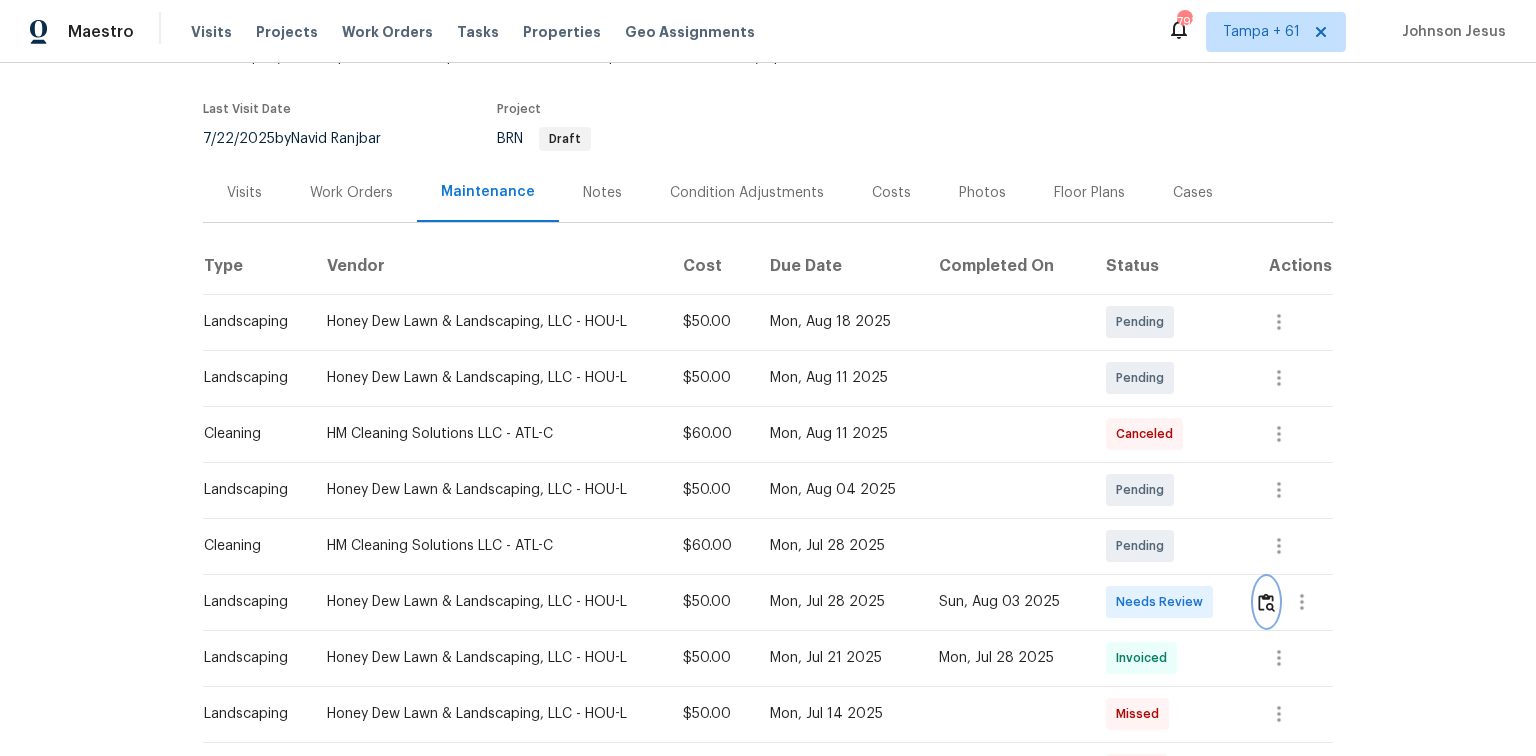 click at bounding box center (1266, 602) 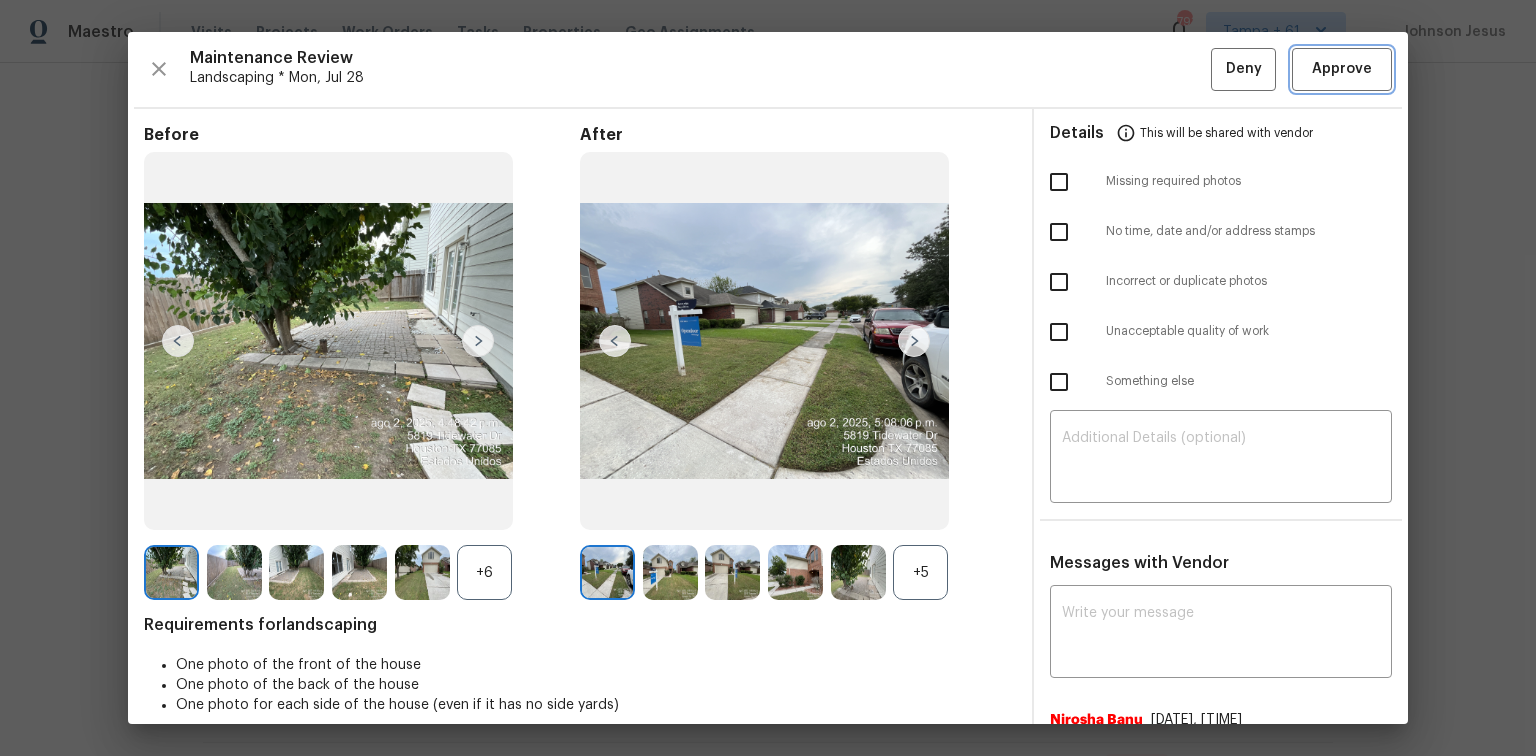 click on "Approve" at bounding box center [1342, 69] 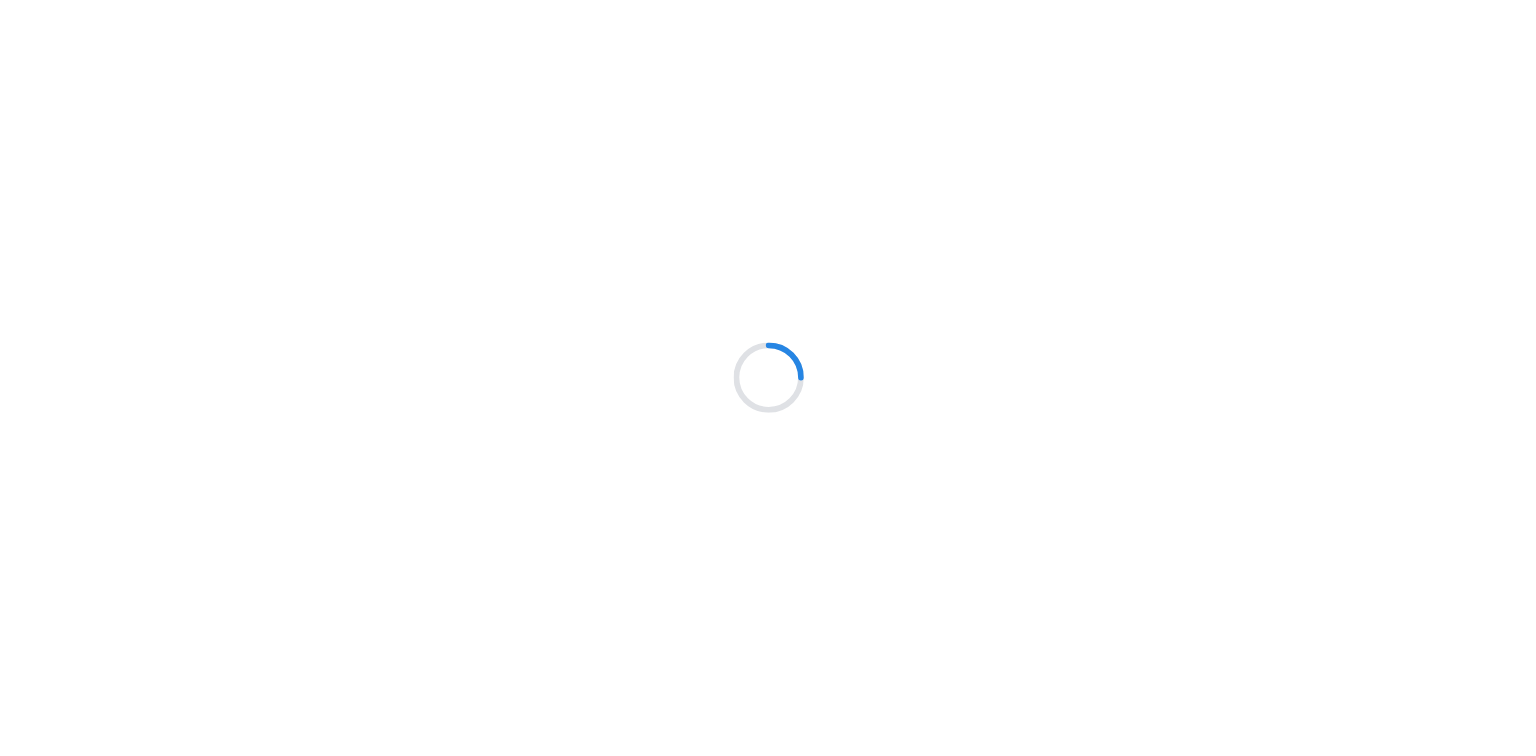 scroll, scrollTop: 0, scrollLeft: 0, axis: both 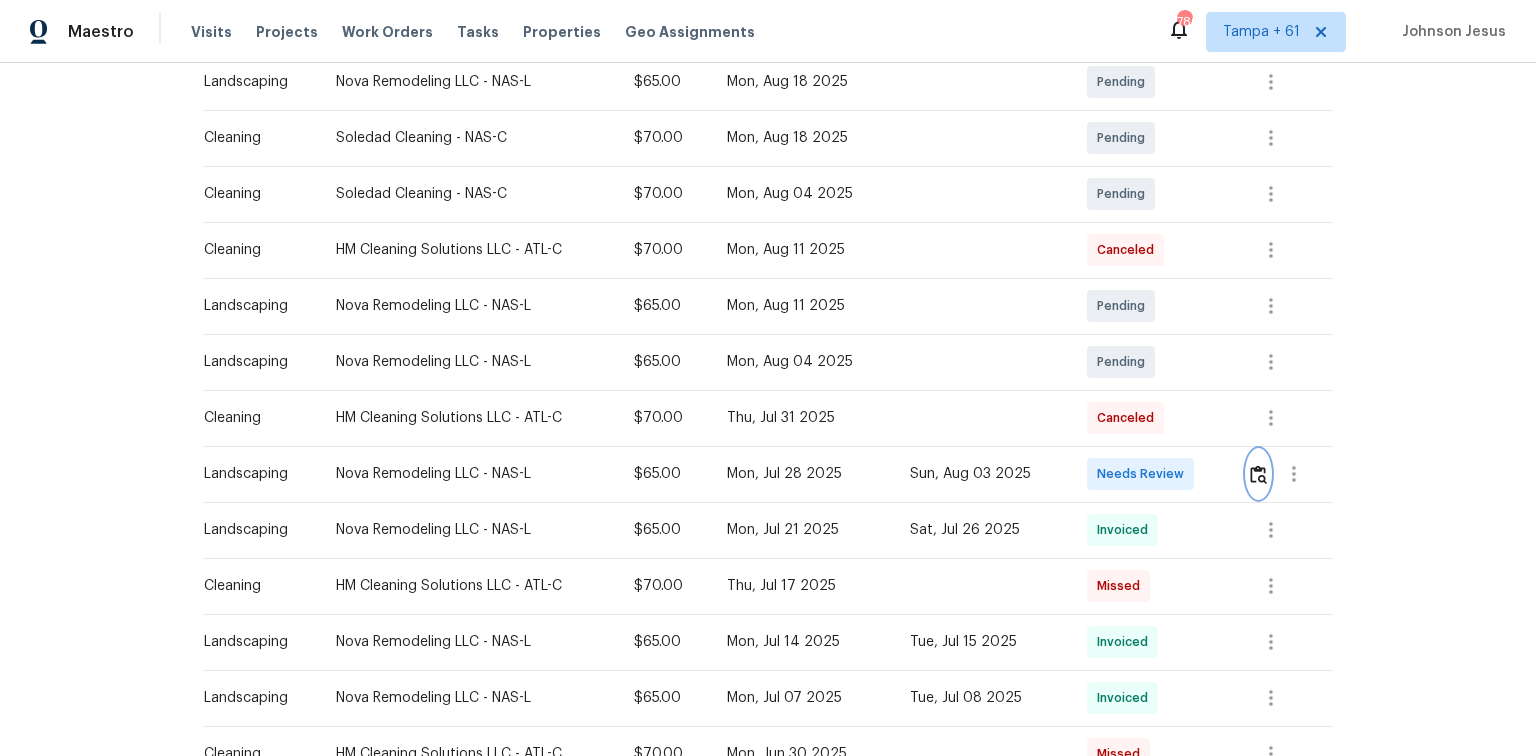 click at bounding box center [1258, 474] 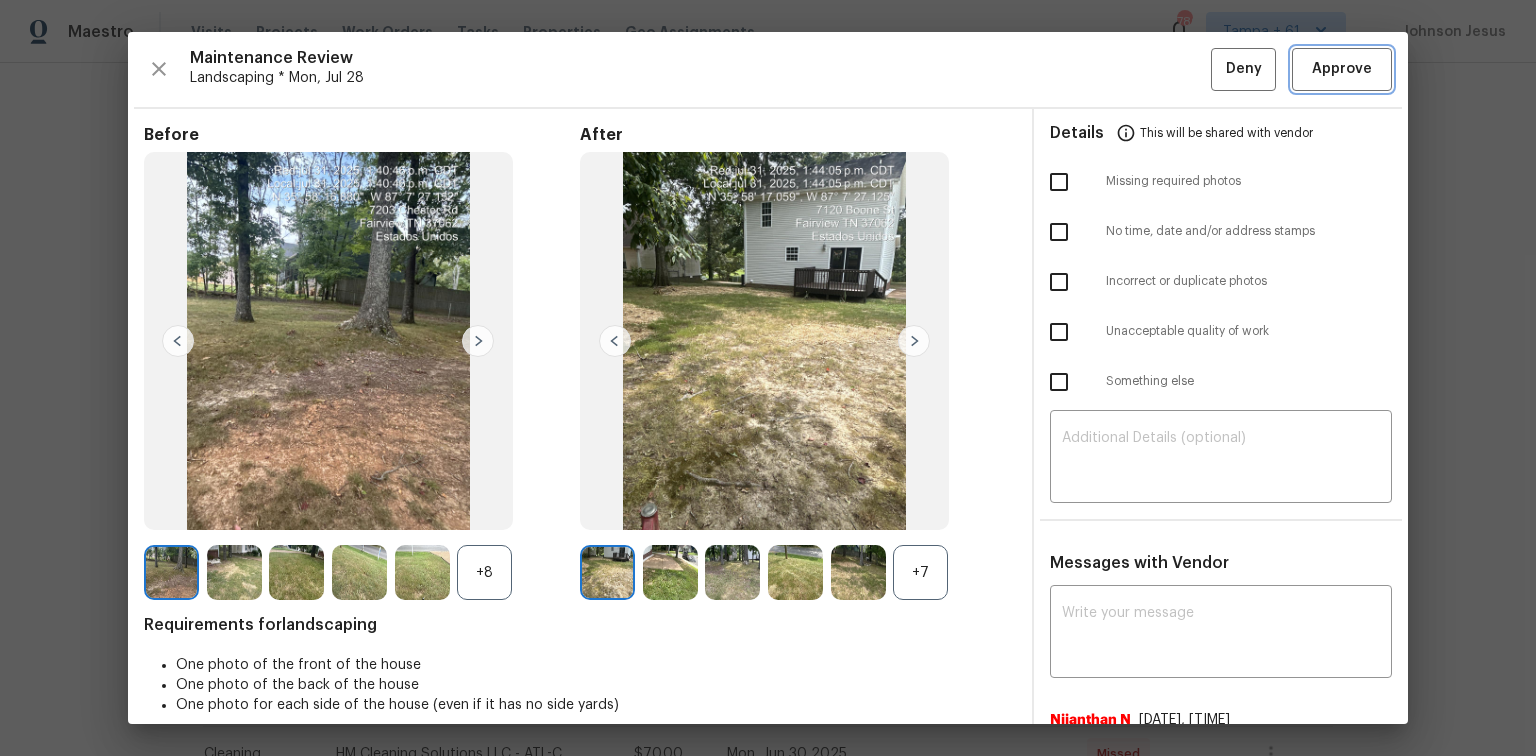 click on "Approve" at bounding box center (1342, 69) 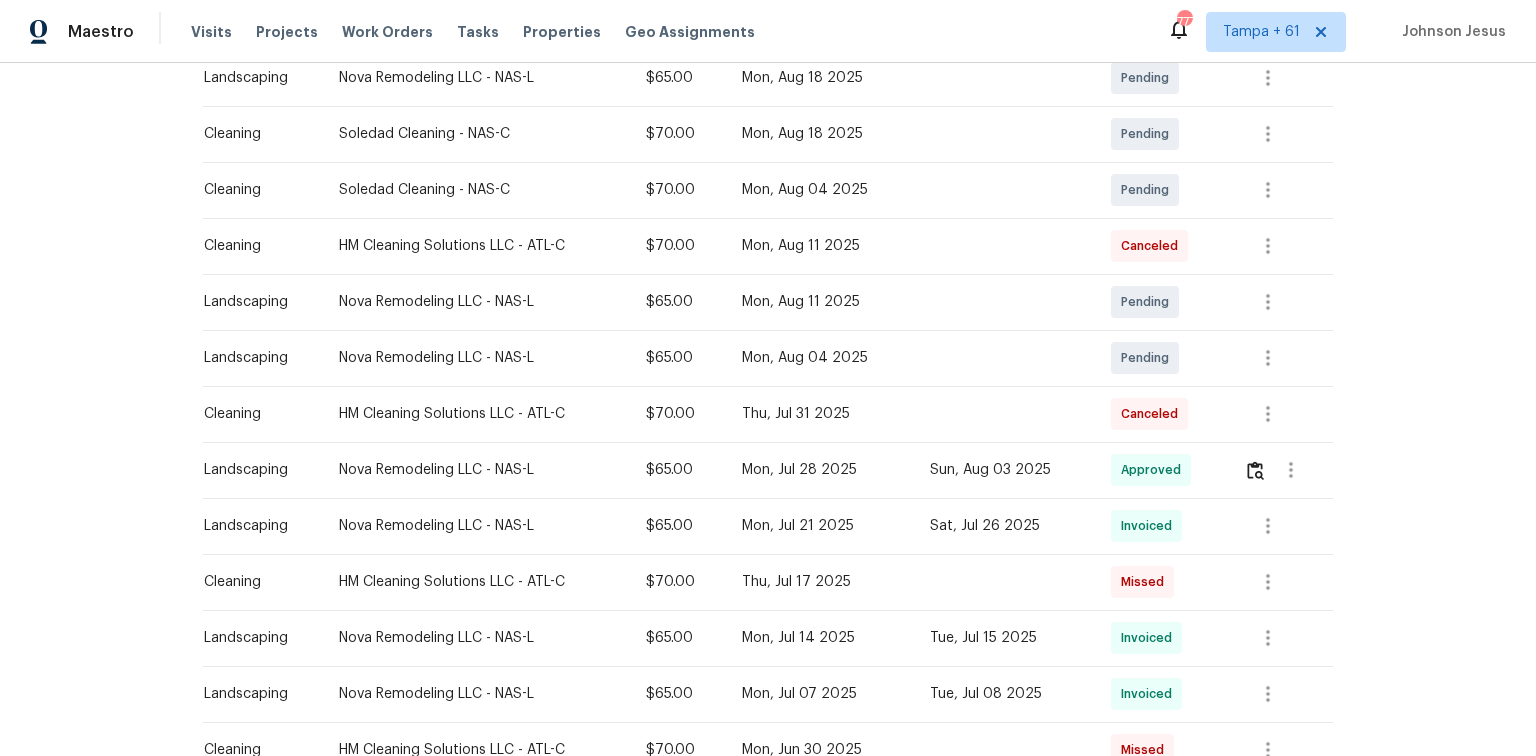 scroll, scrollTop: 560, scrollLeft: 0, axis: vertical 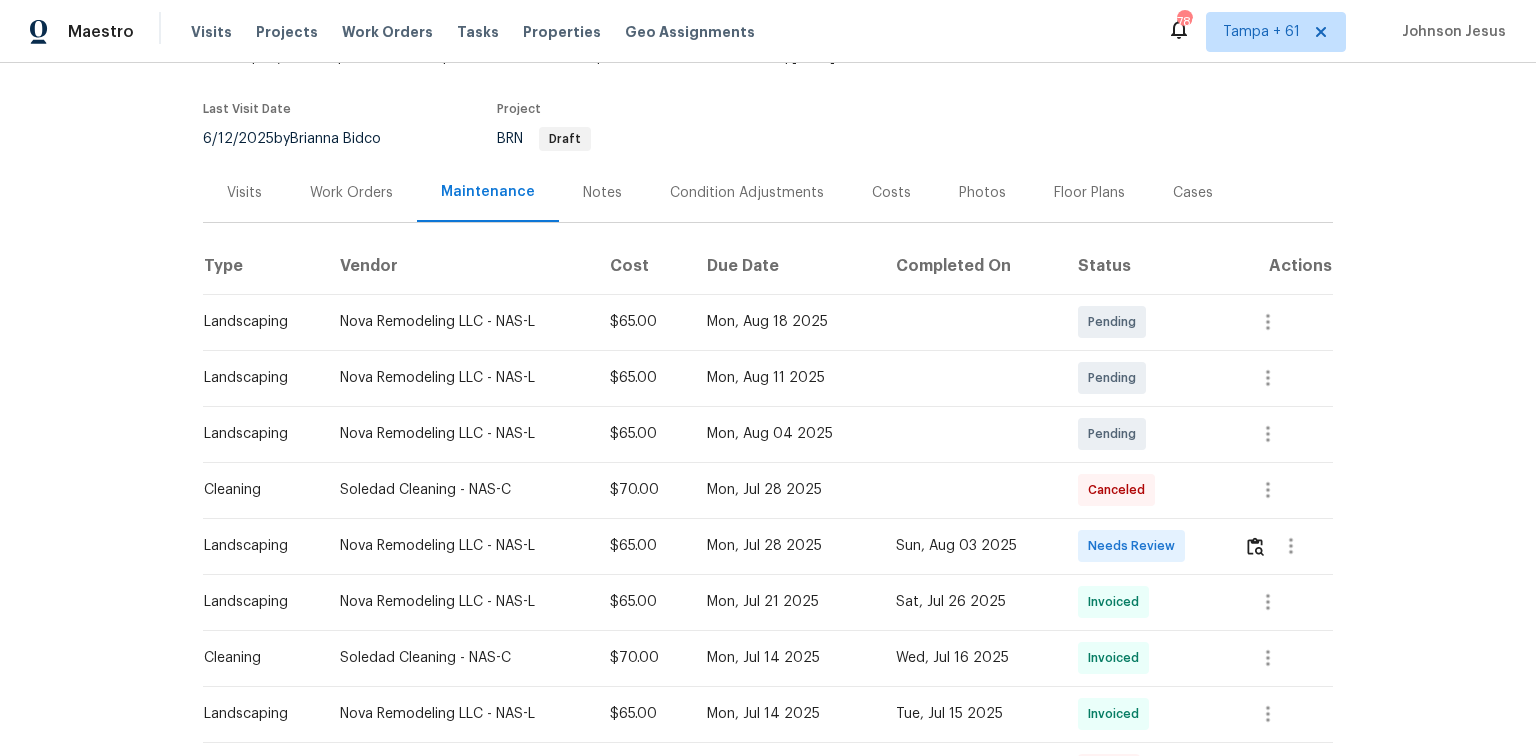 drag, startPoint x: 1235, startPoint y: 514, endPoint x: 1229, endPoint y: 505, distance: 10.816654 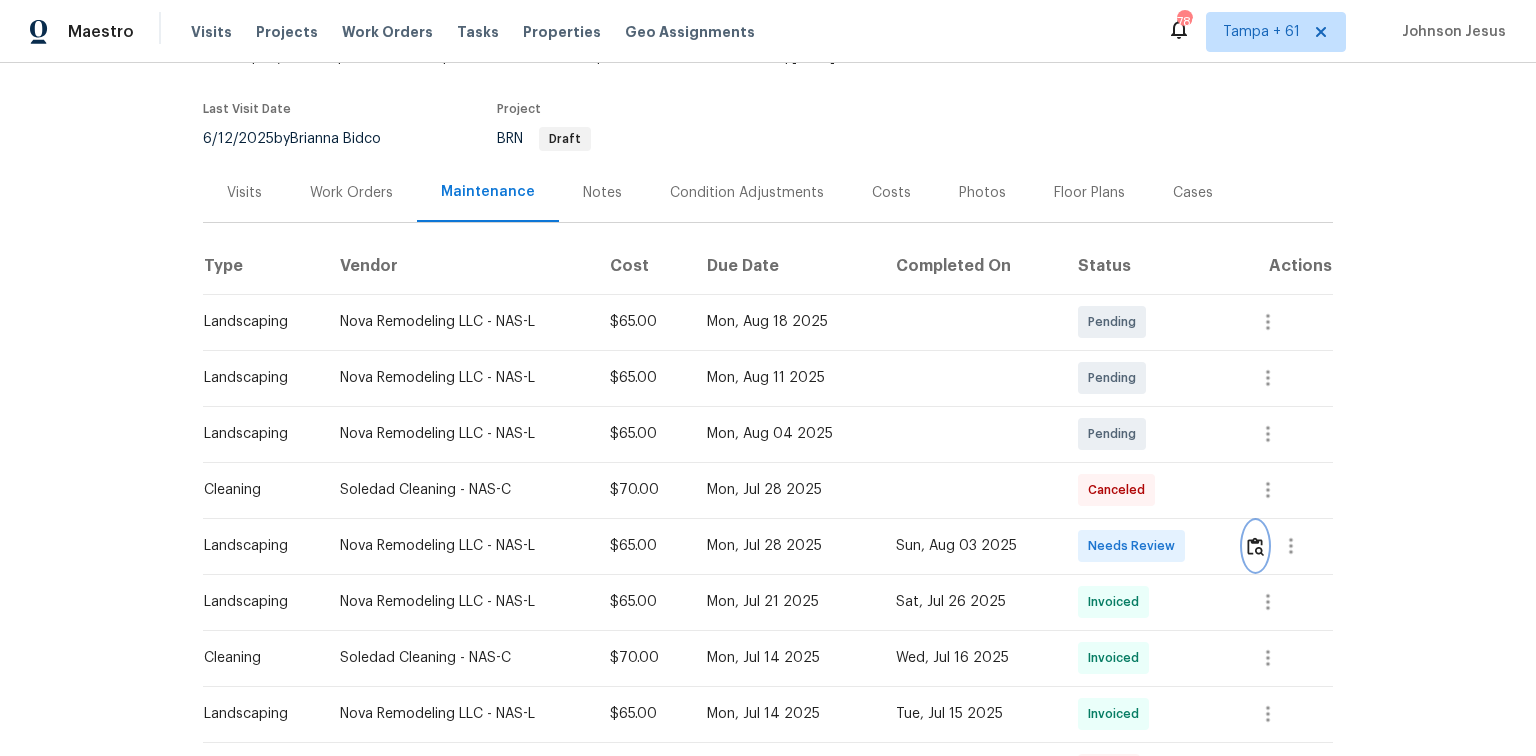click at bounding box center [1255, 546] 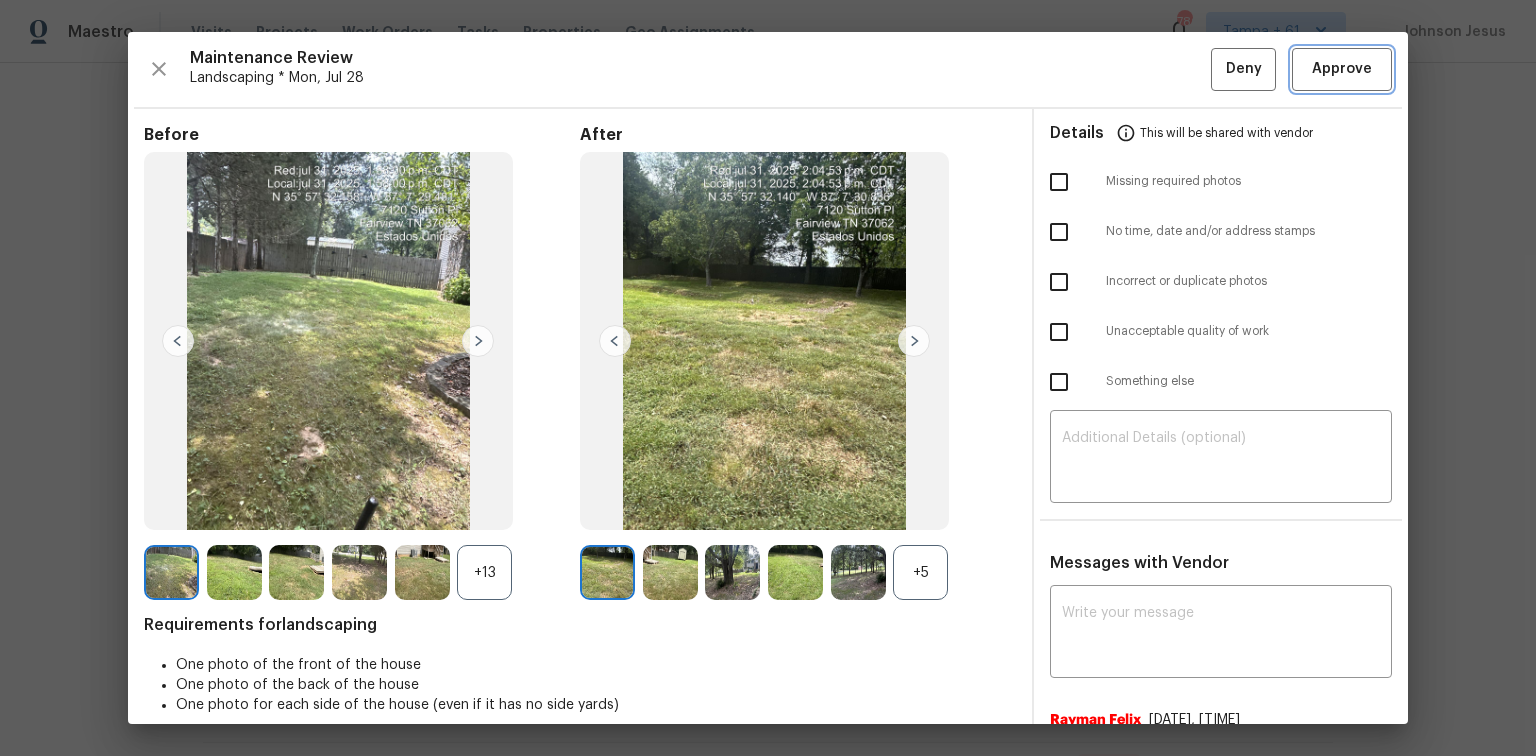 click on "Approve" at bounding box center [1342, 69] 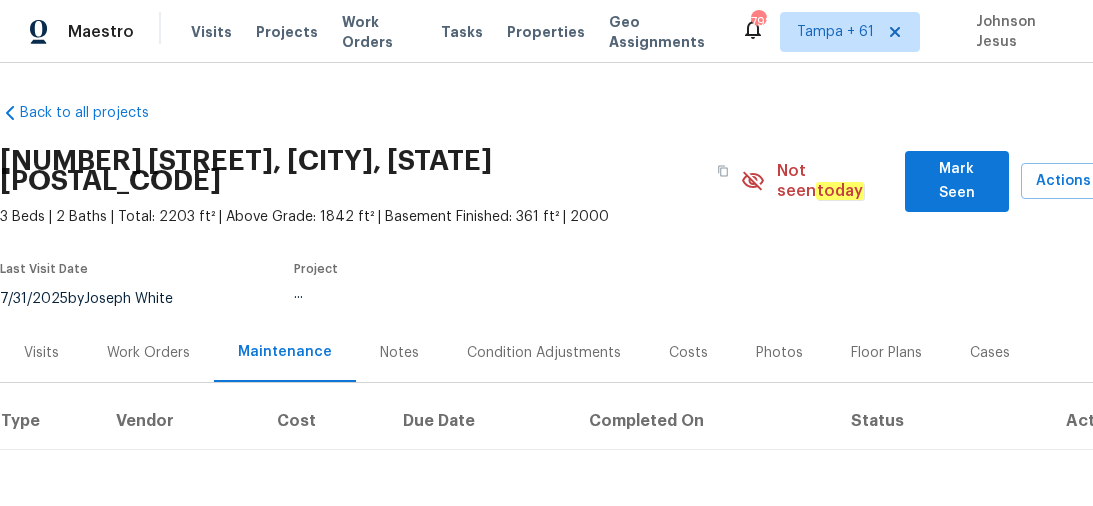scroll, scrollTop: 0, scrollLeft: 0, axis: both 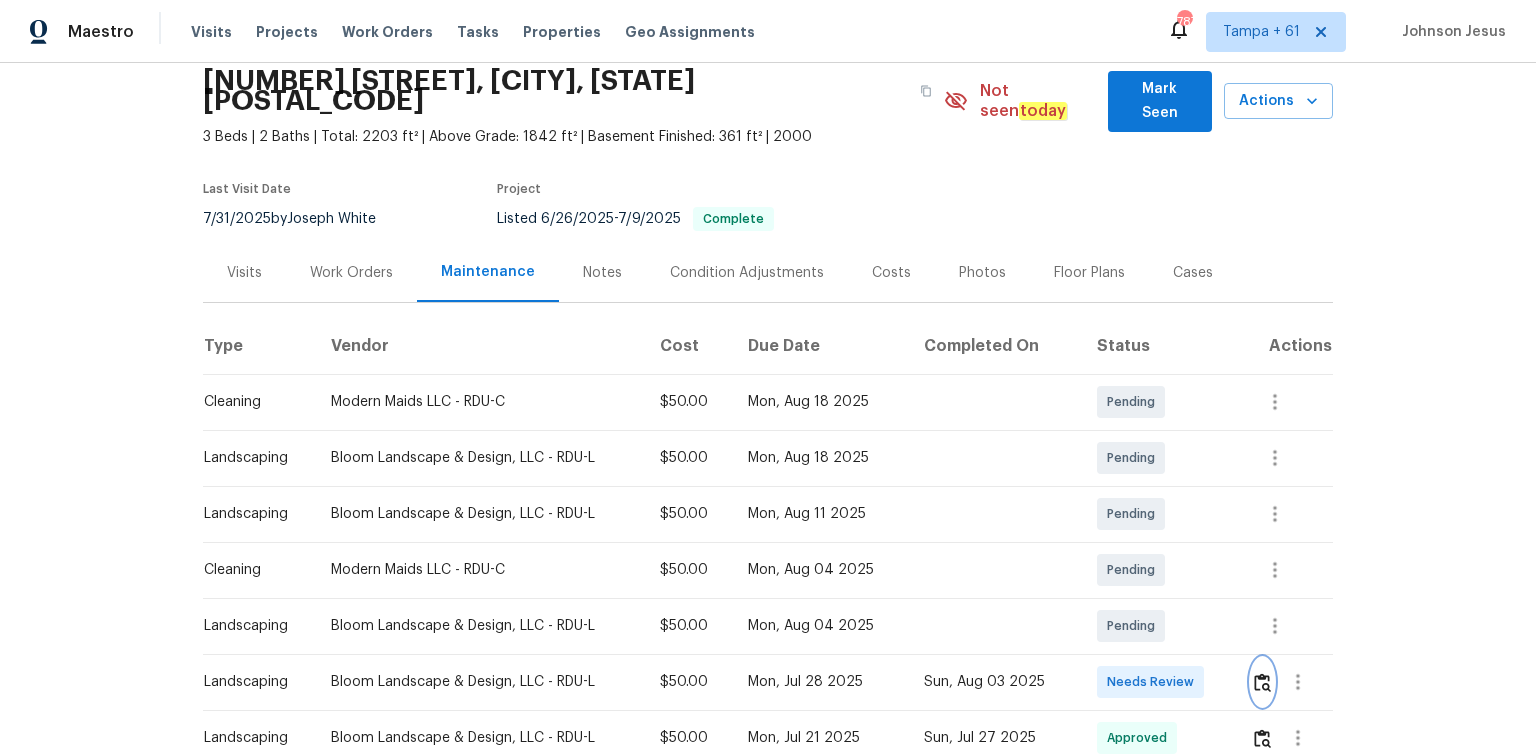 click at bounding box center [1262, 682] 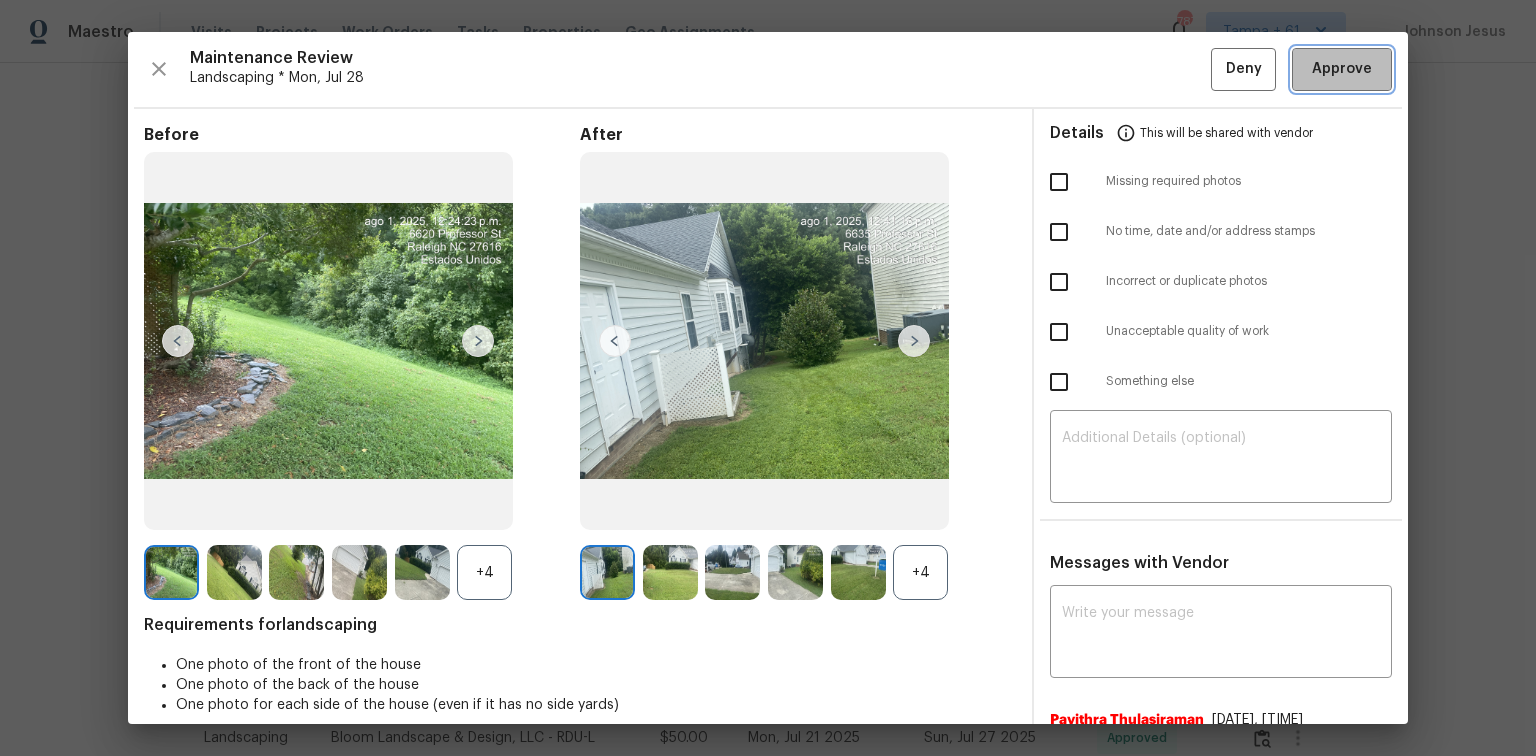 click on "Approve" at bounding box center (1342, 69) 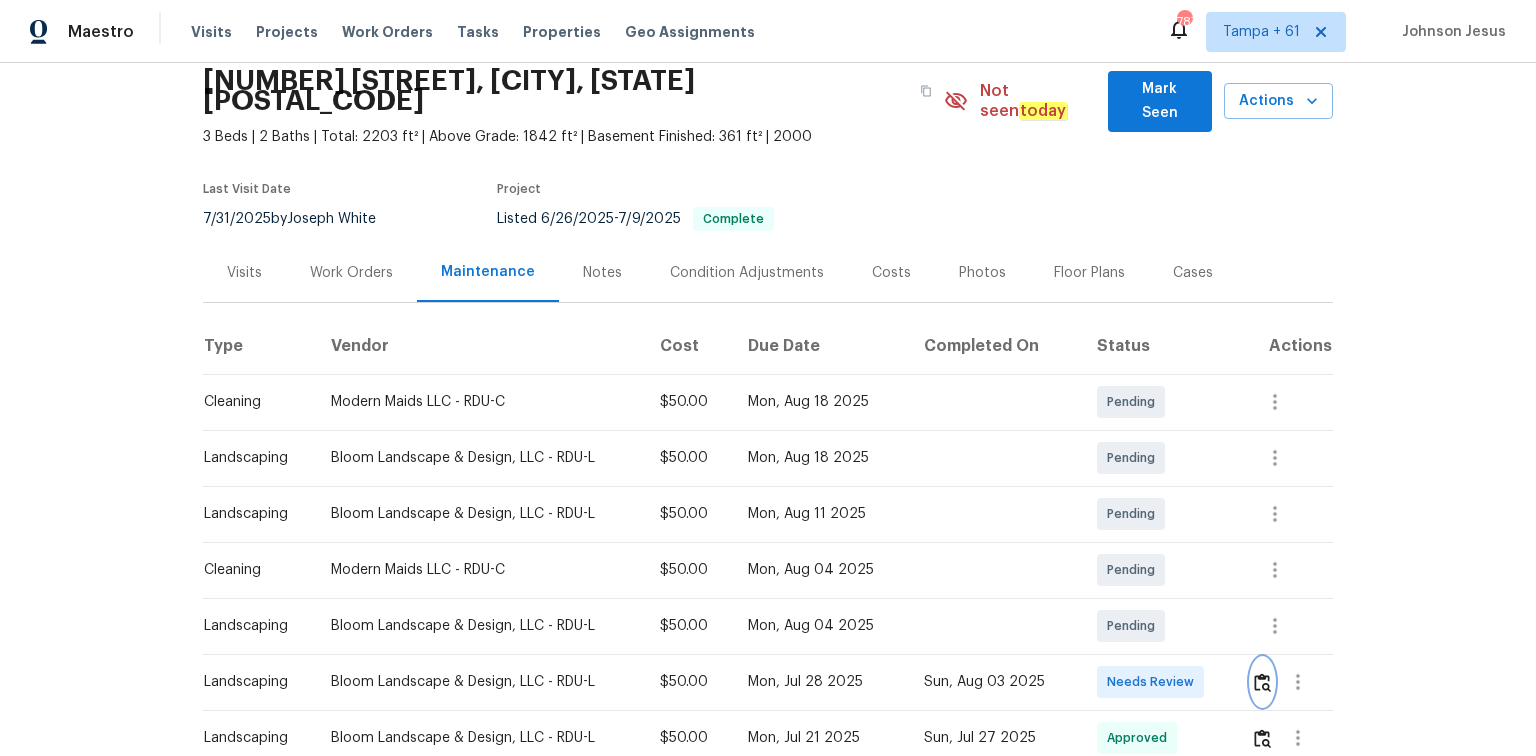 click at bounding box center (1262, 682) 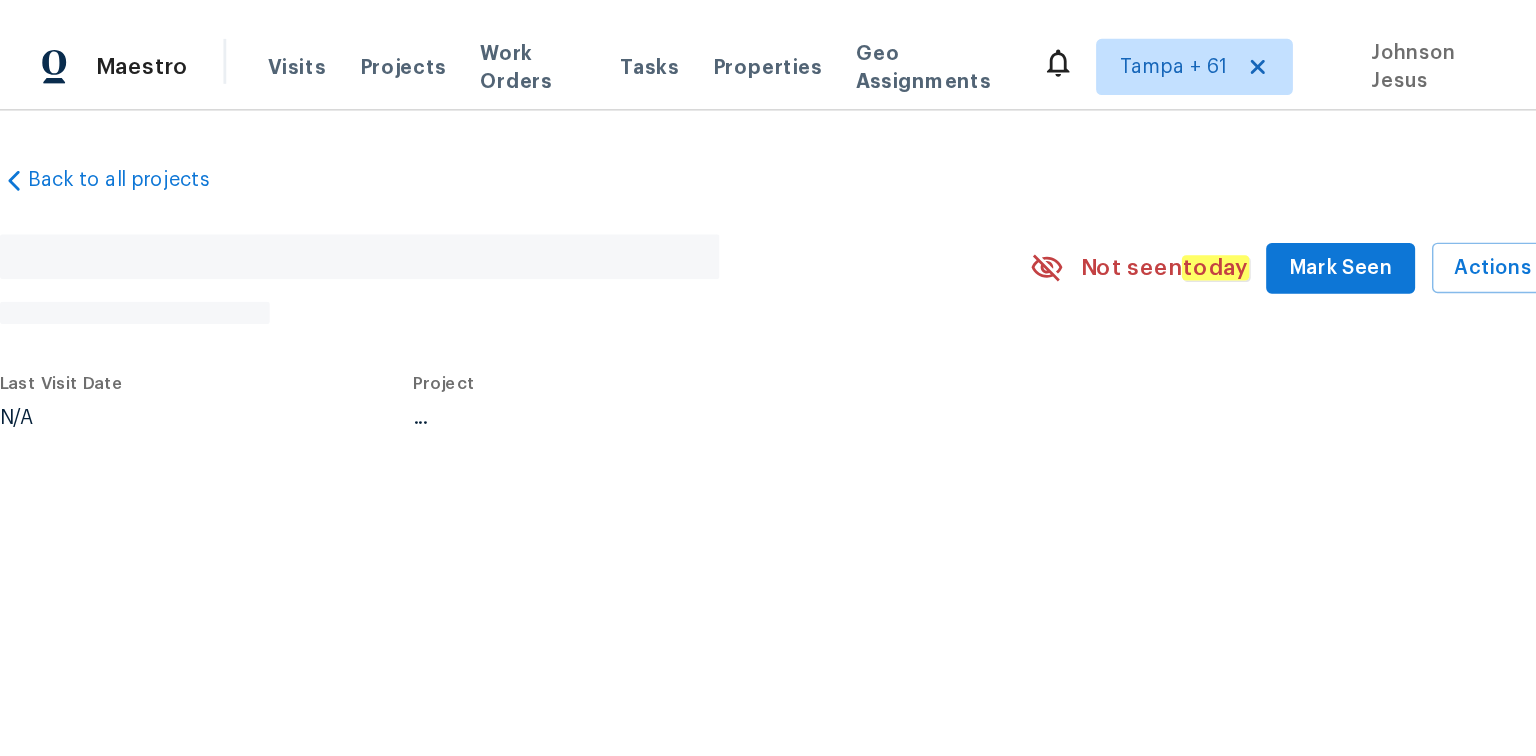 scroll, scrollTop: 0, scrollLeft: 0, axis: both 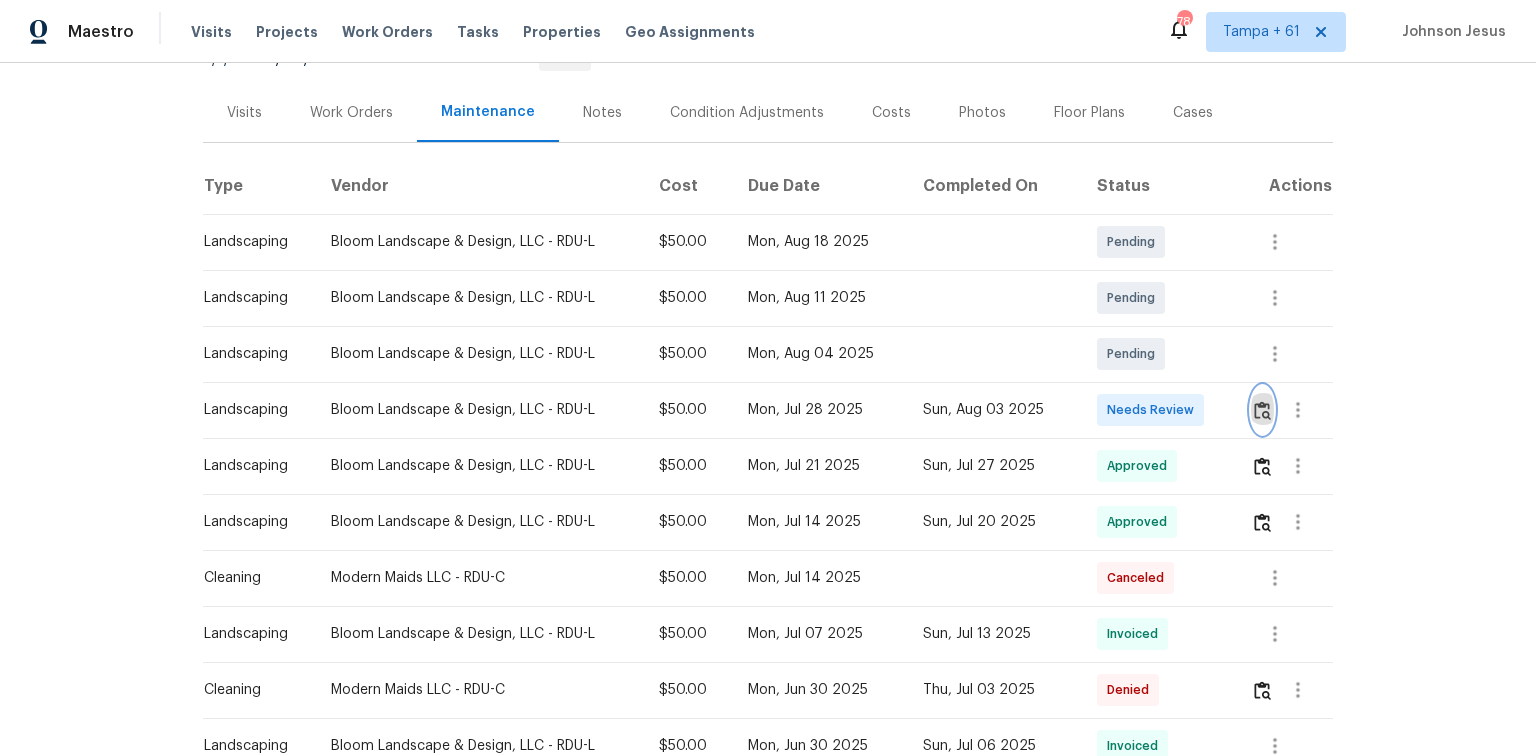 click at bounding box center (1262, 410) 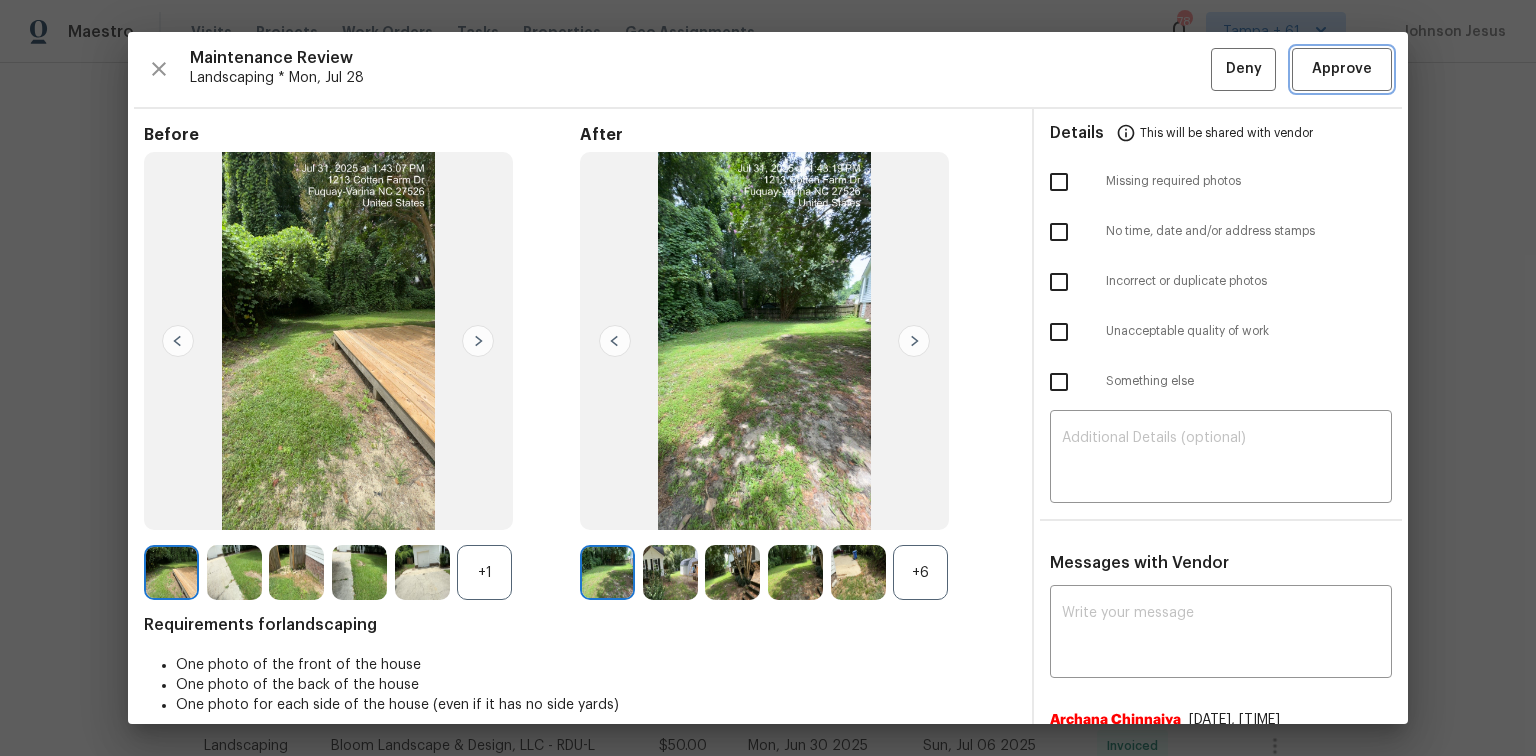 click on "Approve" at bounding box center (1342, 69) 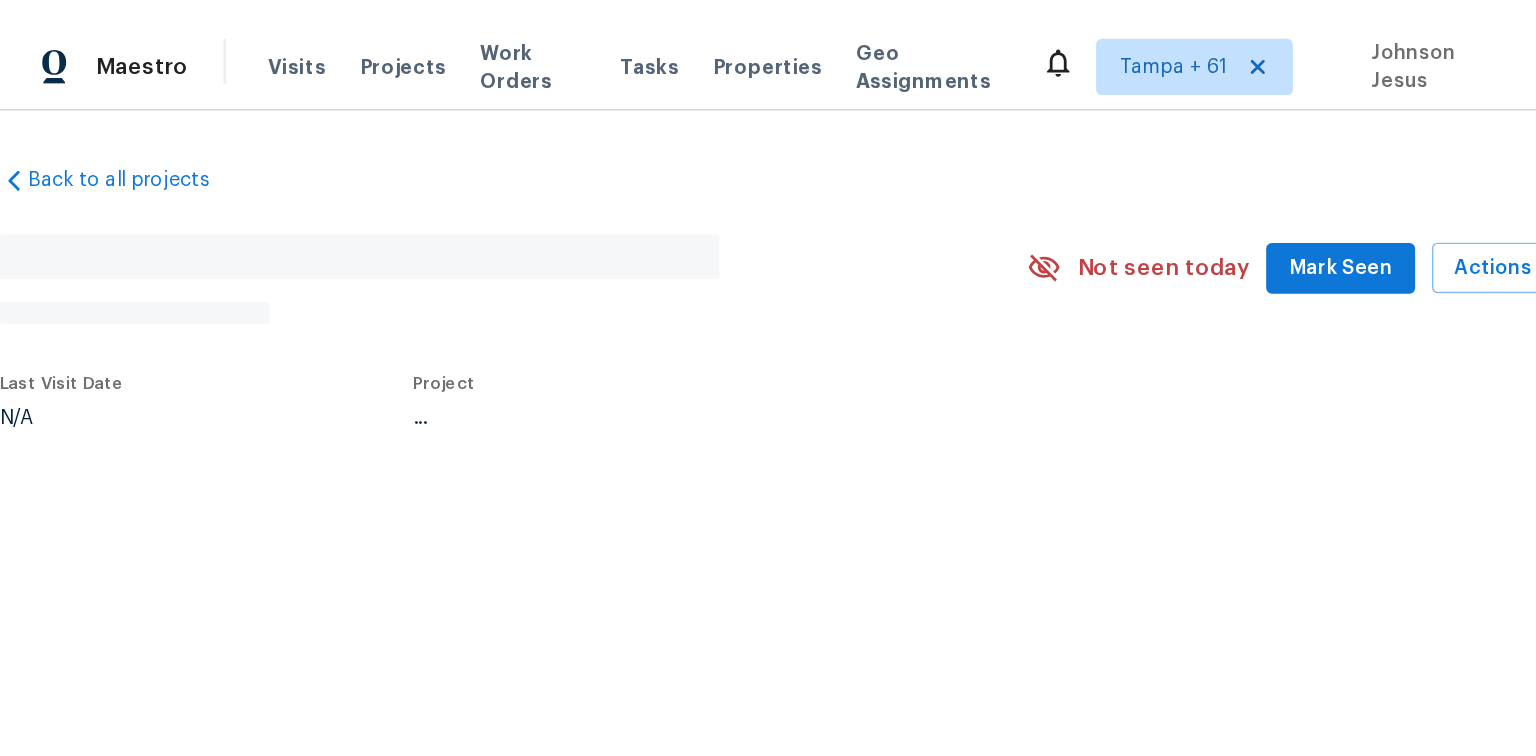 scroll, scrollTop: 0, scrollLeft: 0, axis: both 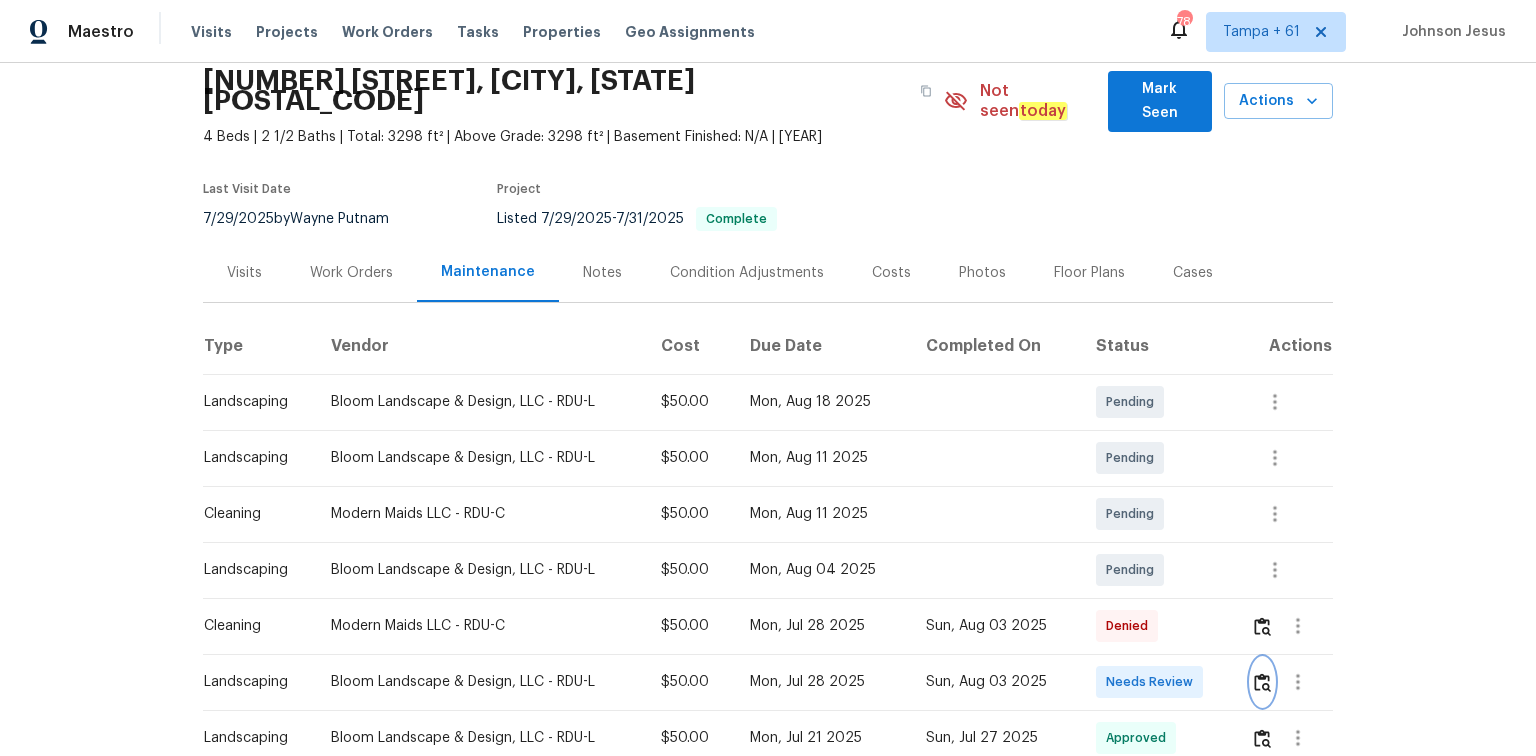 click at bounding box center [1262, 682] 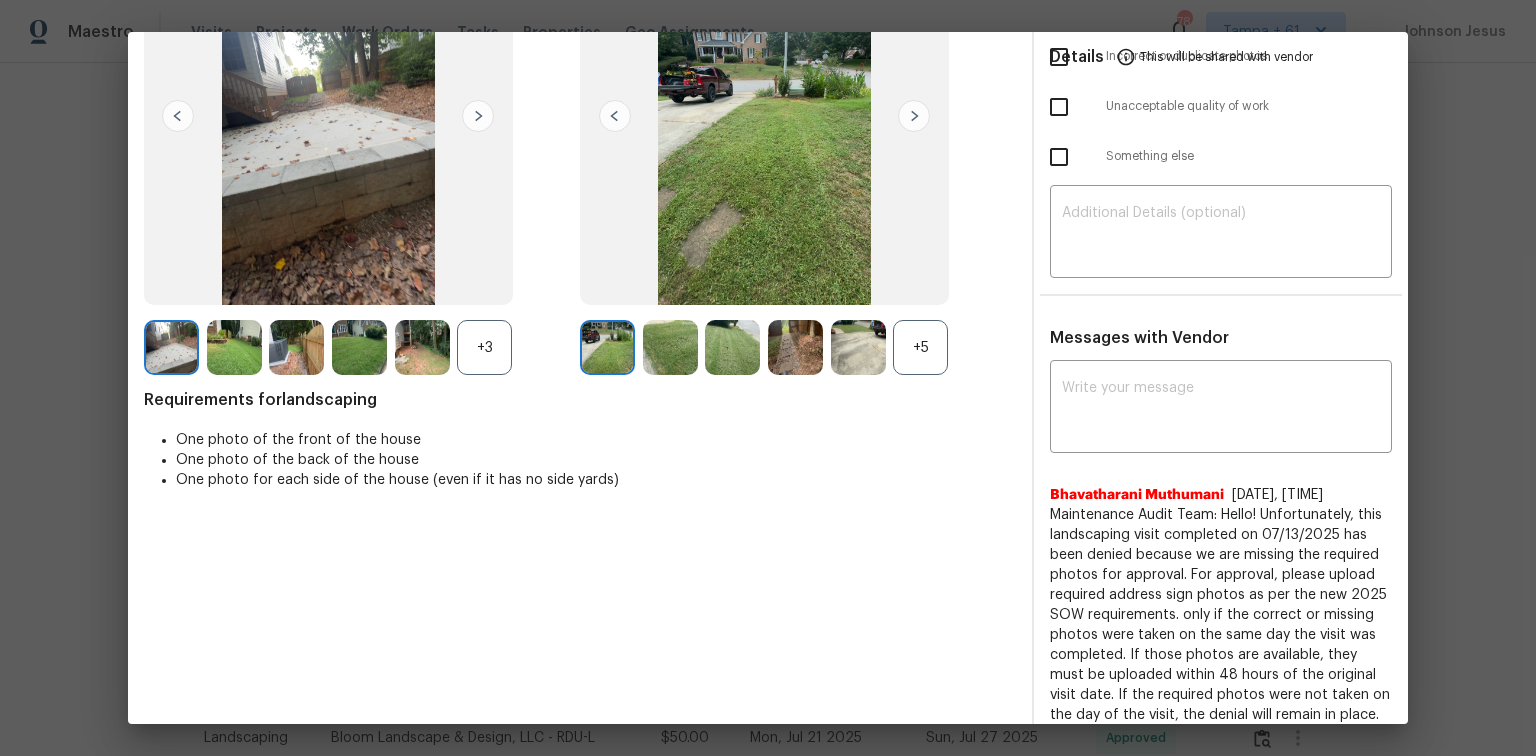 scroll, scrollTop: 240, scrollLeft: 0, axis: vertical 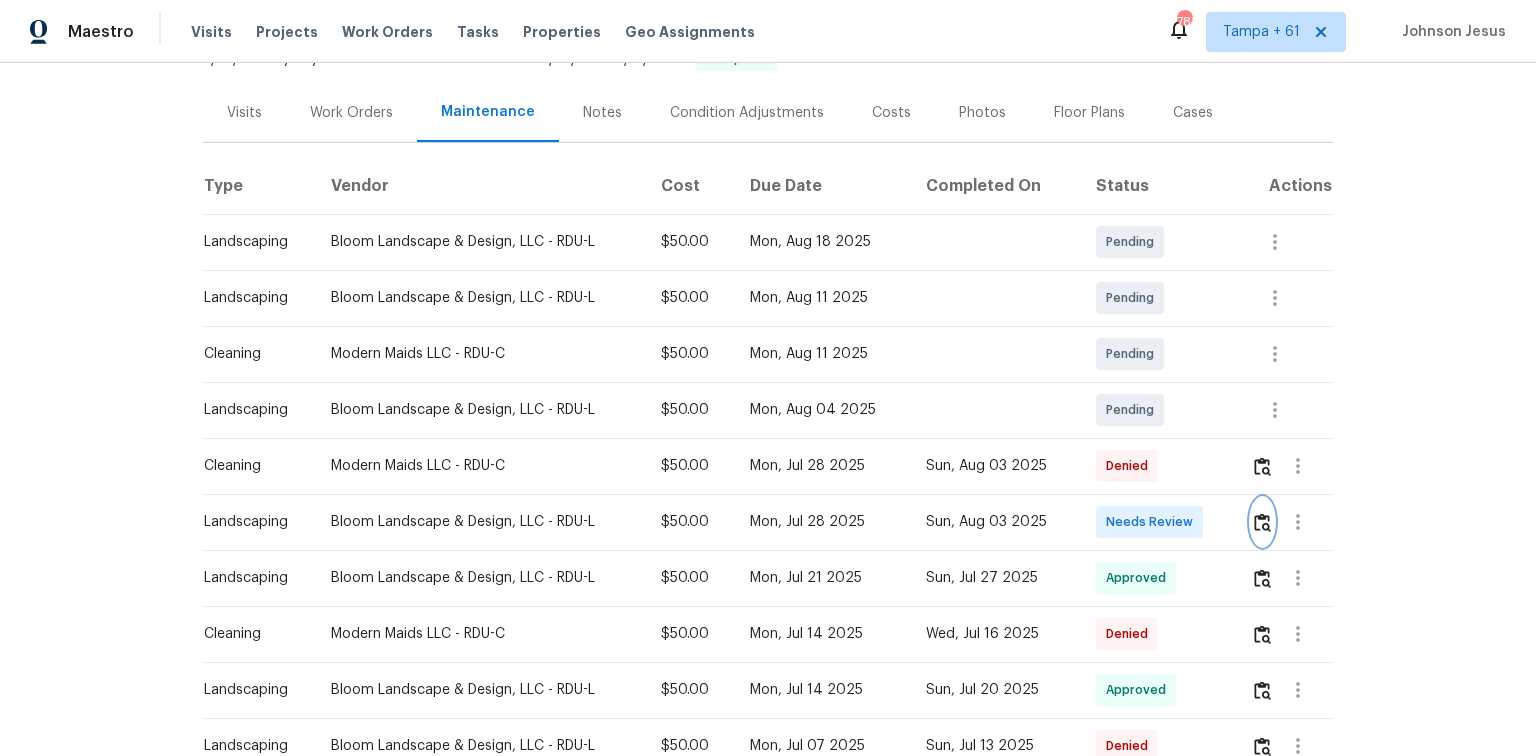 click at bounding box center [1262, 522] 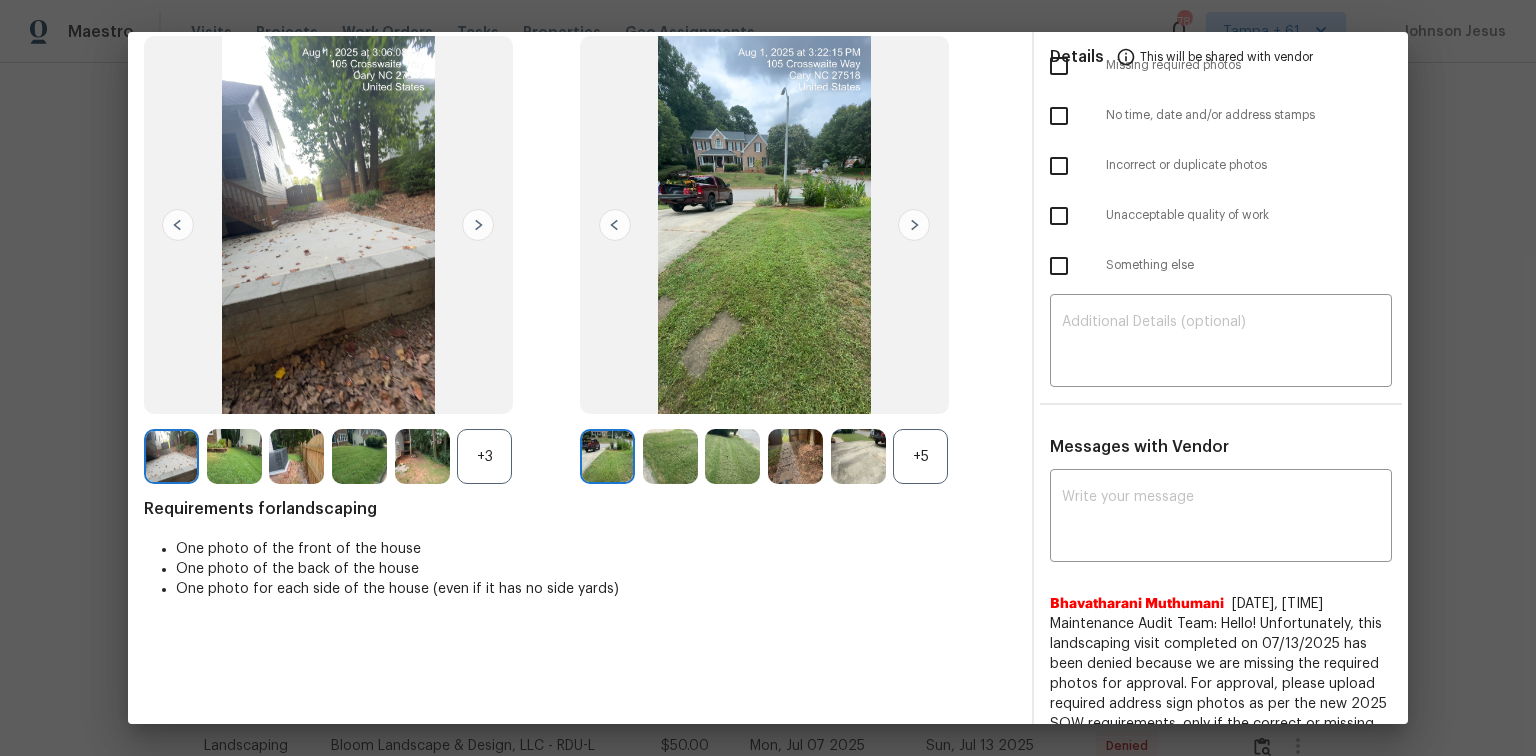 scroll, scrollTop: 0, scrollLeft: 0, axis: both 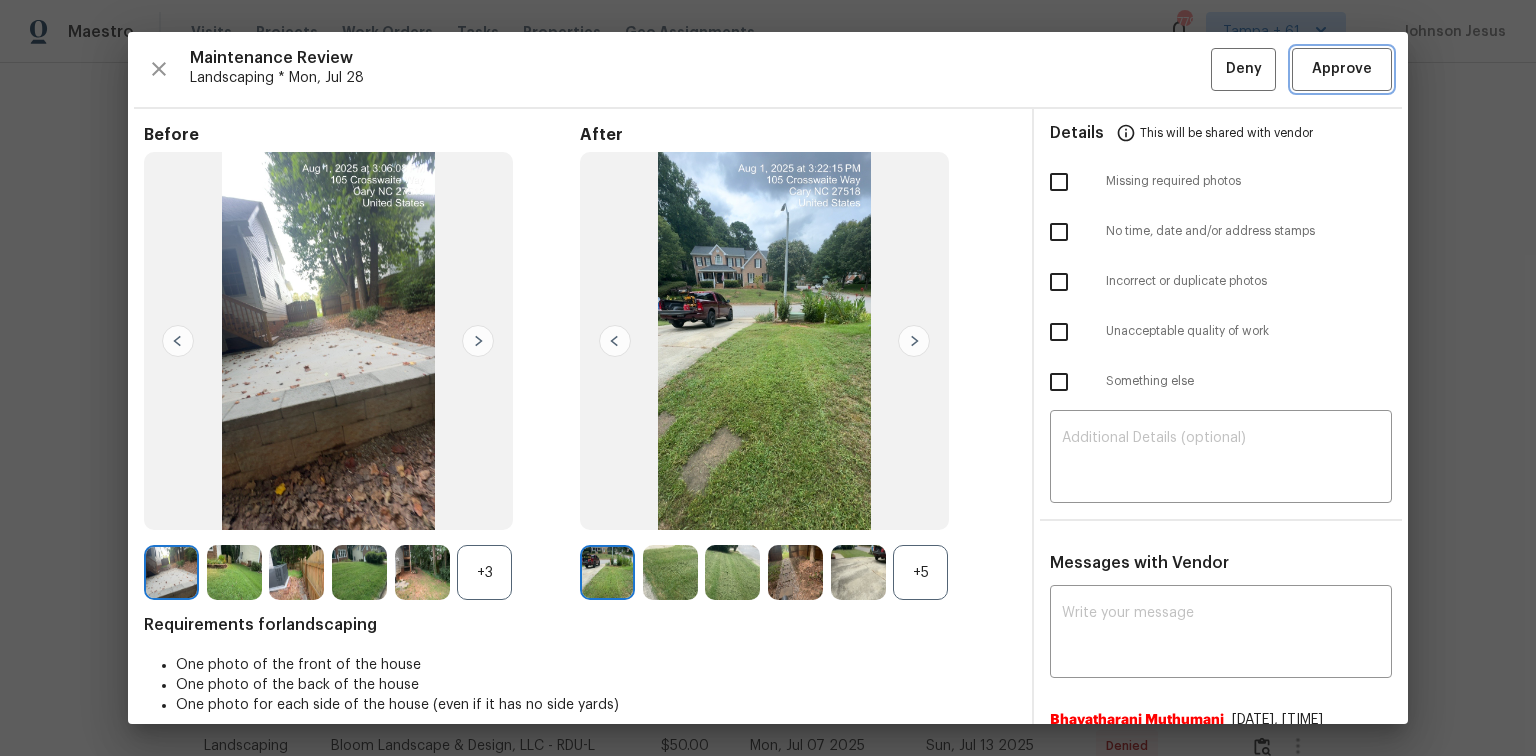 click on "Approve" at bounding box center [1342, 69] 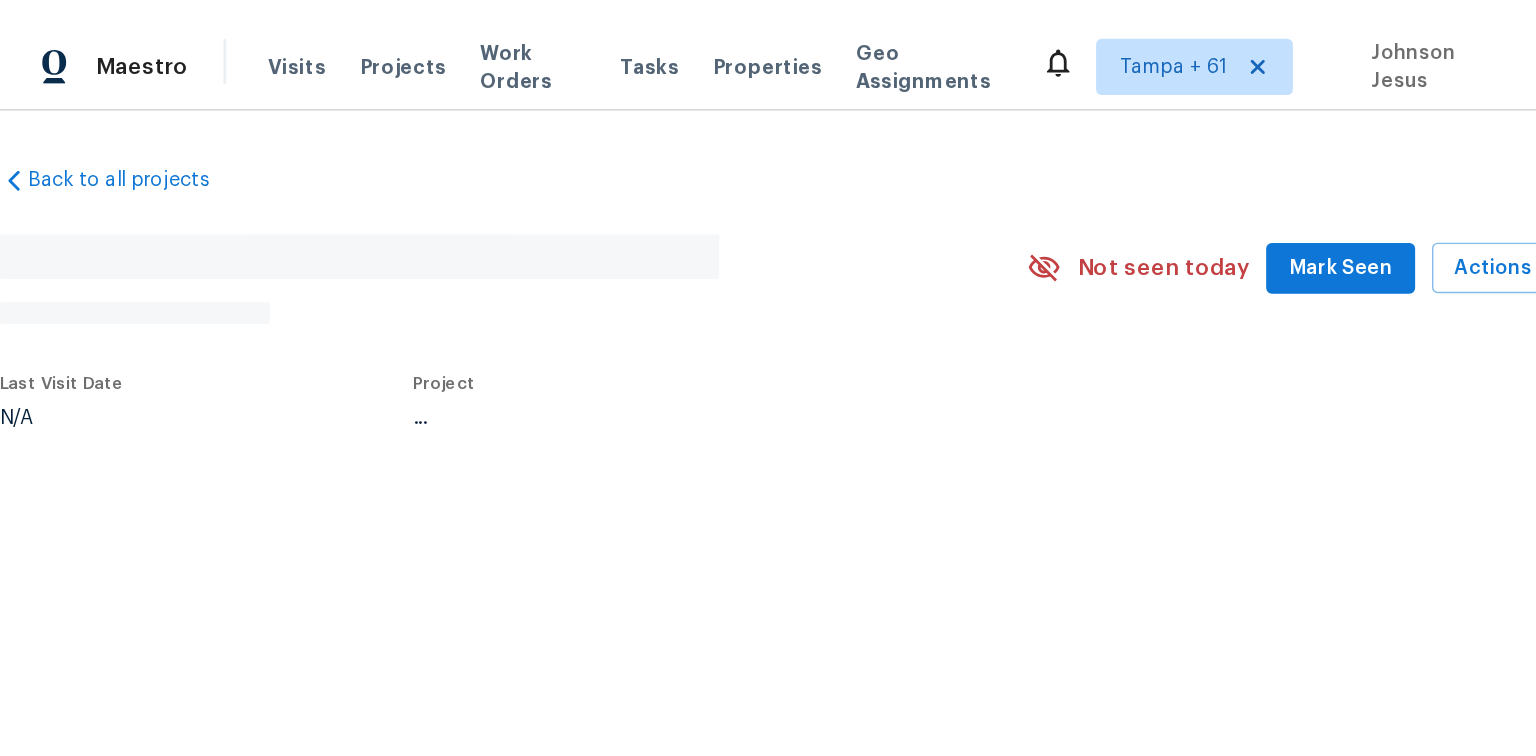 scroll, scrollTop: 0, scrollLeft: 0, axis: both 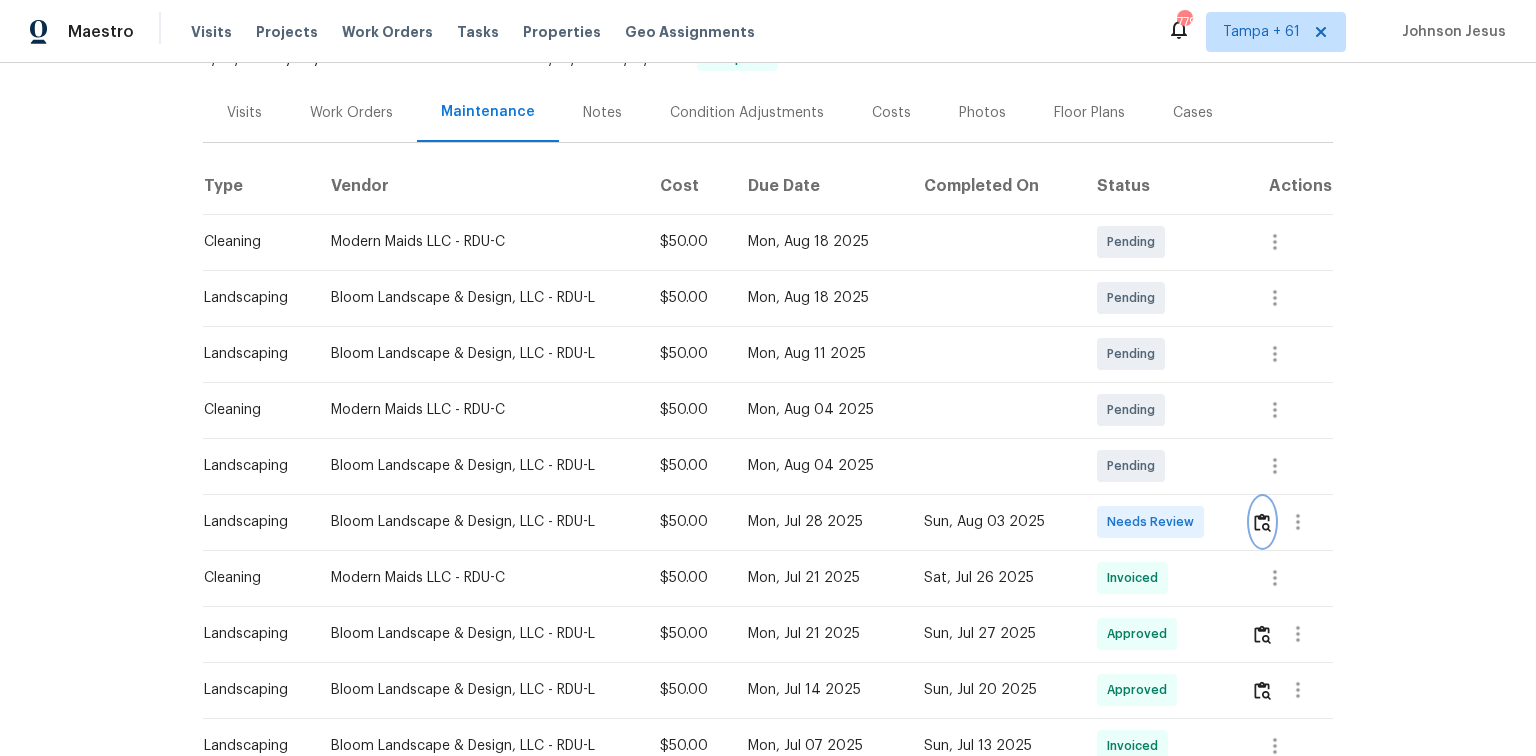 click at bounding box center [1262, 522] 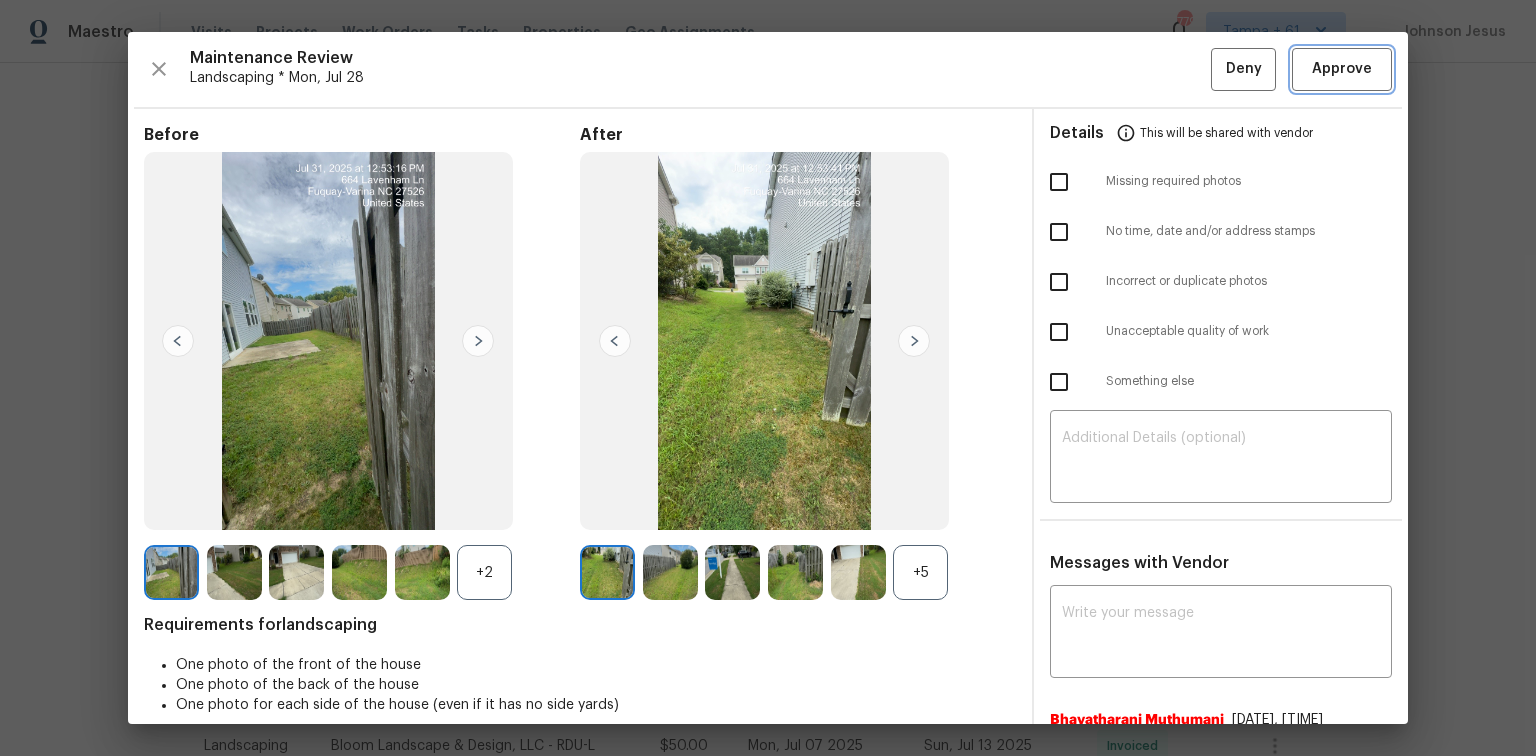 click on "Approve" at bounding box center (1342, 69) 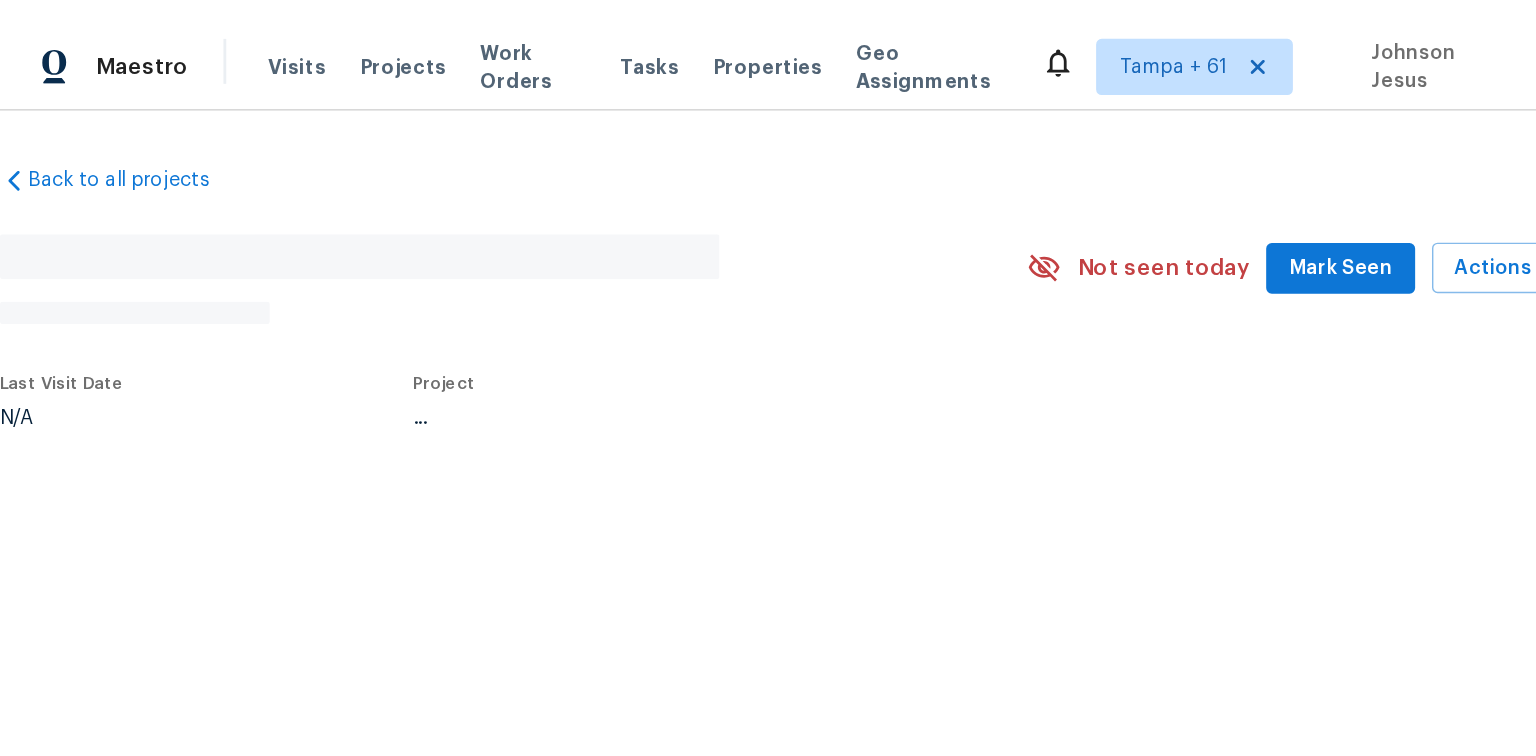 scroll, scrollTop: 0, scrollLeft: 0, axis: both 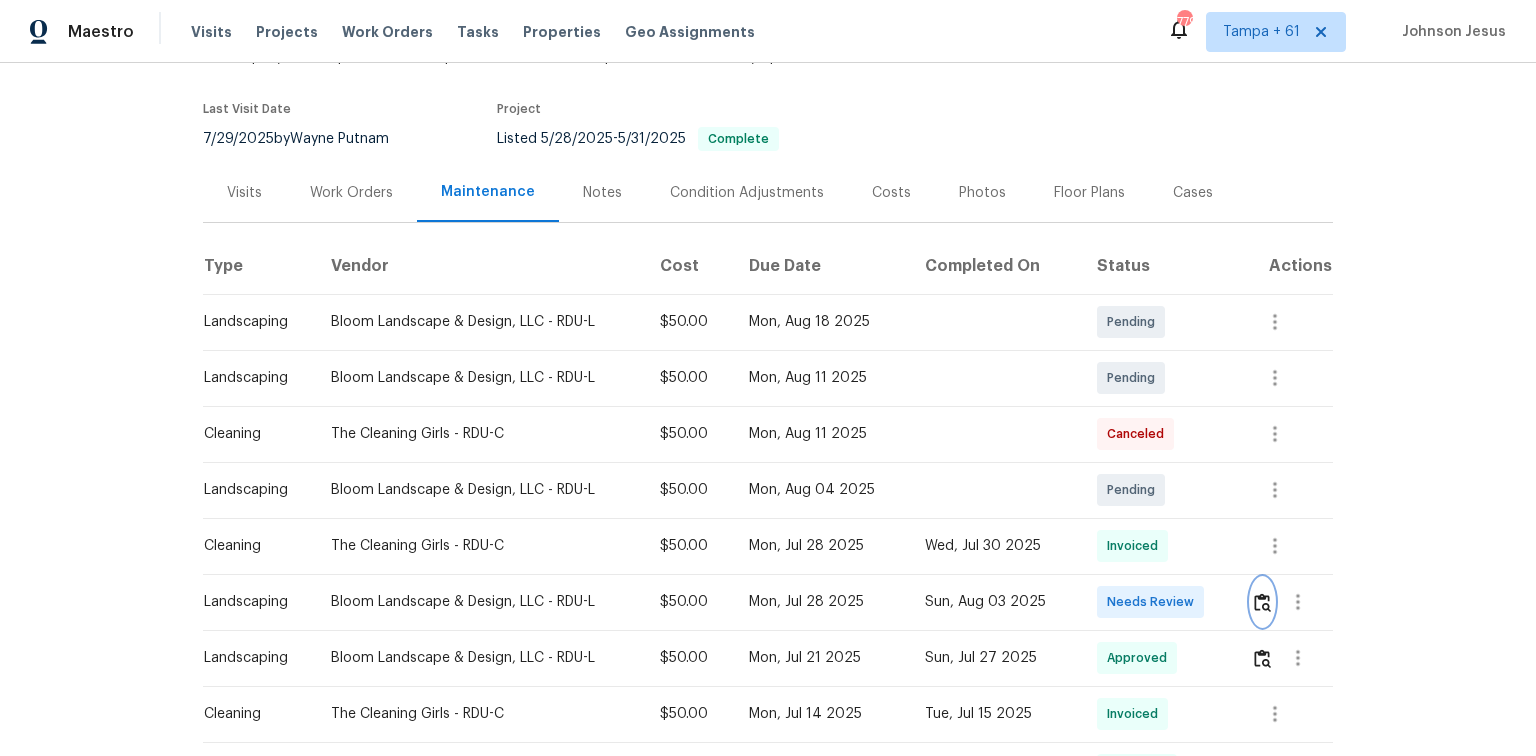 click at bounding box center [1262, 602] 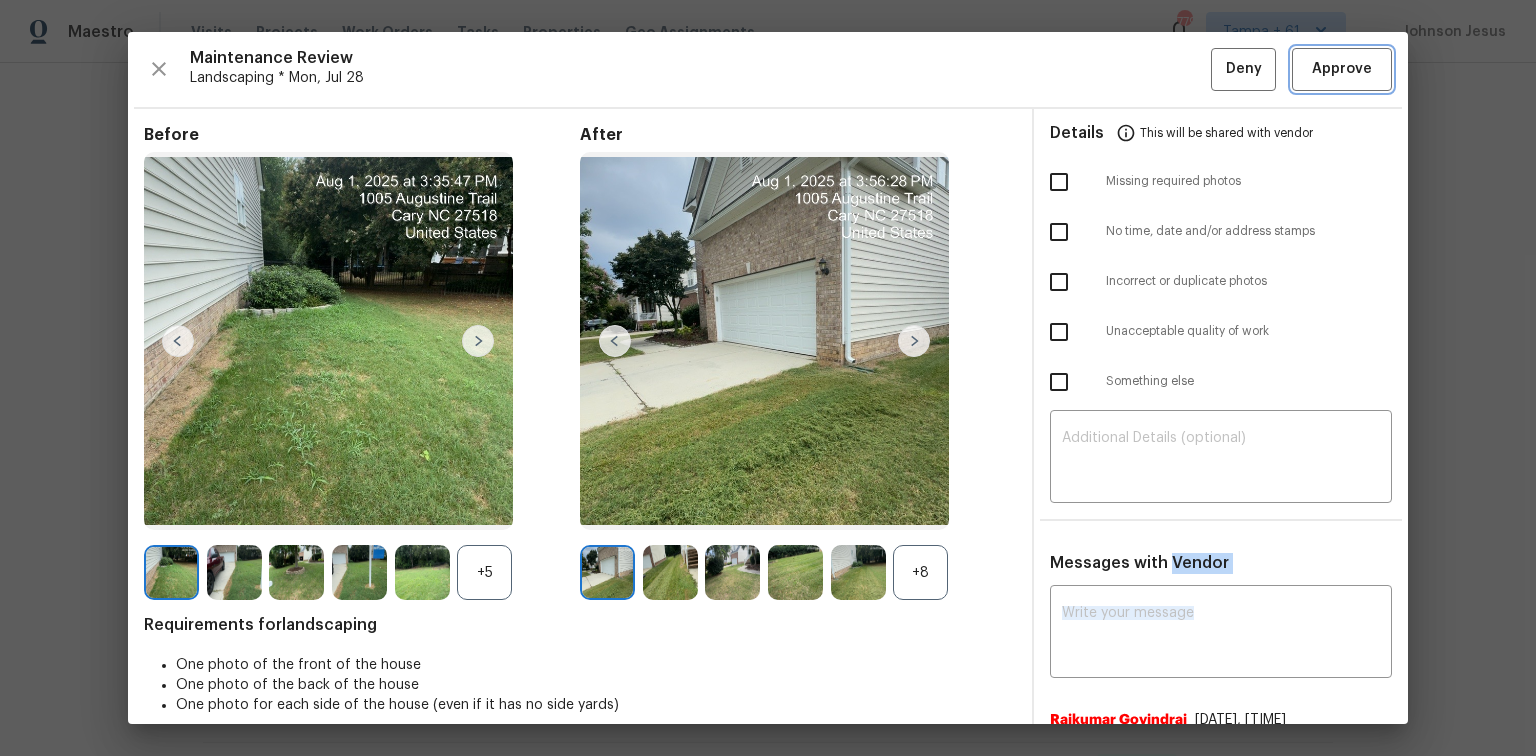 drag, startPoint x: 1308, startPoint y: 70, endPoint x: 1274, endPoint y: 96, distance: 42.80187 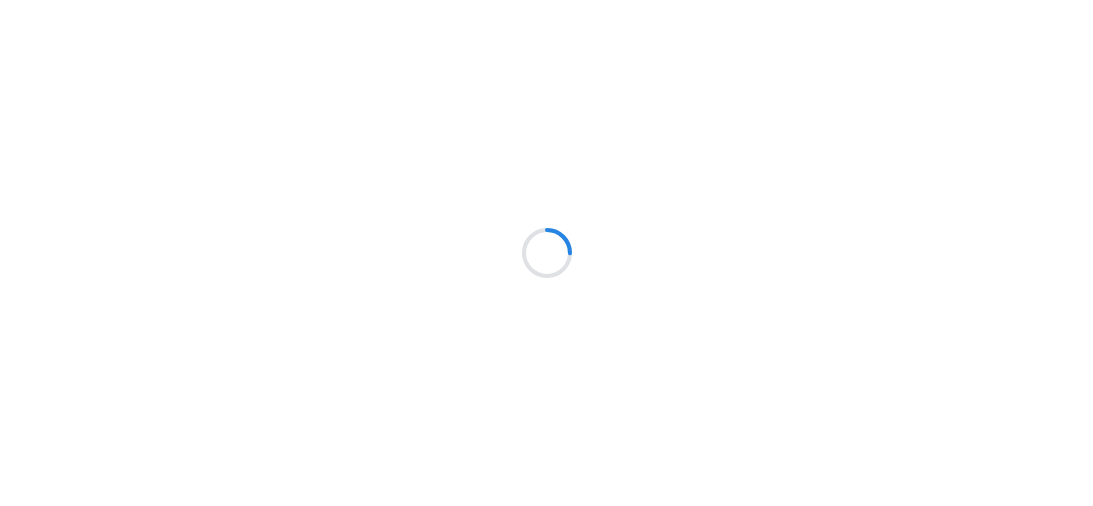 scroll, scrollTop: 0, scrollLeft: 0, axis: both 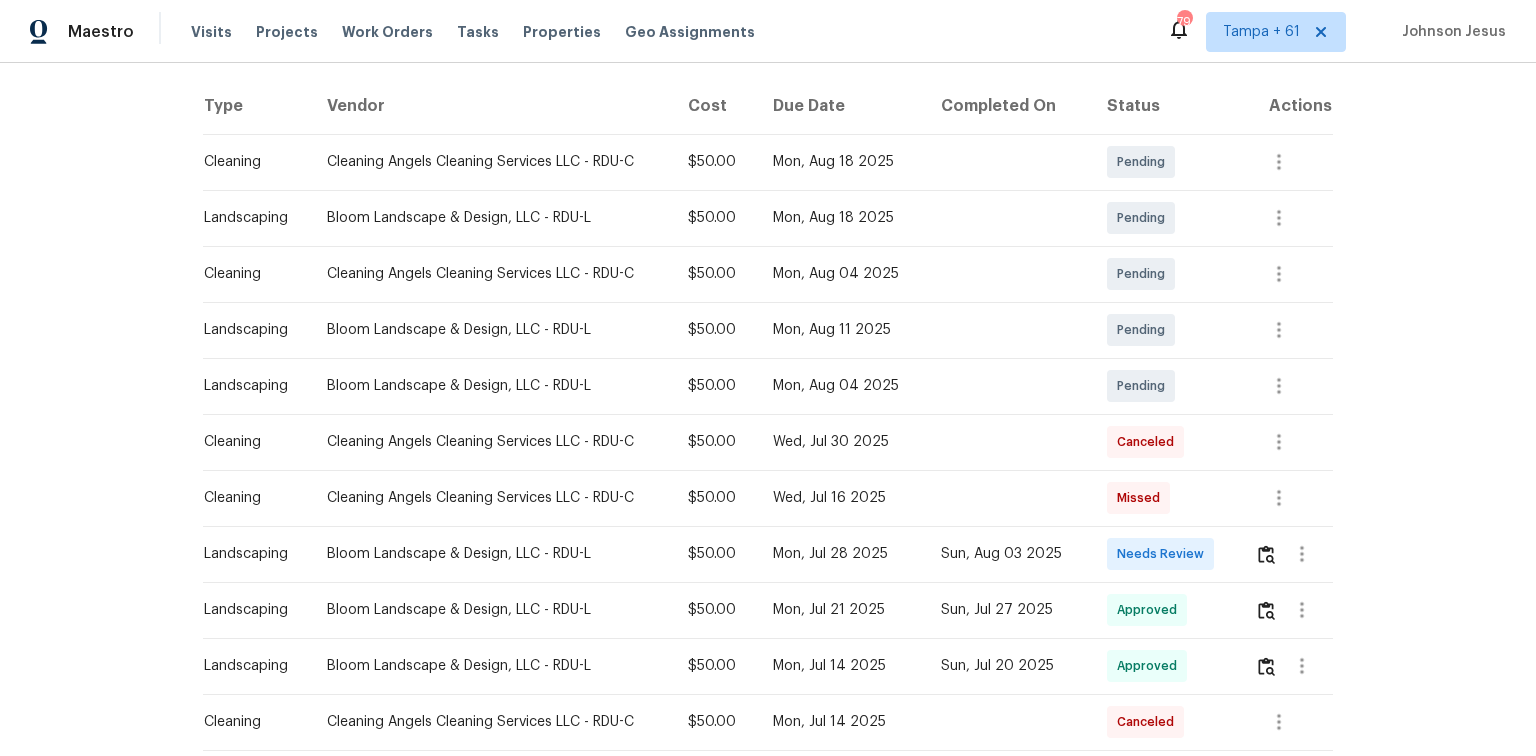 click at bounding box center [1286, 554] 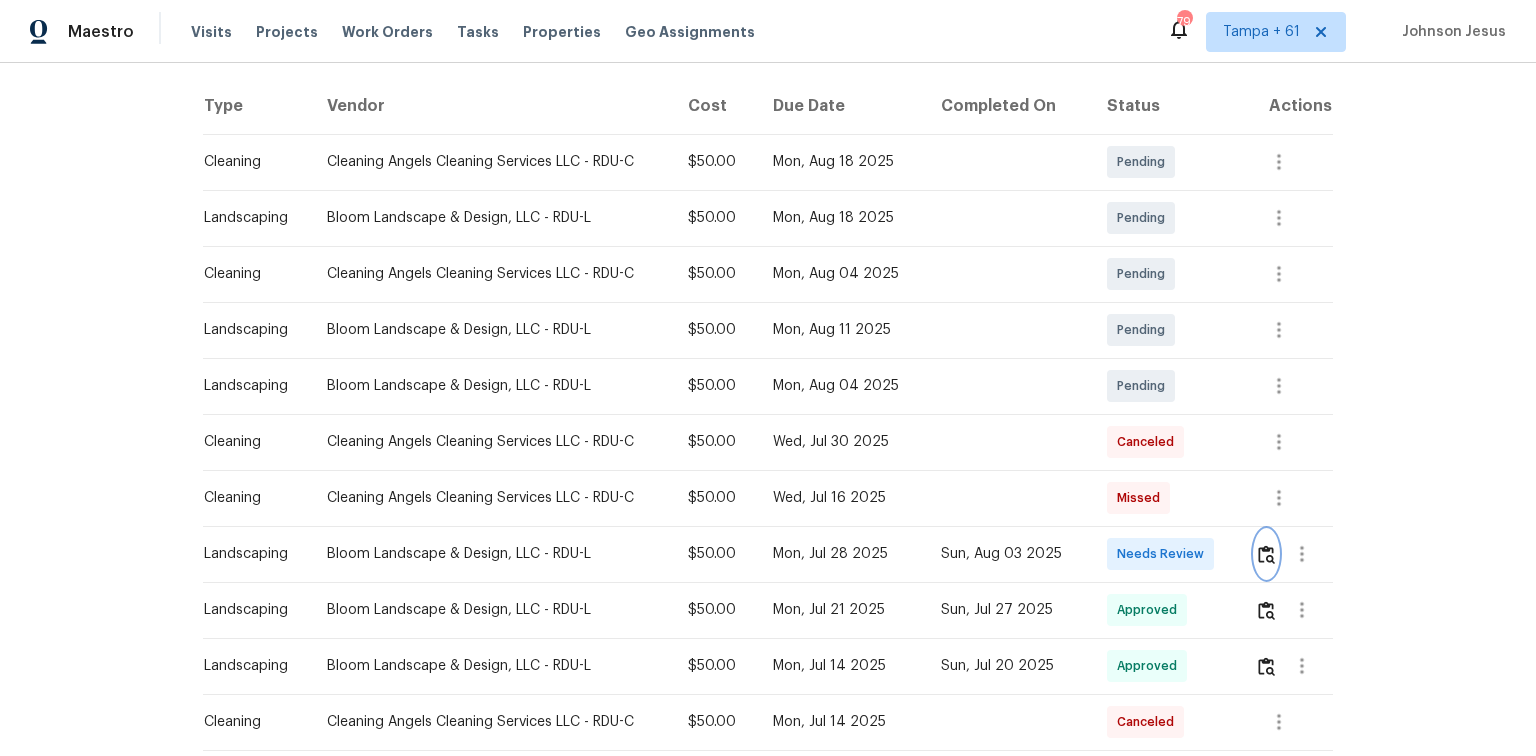 click at bounding box center [1266, 554] 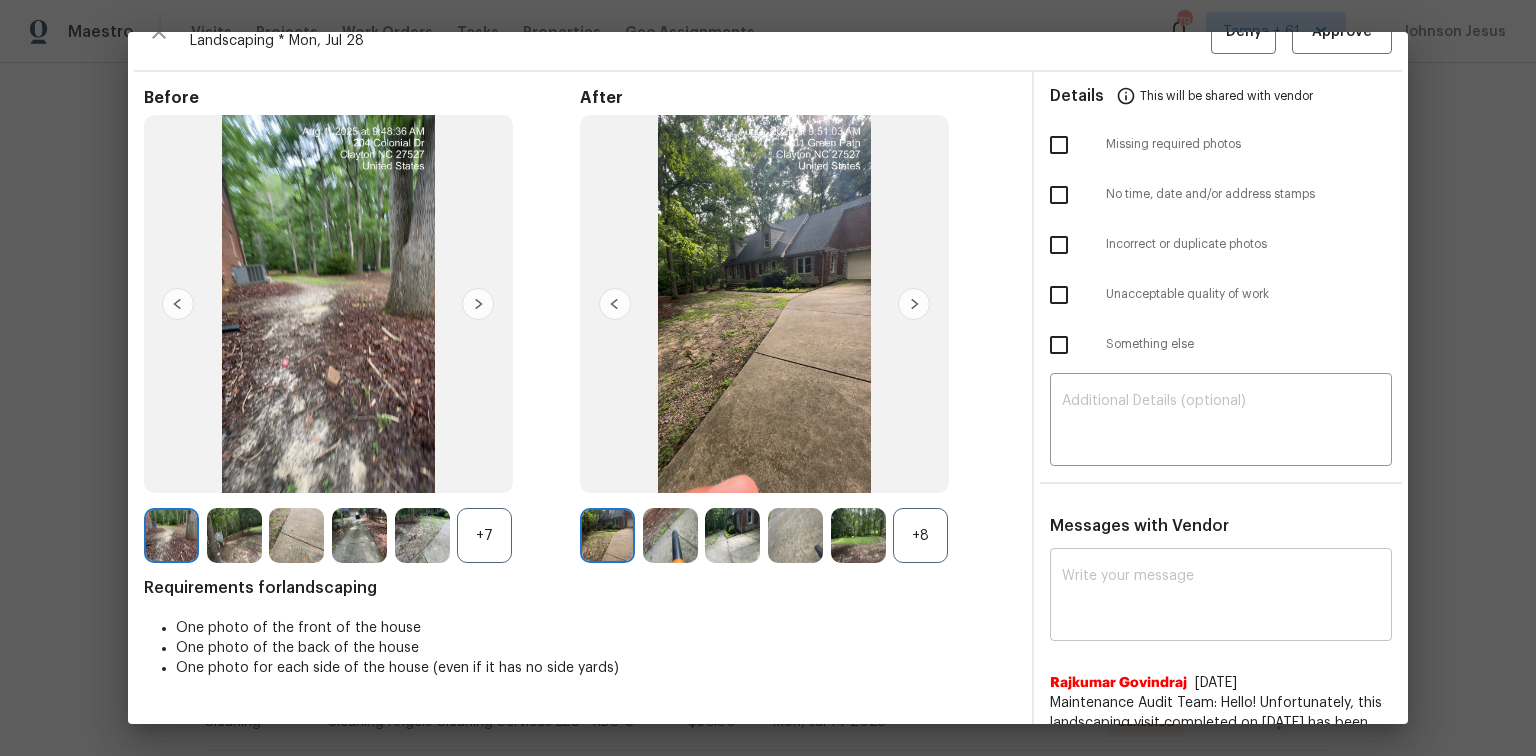 scroll, scrollTop: 0, scrollLeft: 0, axis: both 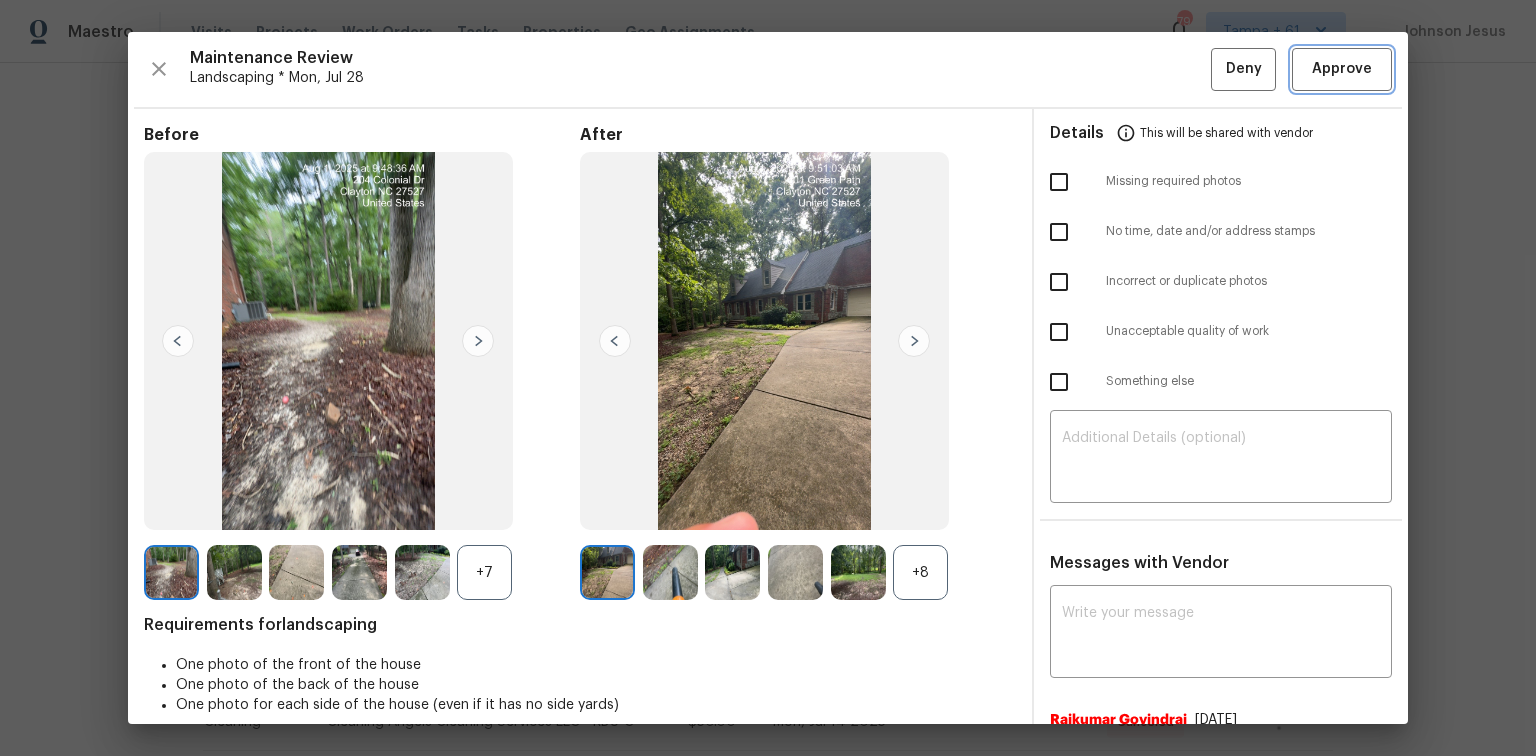 click on "Approve" at bounding box center [1342, 69] 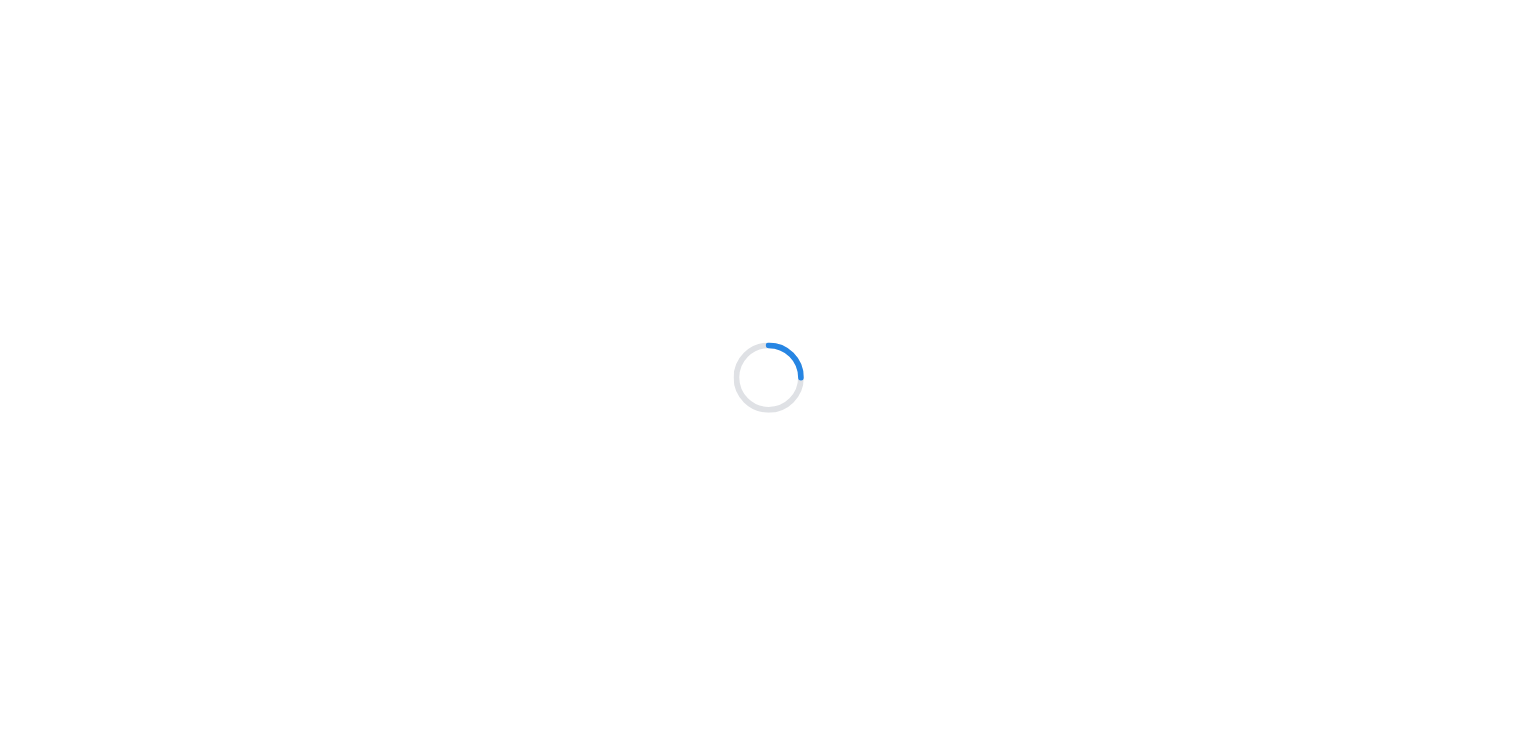 scroll, scrollTop: 0, scrollLeft: 0, axis: both 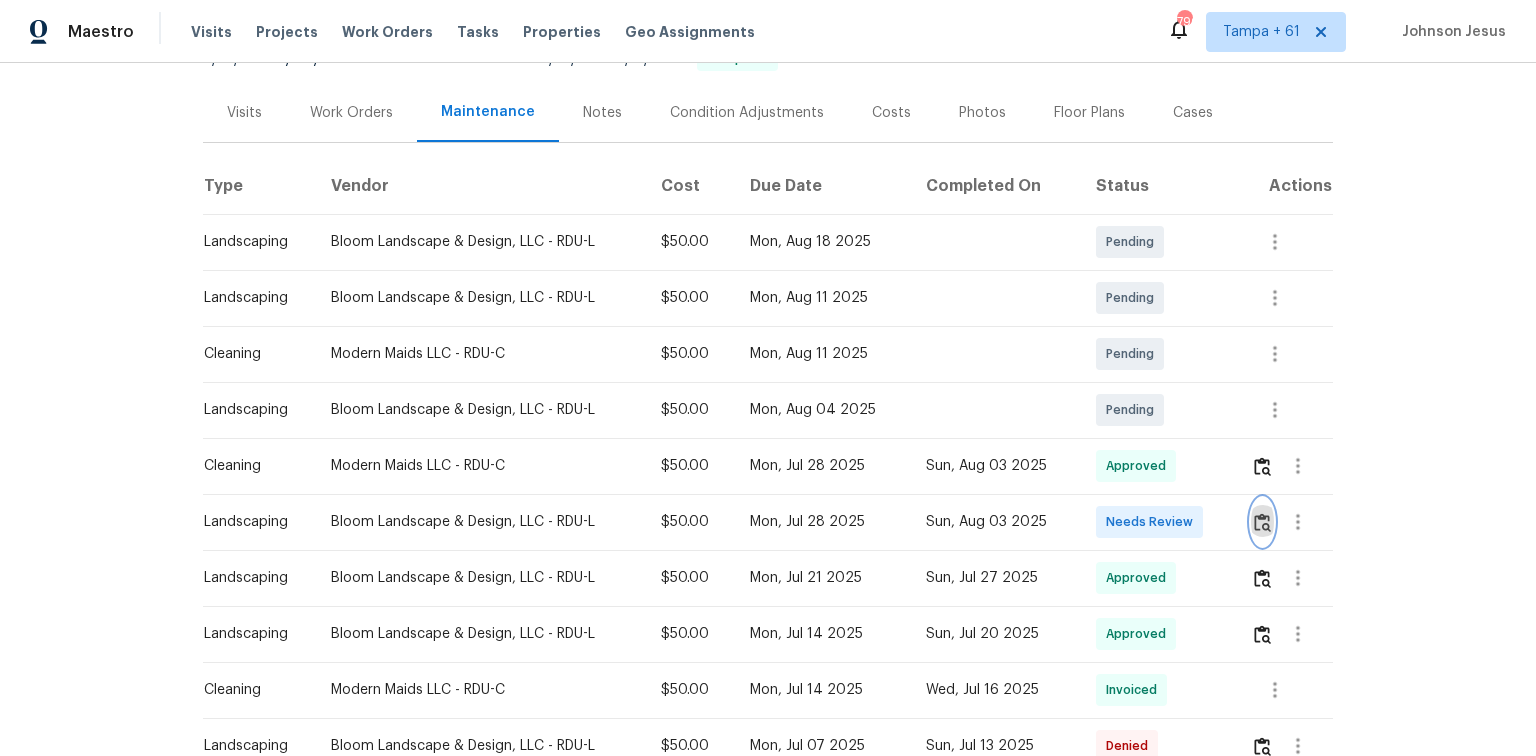 click at bounding box center (1262, 522) 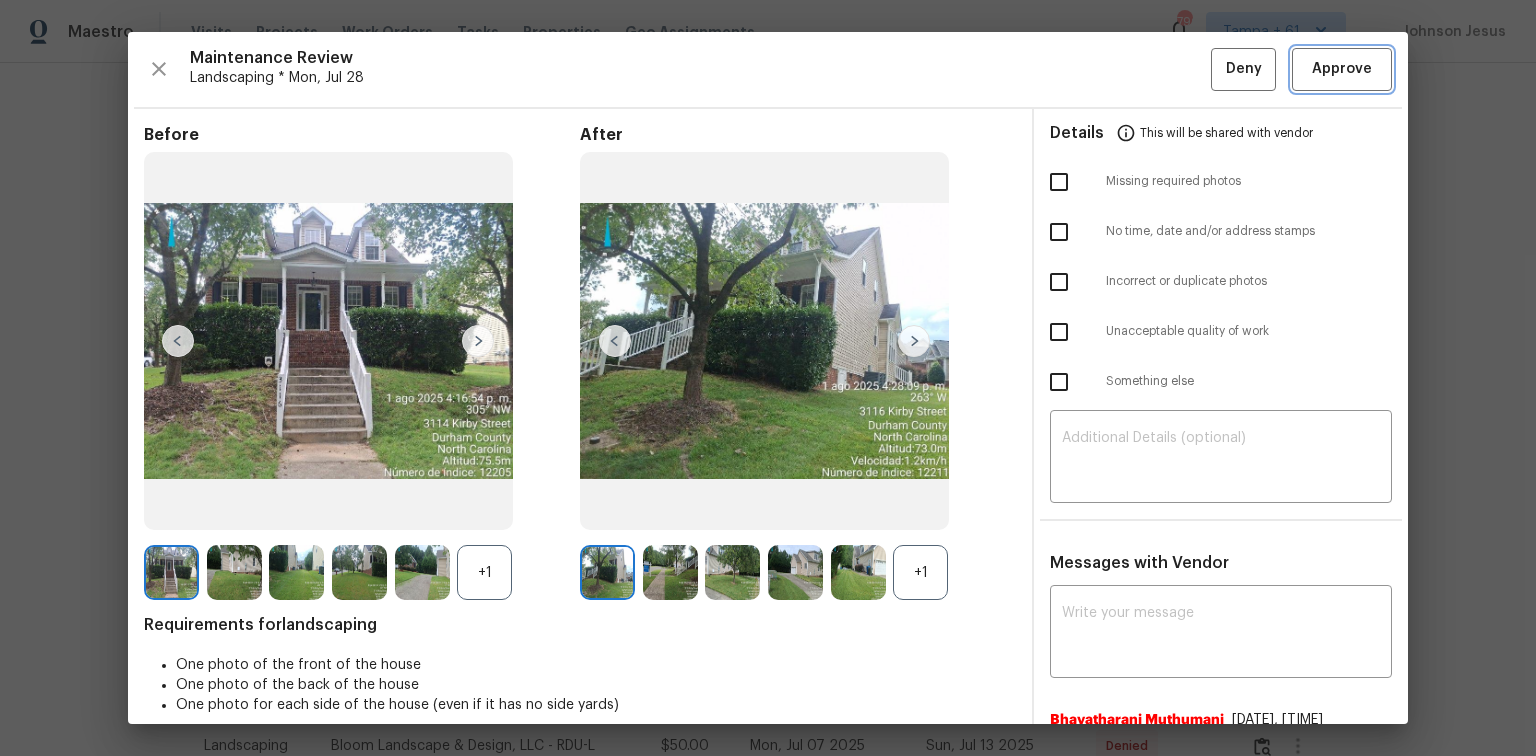click on "Approve" at bounding box center (1342, 69) 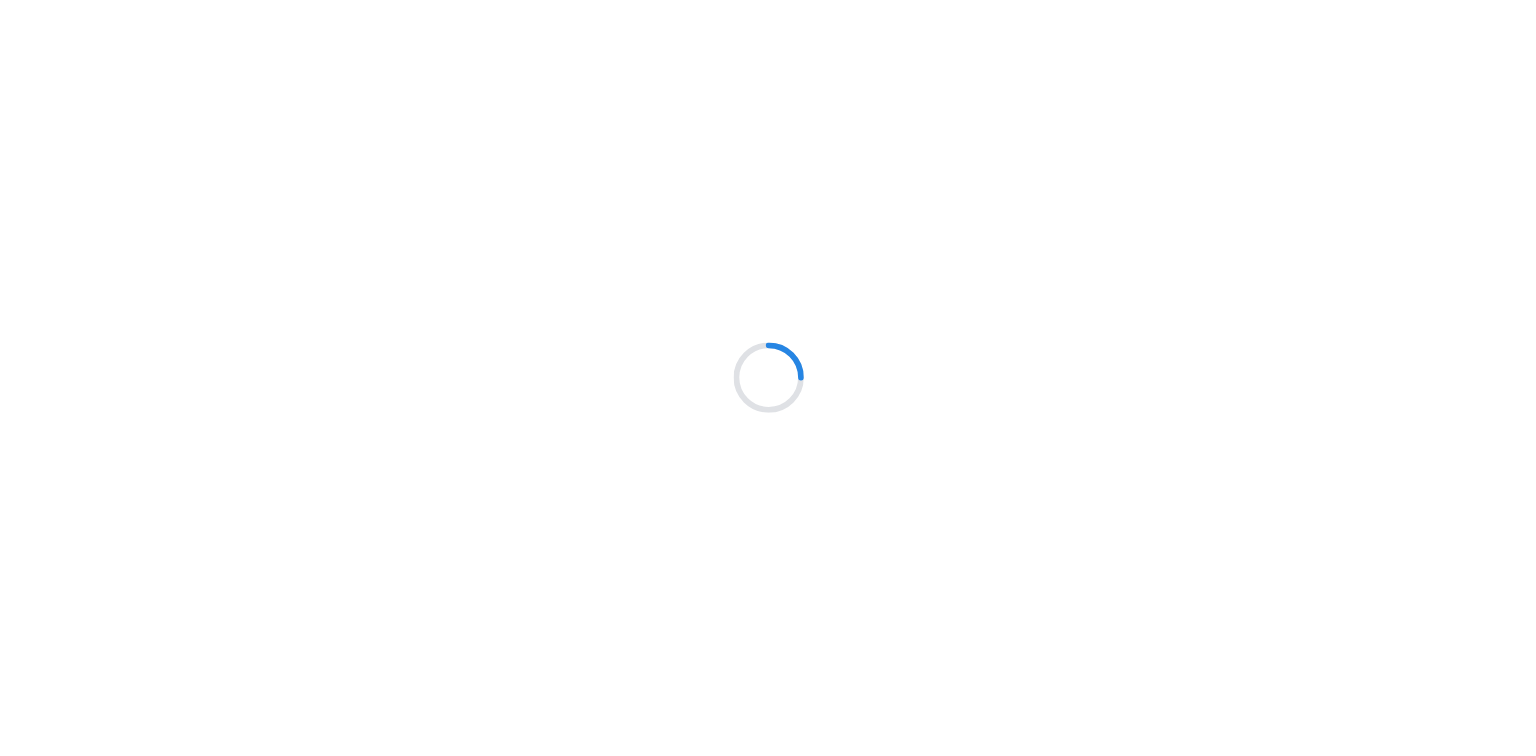 scroll, scrollTop: 0, scrollLeft: 0, axis: both 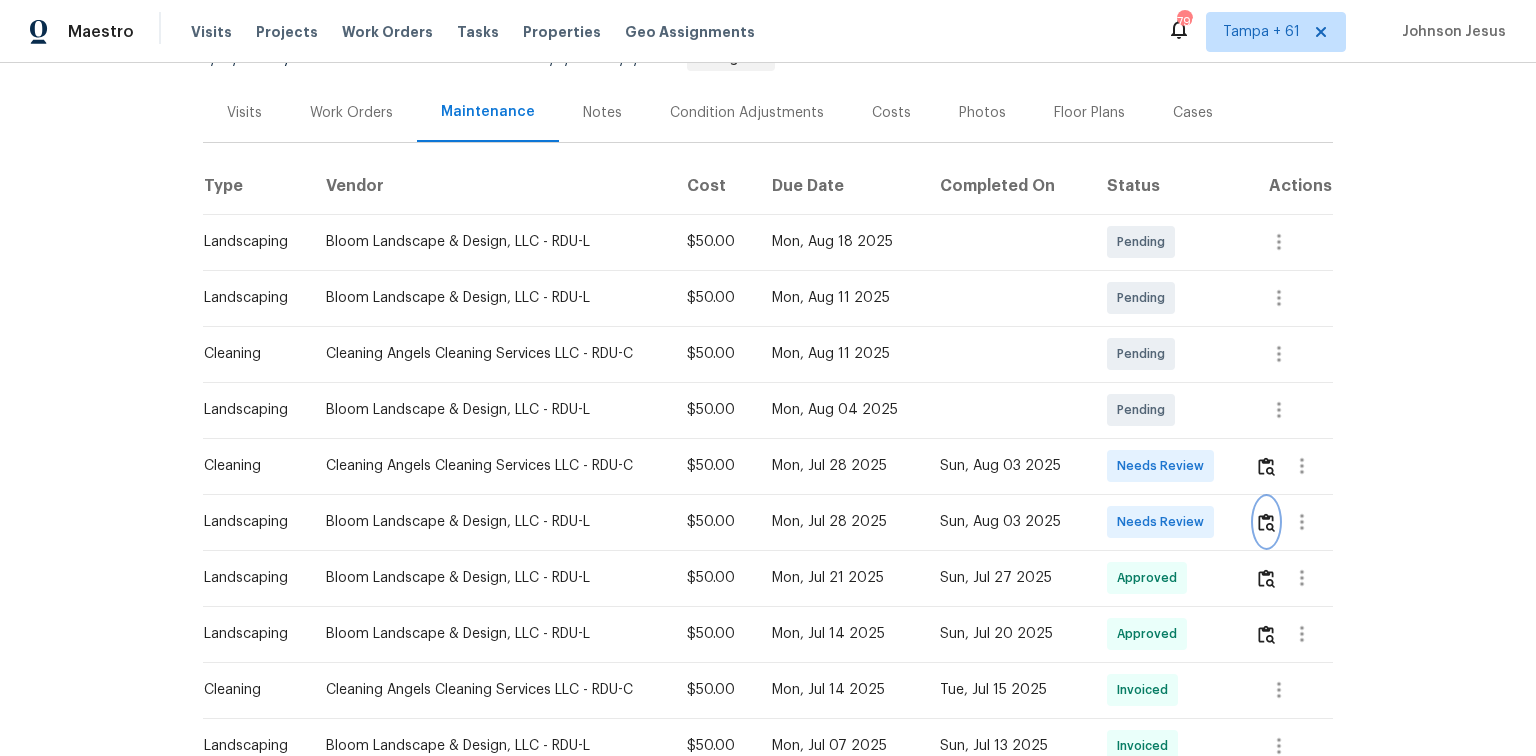 click at bounding box center (1266, 522) 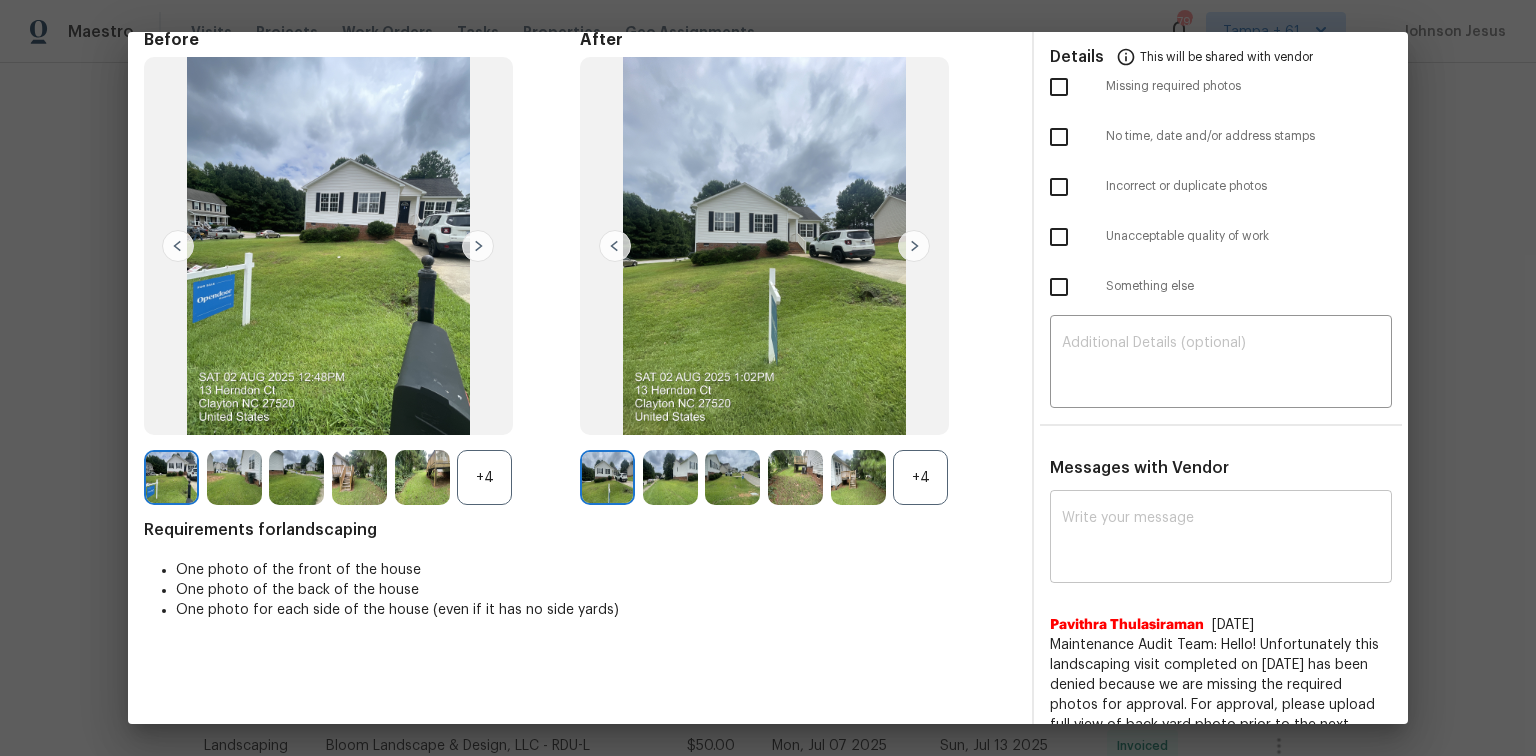 scroll, scrollTop: 0, scrollLeft: 0, axis: both 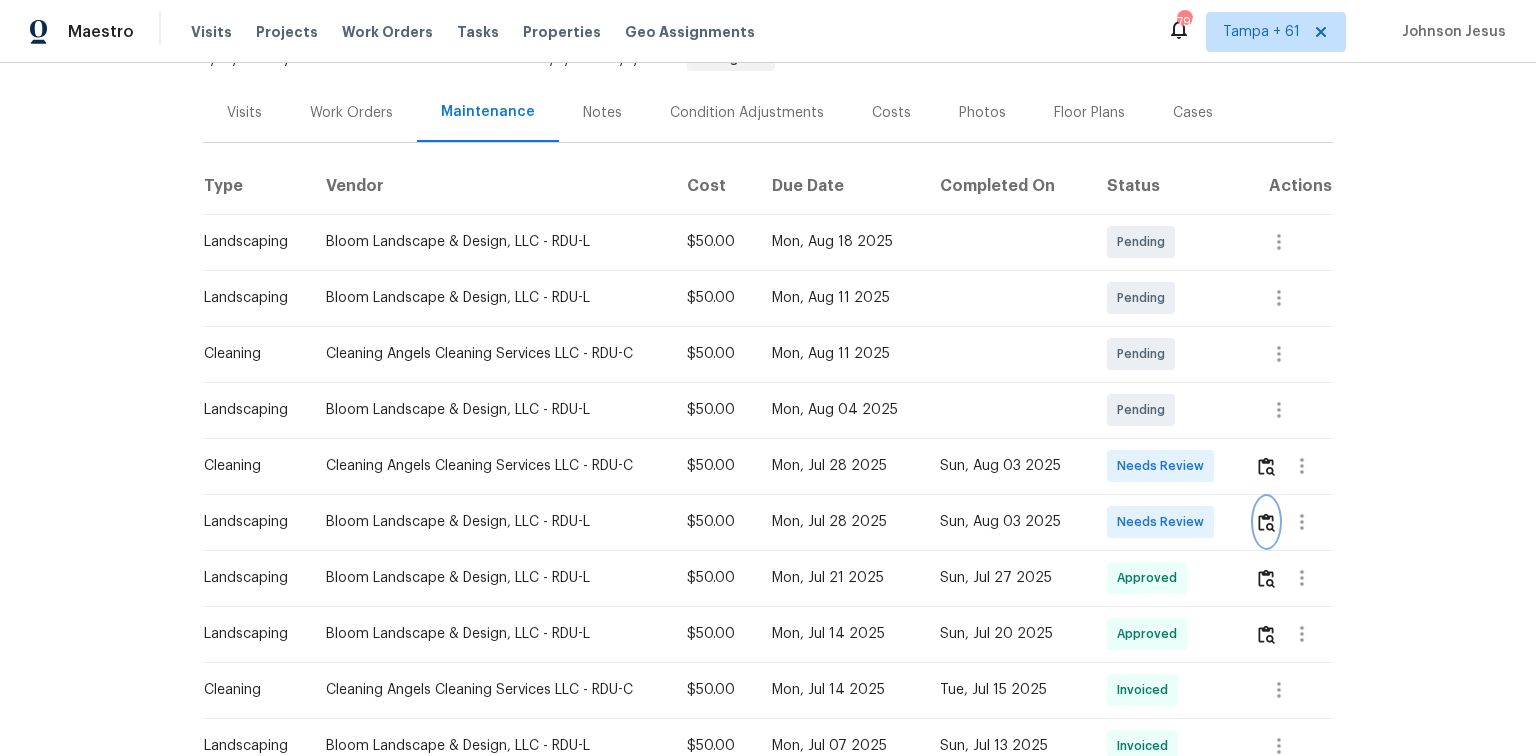 click at bounding box center (1266, 522) 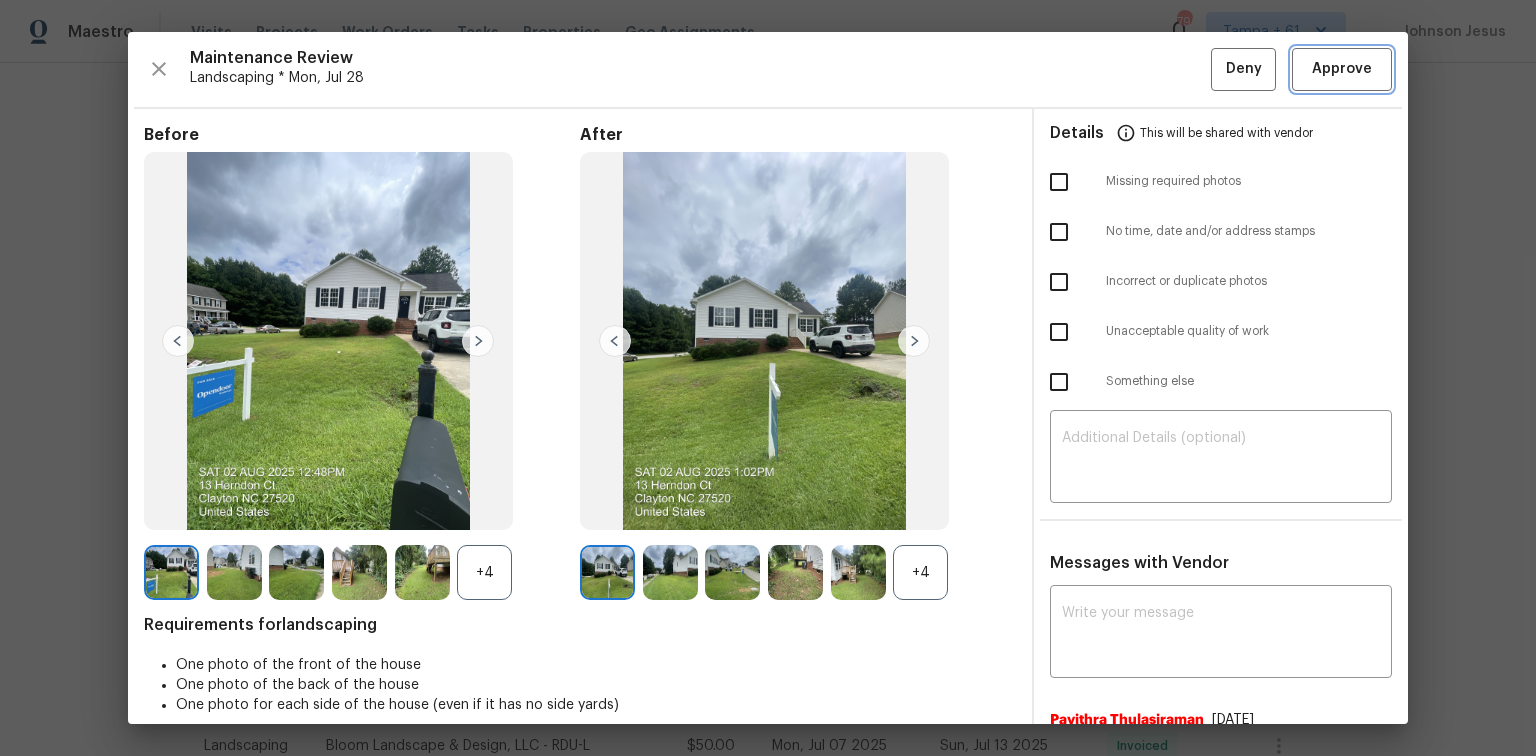 click on "Approve" at bounding box center (1342, 69) 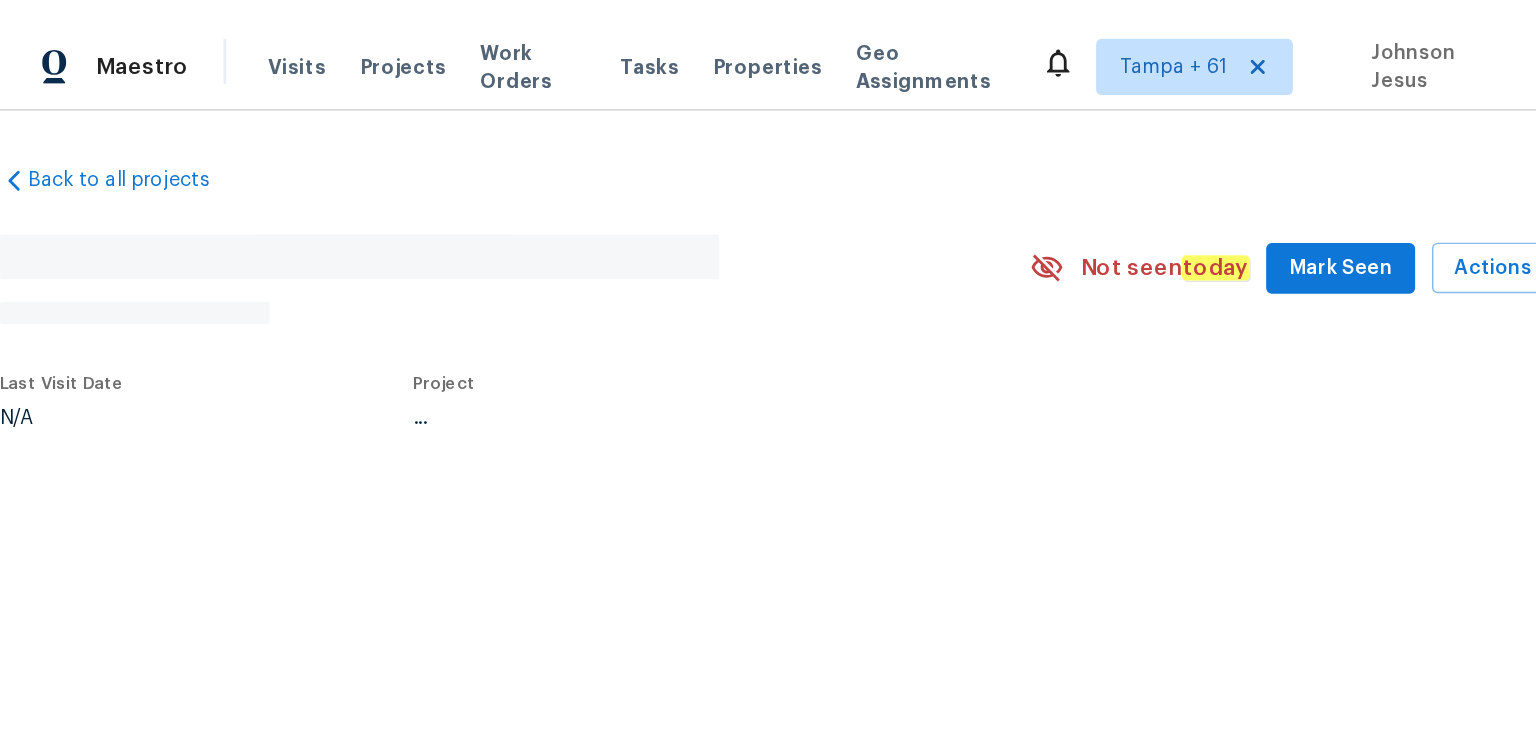 scroll, scrollTop: 0, scrollLeft: 0, axis: both 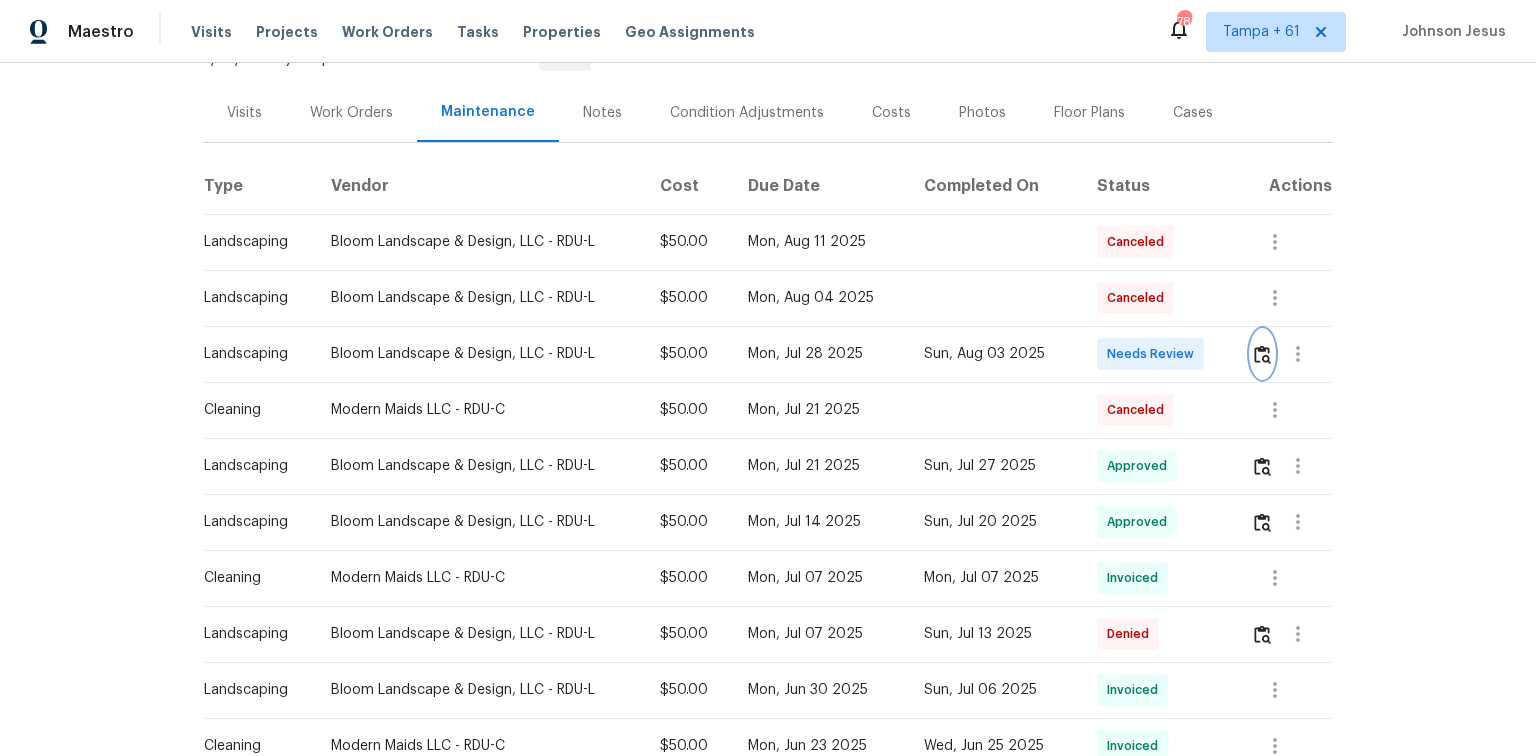 click at bounding box center (1262, 354) 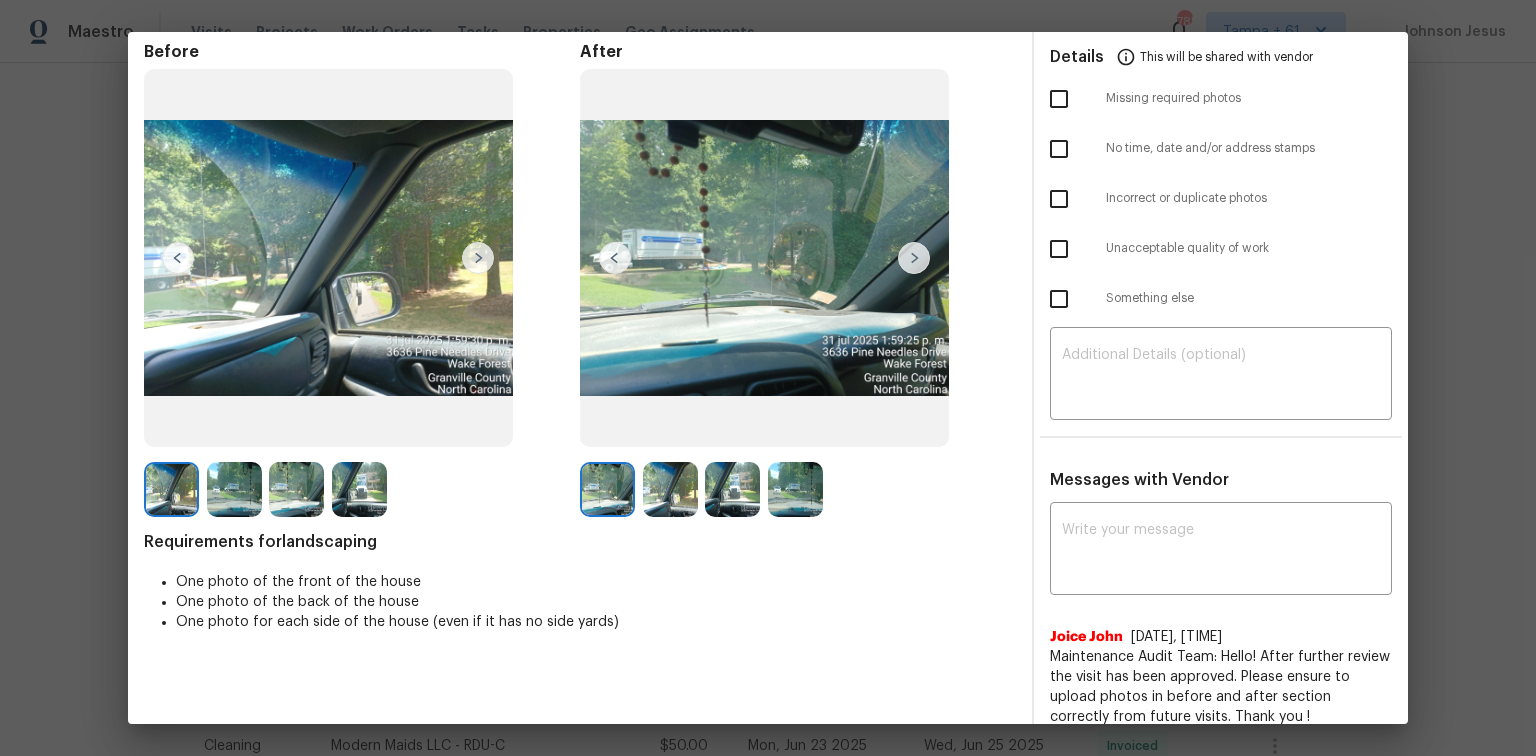 scroll, scrollTop: 160, scrollLeft: 0, axis: vertical 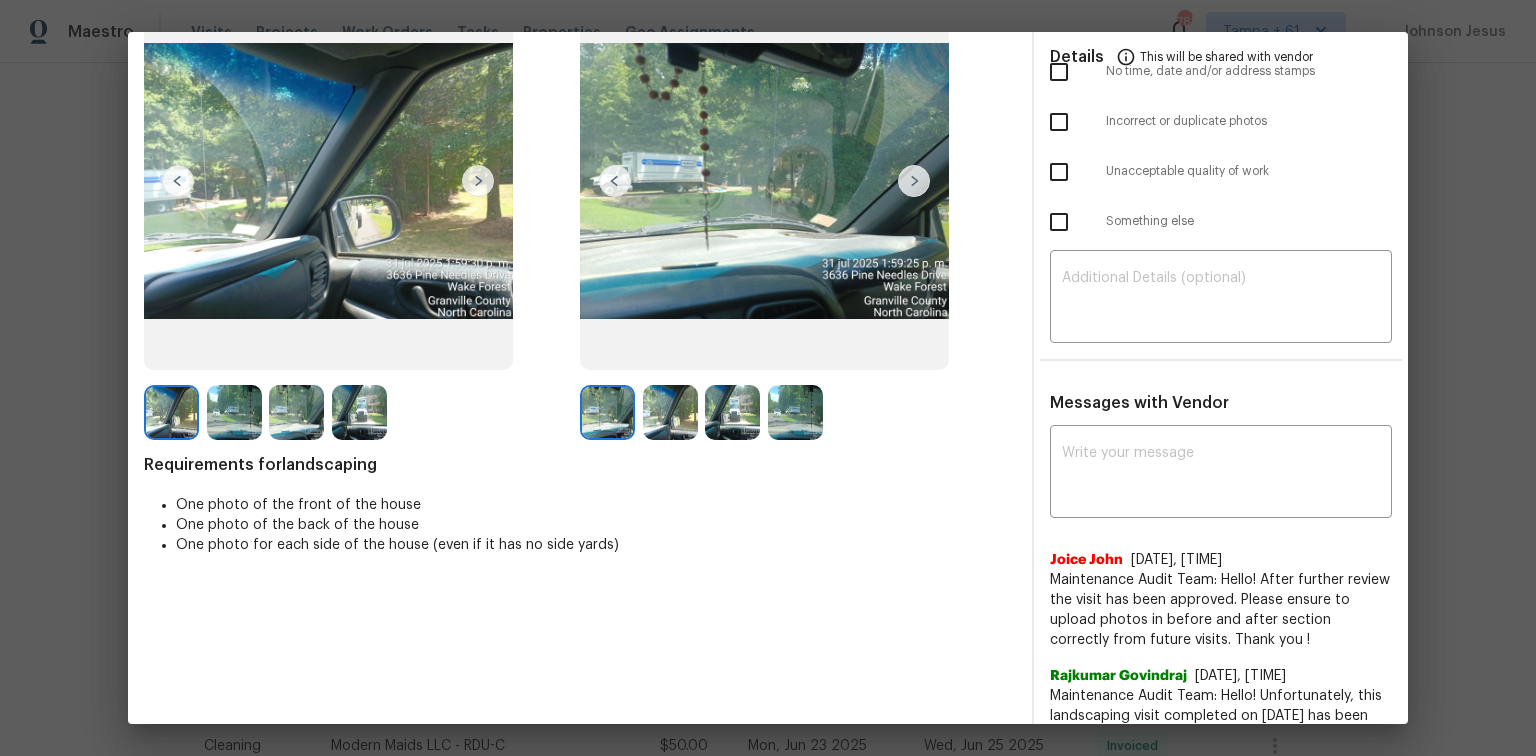 drag, startPoint x: 309, startPoint y: 478, endPoint x: 308, endPoint y: 466, distance: 12.0415945 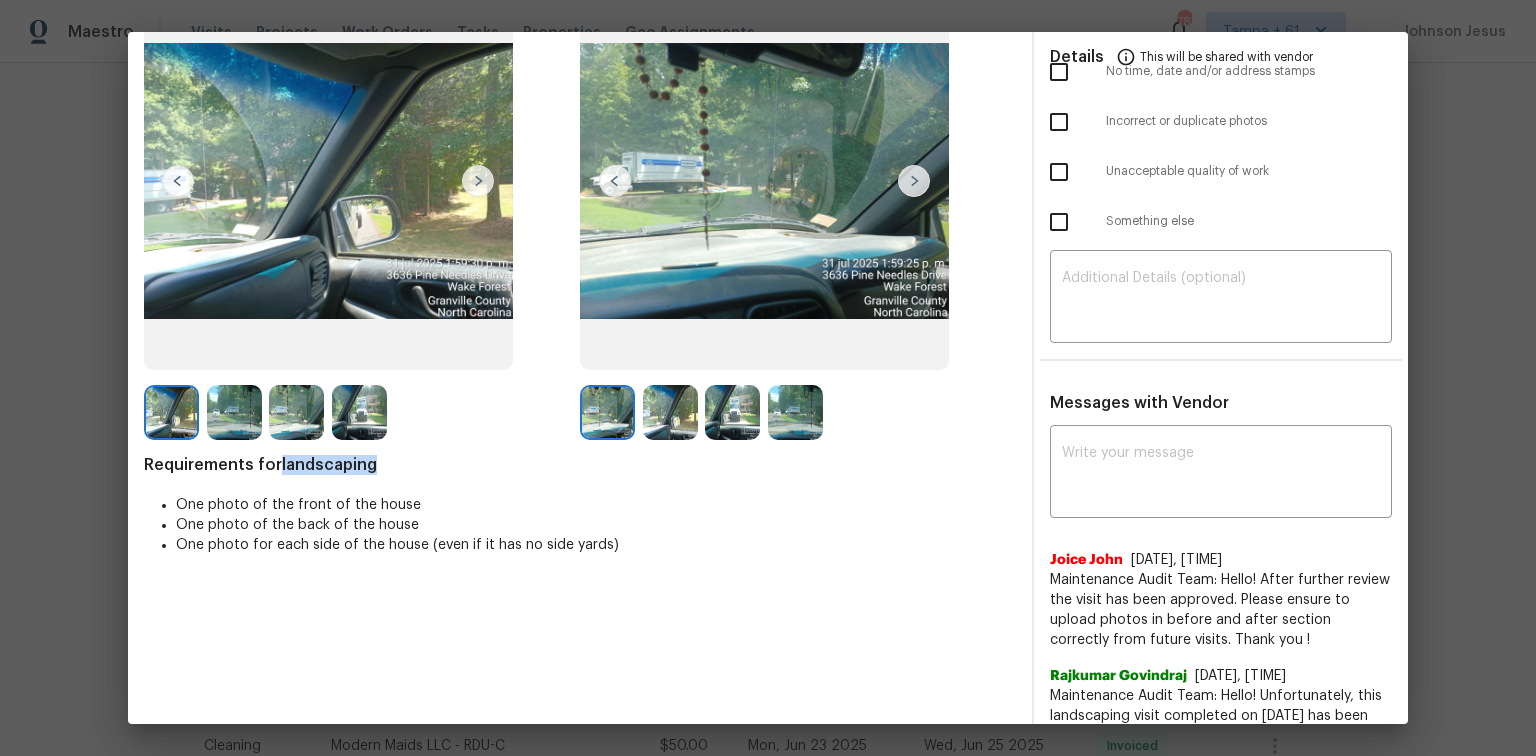 click on "Requirements for  landscaping" at bounding box center [580, 465] 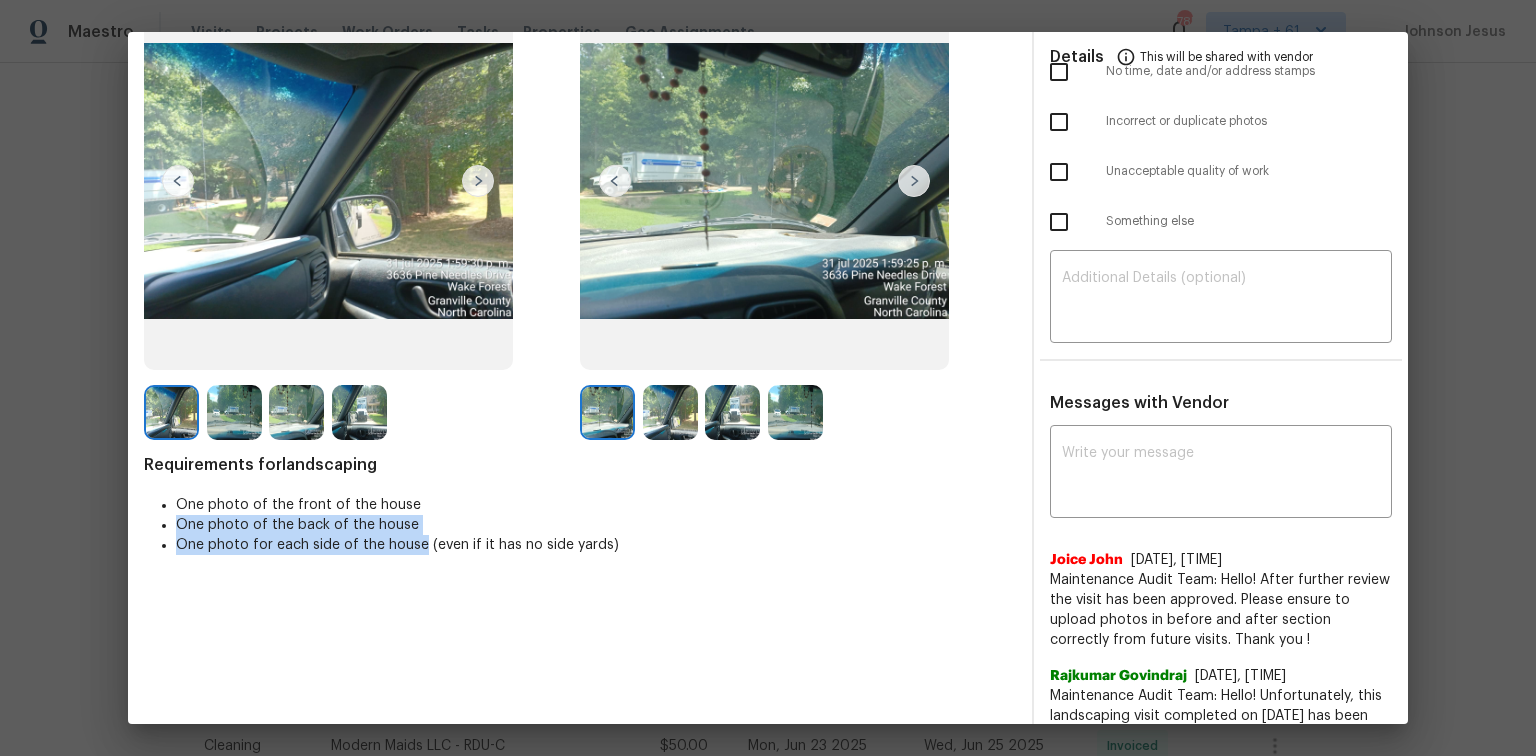 drag, startPoint x: 173, startPoint y: 516, endPoint x: 413, endPoint y: 544, distance: 241.6278 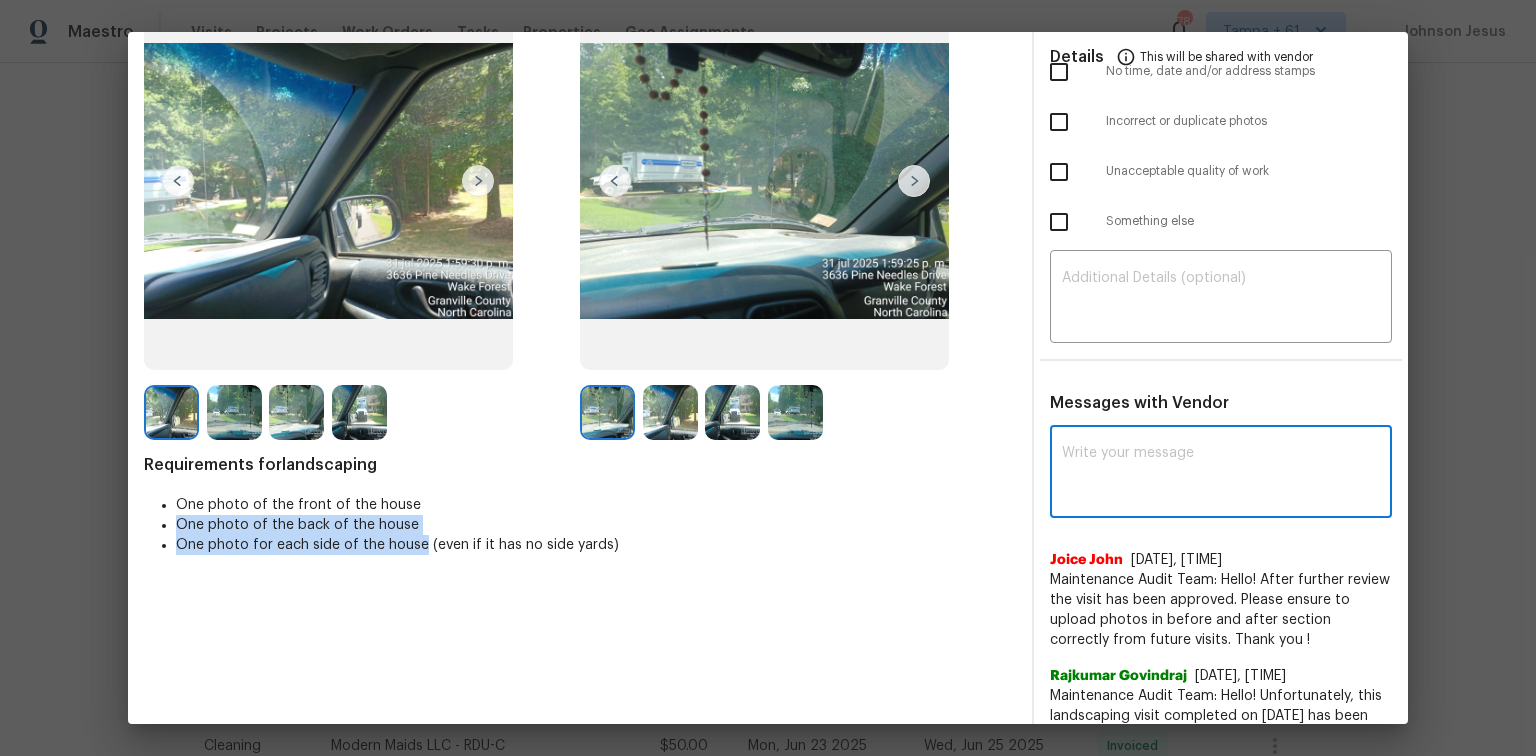 click at bounding box center (1221, 474) 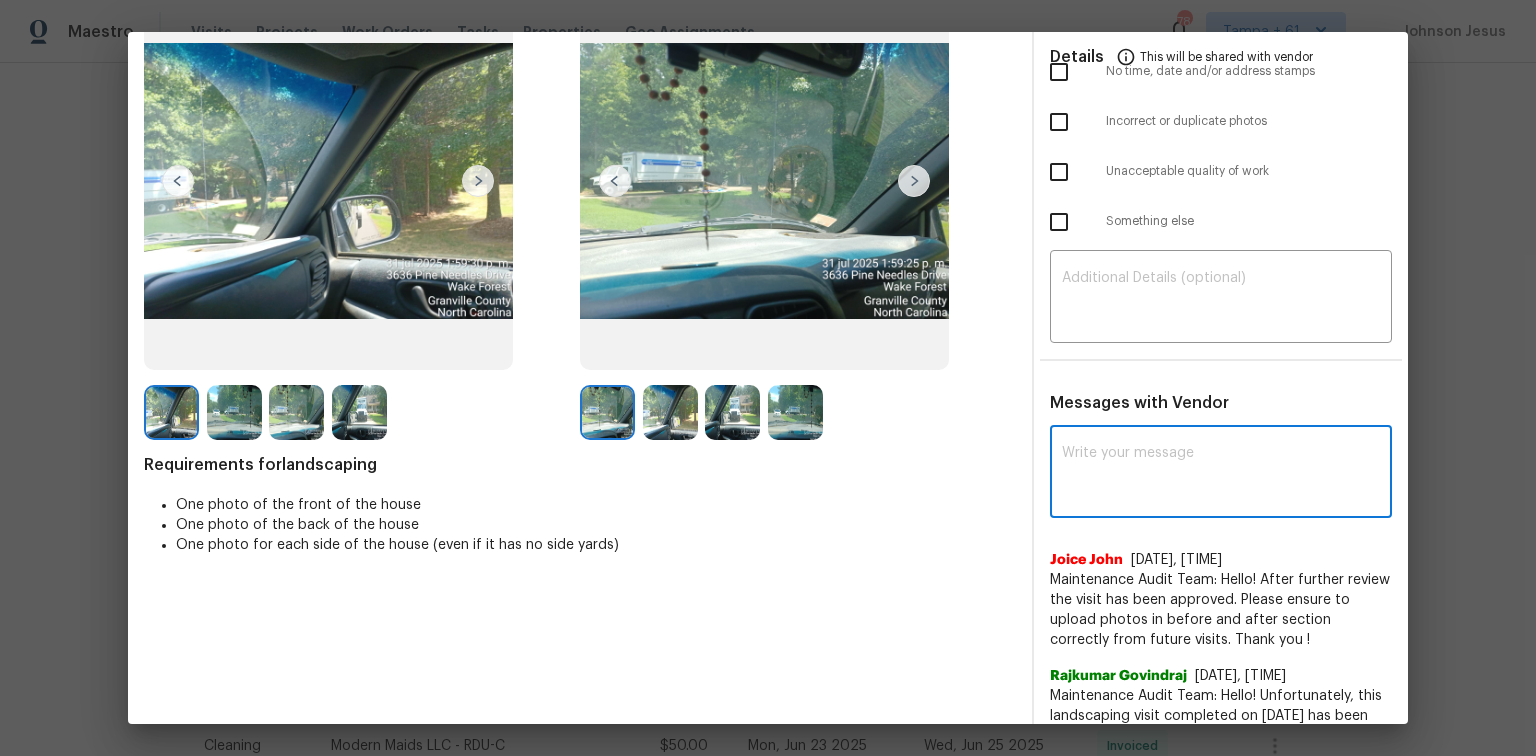 paste on "Maintenance Audit Team: Hello! Unfortunately, this landscaping visit completed on 08/03/2025  has been denied because we are missing the required photos for approval. For approval, please upload One photo of the back of the house
One photo for each side of the house photo only if the correct or missing photos were taken on the same day the visit was completed. If those photos are available, they must be uploaded within 48 hours of the original visit date. If the required photos were not taken on the day of the visit, the denial will remain in place. If you or your team need a refresher on the quality standards and requirements, please refer to the updated Standards of Work that have been distributed via email. Thank you!" 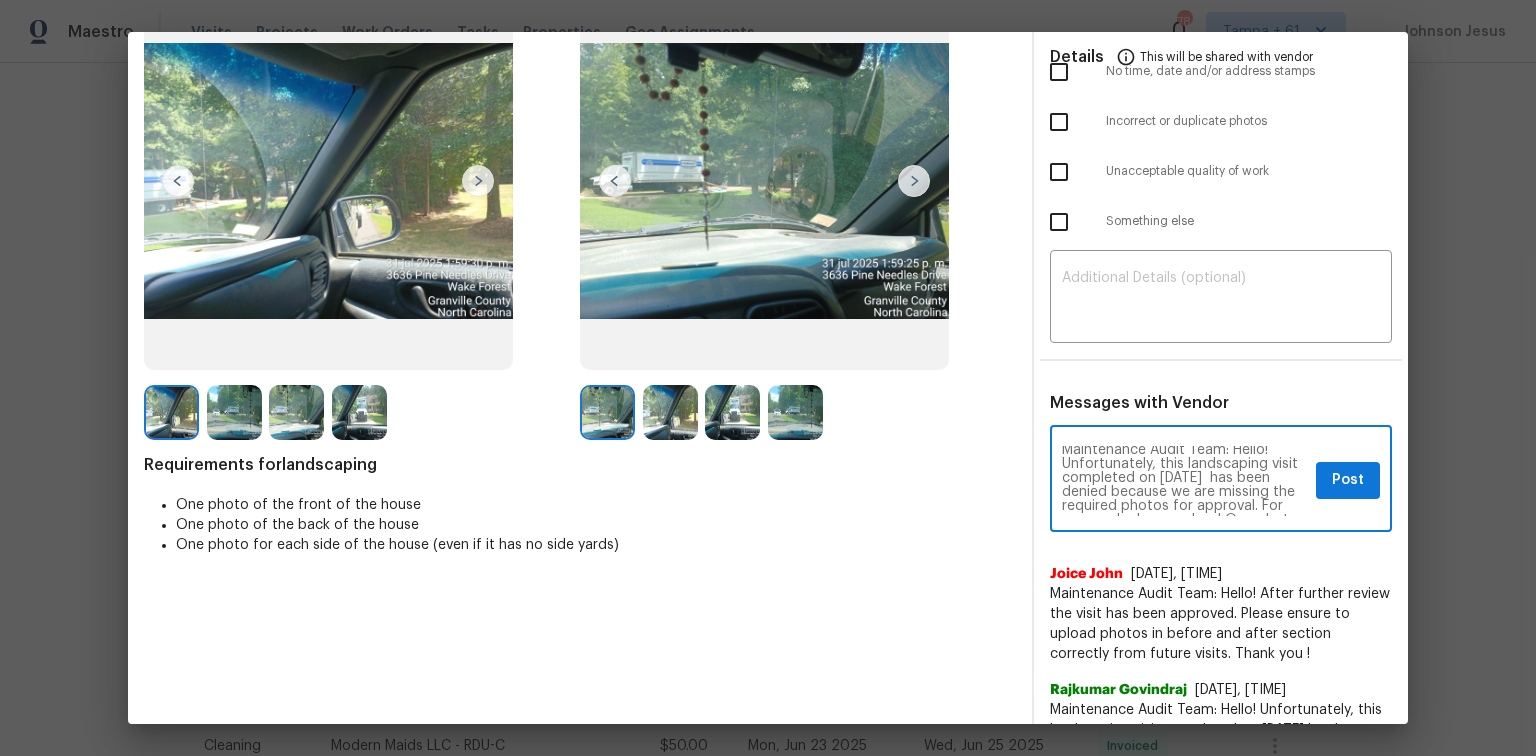 scroll, scrollTop: 0, scrollLeft: 0, axis: both 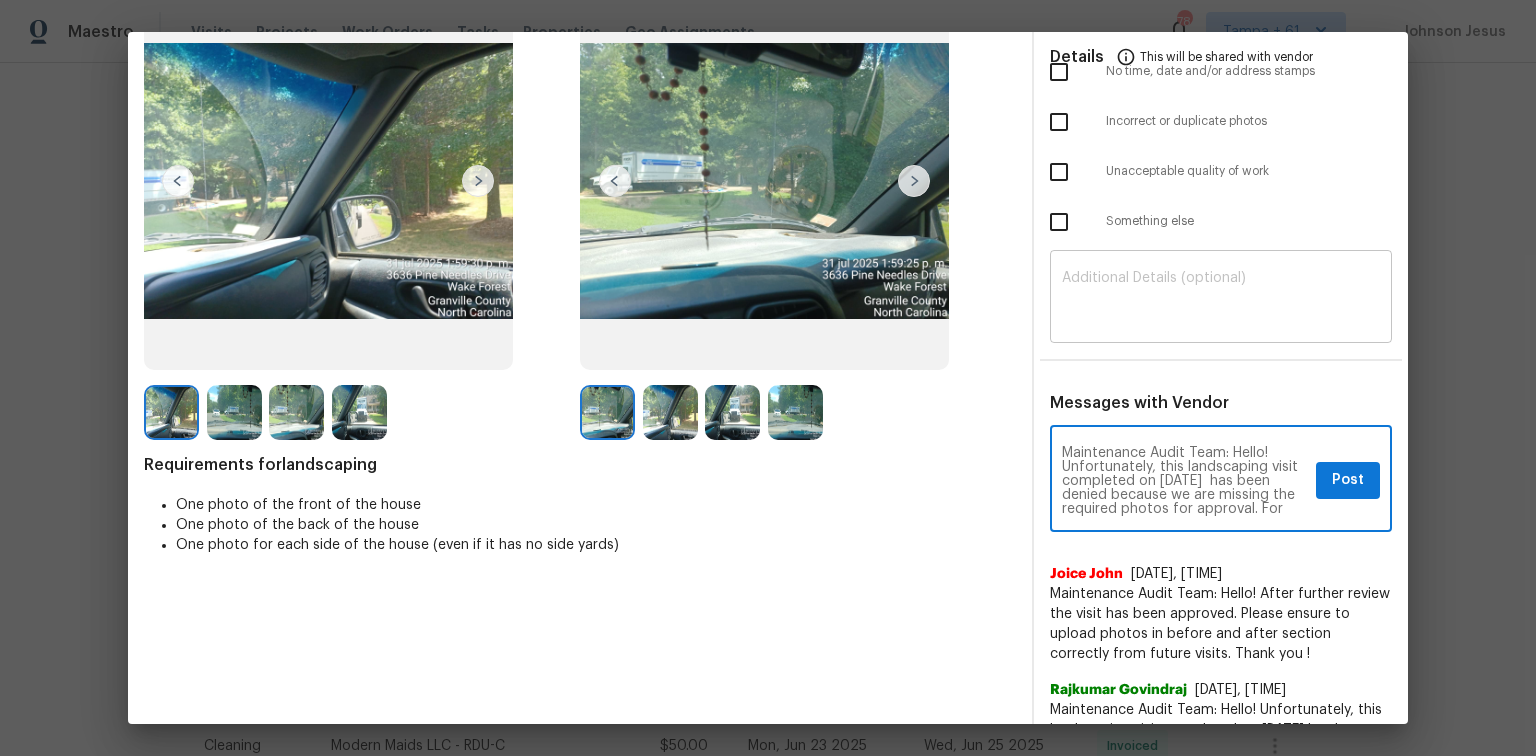 type on "Maintenance Audit Team: Hello! Unfortunately, this landscaping visit completed on 08/03/2025  has been denied because we are missing the required photos for approval. For approval, please upload One photo of the back of the house
One photo for each side of the house photo only if the correct or missing photos were taken on the same day the visit was completed. If those photos are available, they must be uploaded within 48 hours of the original visit date. If the required photos were not taken on the day of the visit, the denial will remain in place. If you or your team need a refresher on the quality standards and requirements, please refer to the updated Standards of Work that have been distributed via email. Thank you!" 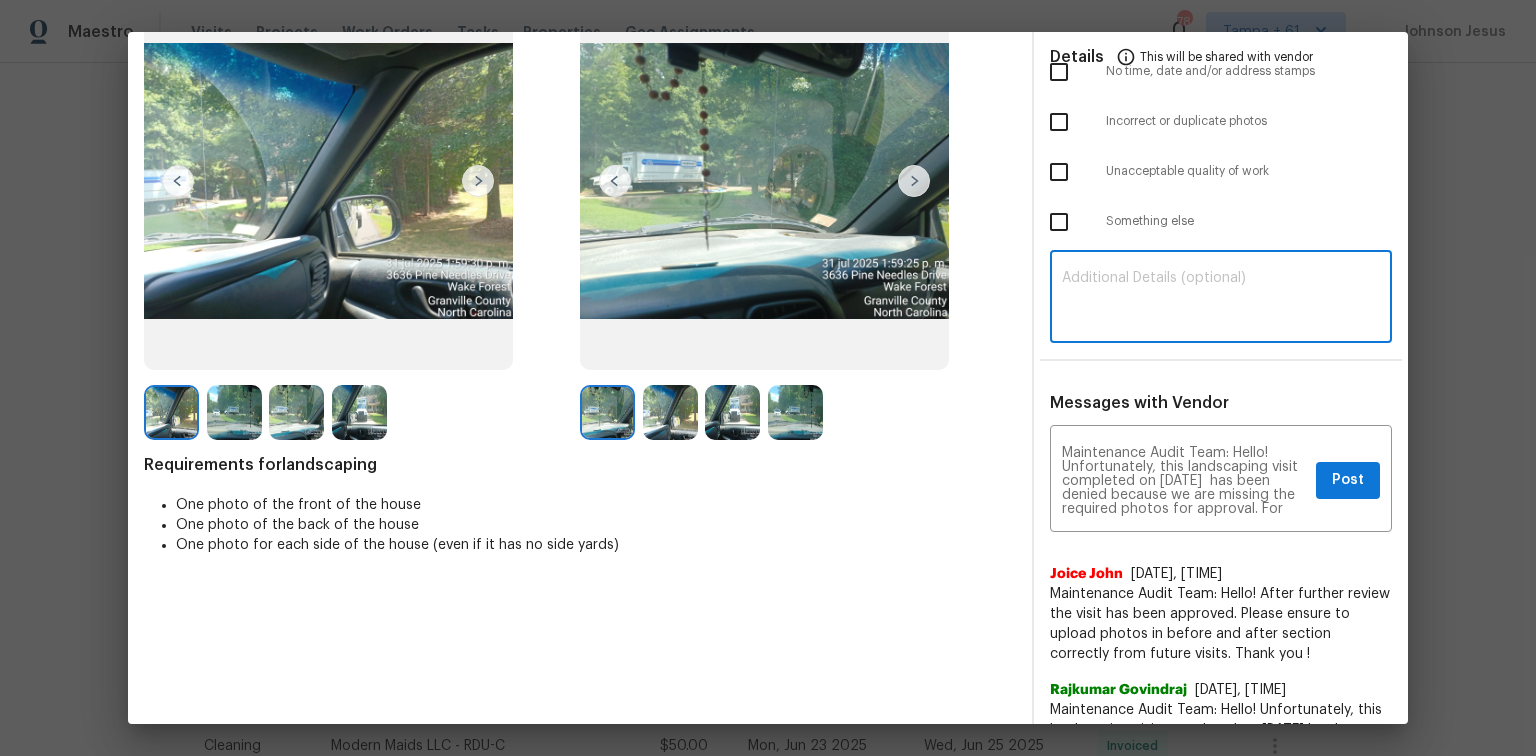 paste on "Maintenance Audit Team: Hello! Unfortunately, this landscaping visit completed on 08/03/2025  has been denied because we are missing the required photos for approval. For approval, please upload One photo of the back of the house
One photo for each side of the house photo only if the correct or missing photos were taken on the same day the visit was completed. If those photos are available, they must be uploaded within 48 hours of the original visit date. If the required photos were not taken on the day of the visit, the denial will remain in place. If you or your team need a refresher on the quality standards and requirements, please refer to the updated Standards of Work that have been distributed via email. Thank you!" 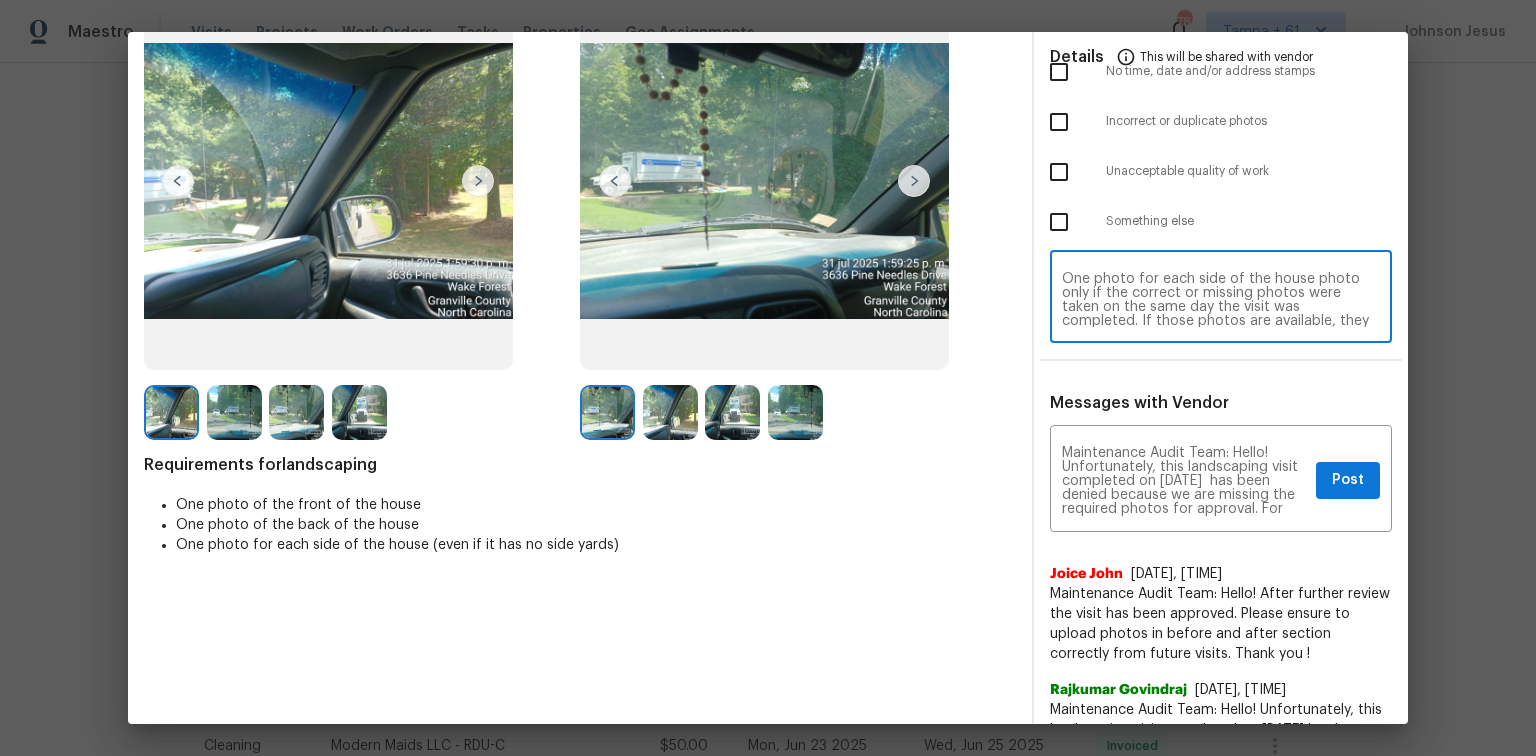 scroll, scrollTop: 0, scrollLeft: 0, axis: both 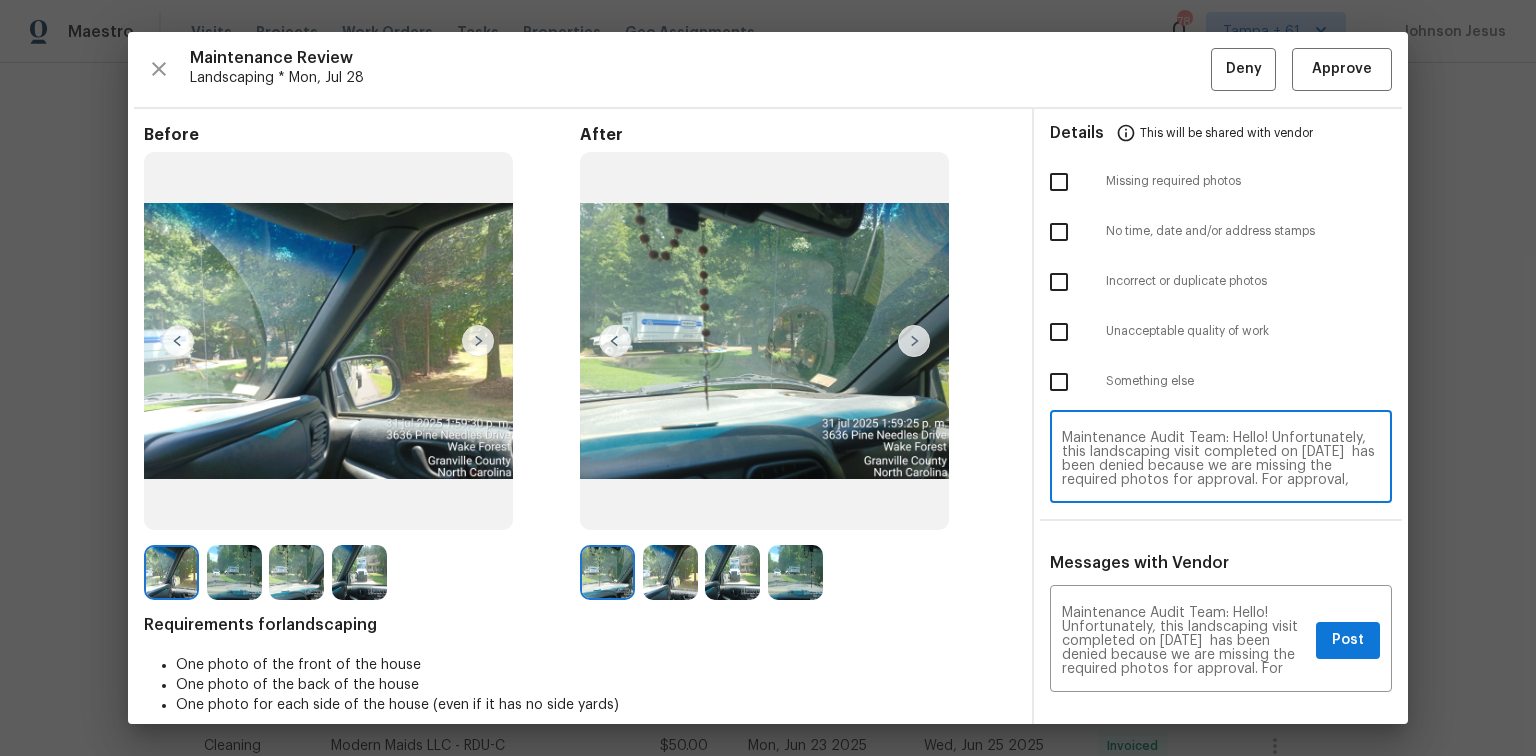 type on "Maintenance Audit Team: Hello! Unfortunately, this landscaping visit completed on 08/03/2025  has been denied because we are missing the required photos for approval. For approval, please upload One photo of the back of the house
One photo for each side of the house photo only if the correct or missing photos were taken on the same day the visit was completed. If those photos are available, they must be uploaded within 48 hours of the original visit date. If the required photos were not taken on the day of the visit, the denial will remain in place. If you or your team need a refresher on the quality standards and requirements, please refer to the updated Standards of Work that have been distributed via email. Thank you!" 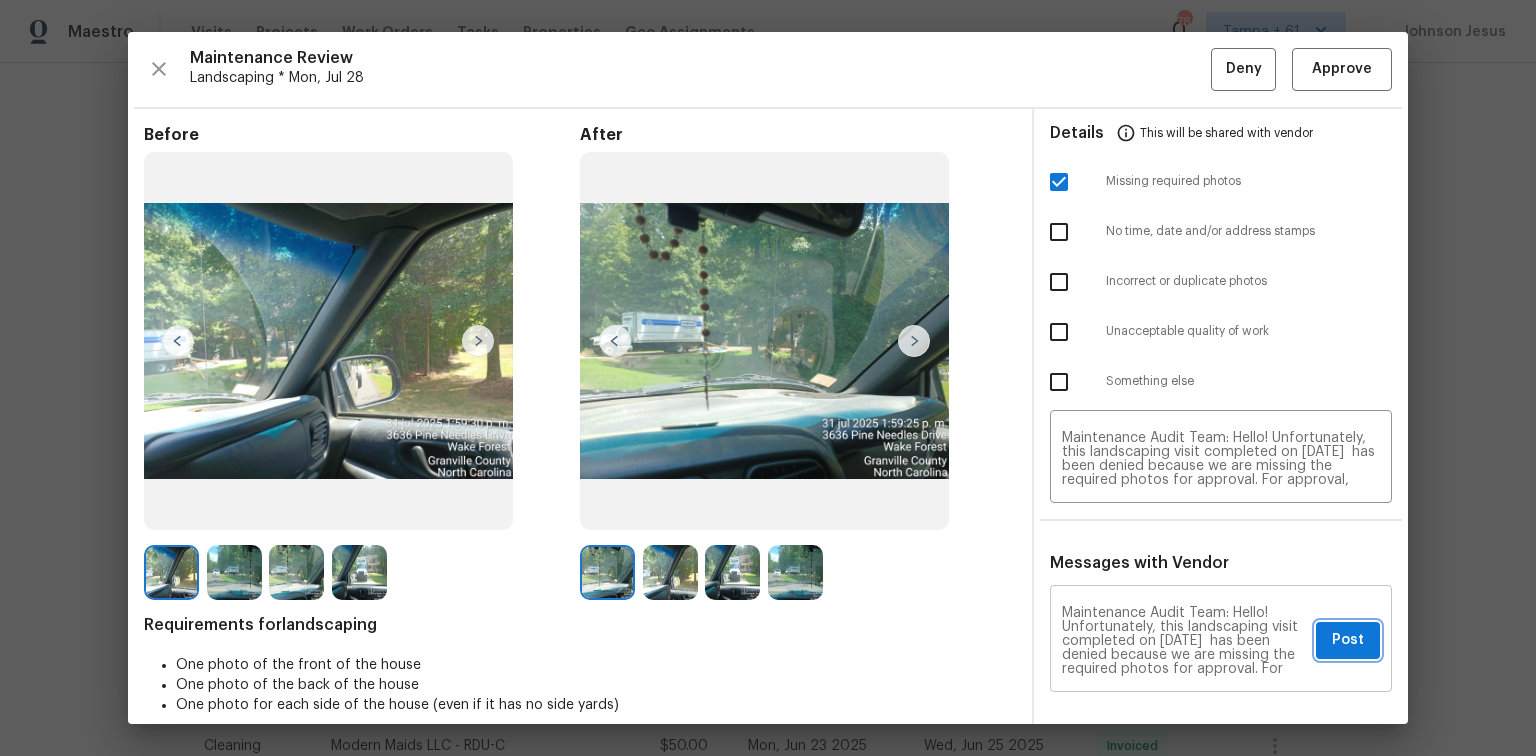 click on "Post" at bounding box center (1348, 640) 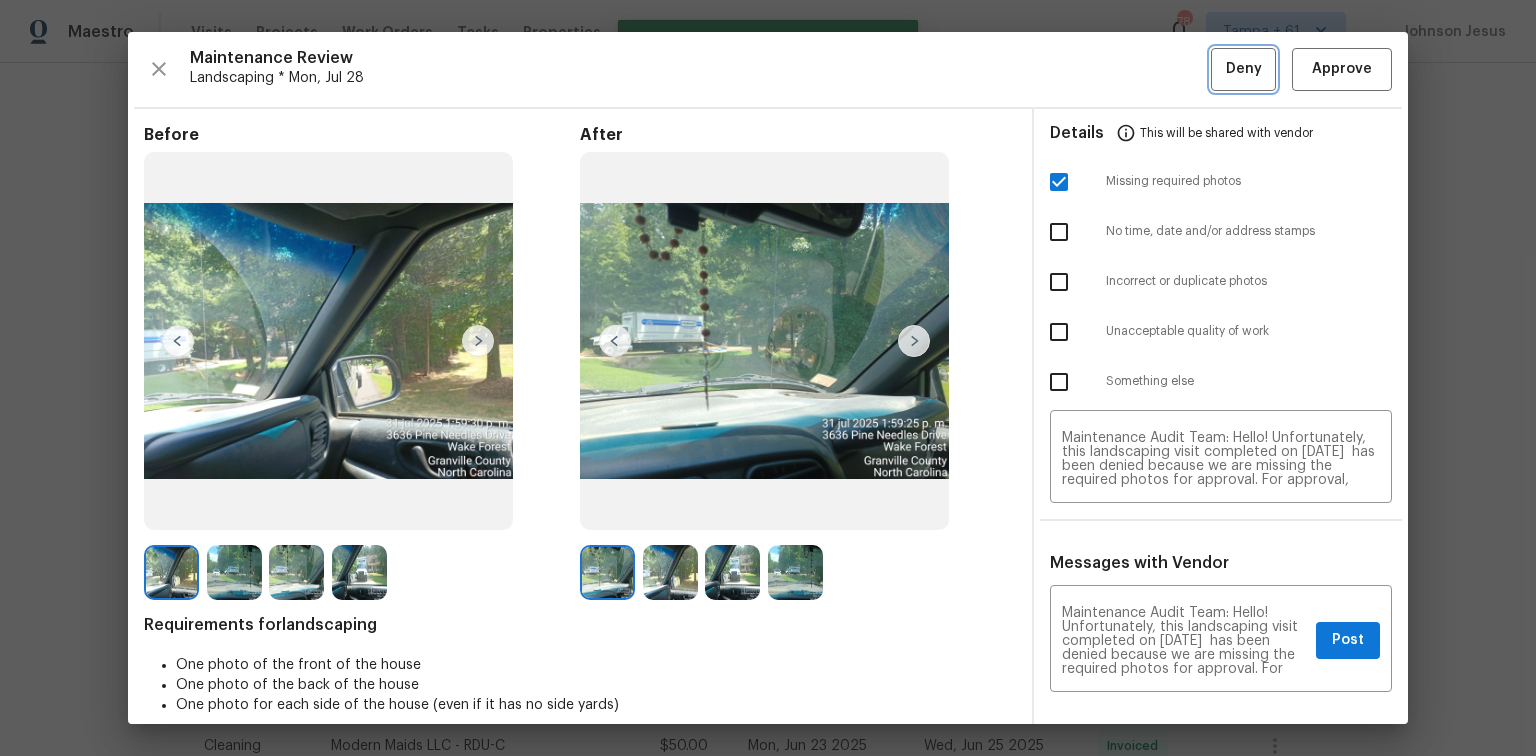 click on "Deny" at bounding box center (1243, 69) 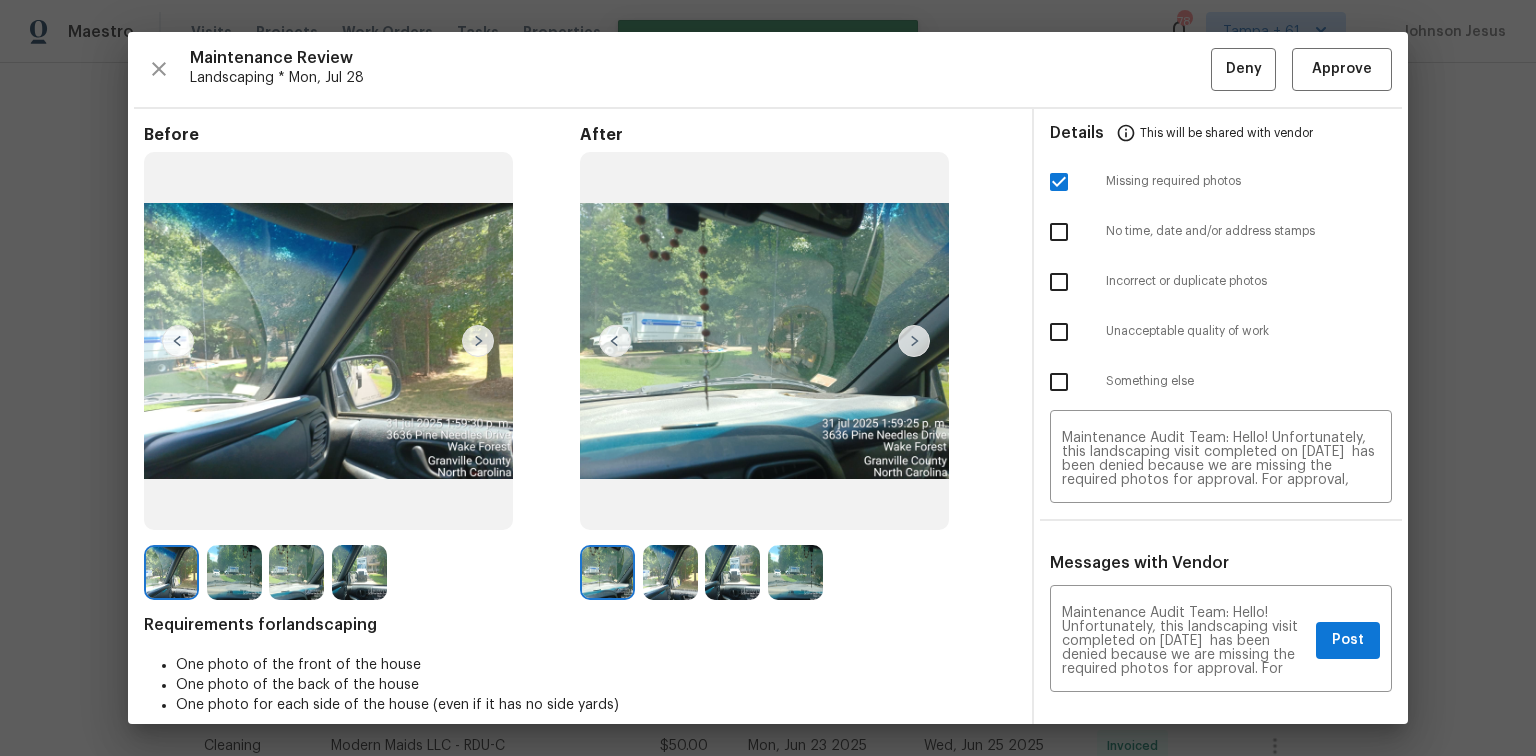type 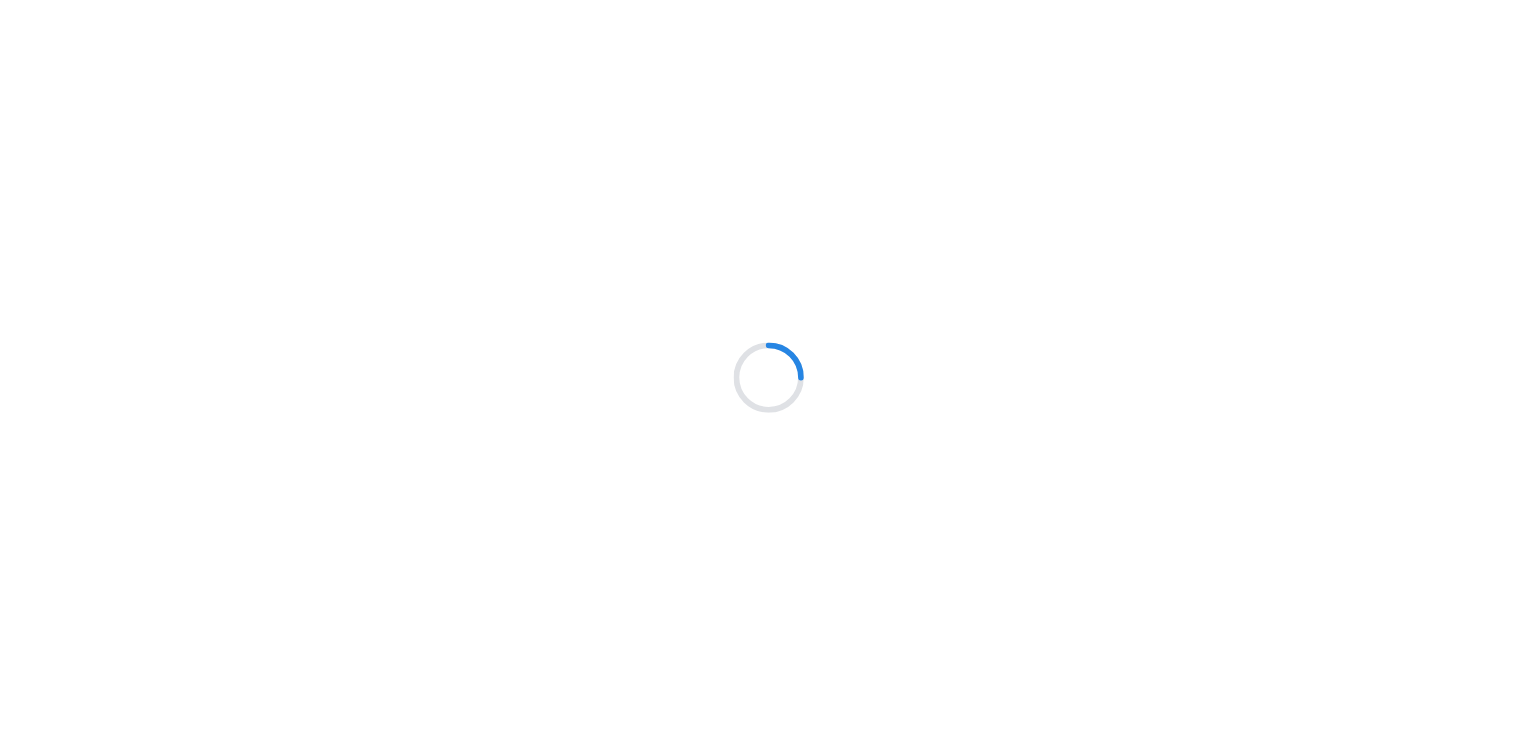 scroll, scrollTop: 0, scrollLeft: 0, axis: both 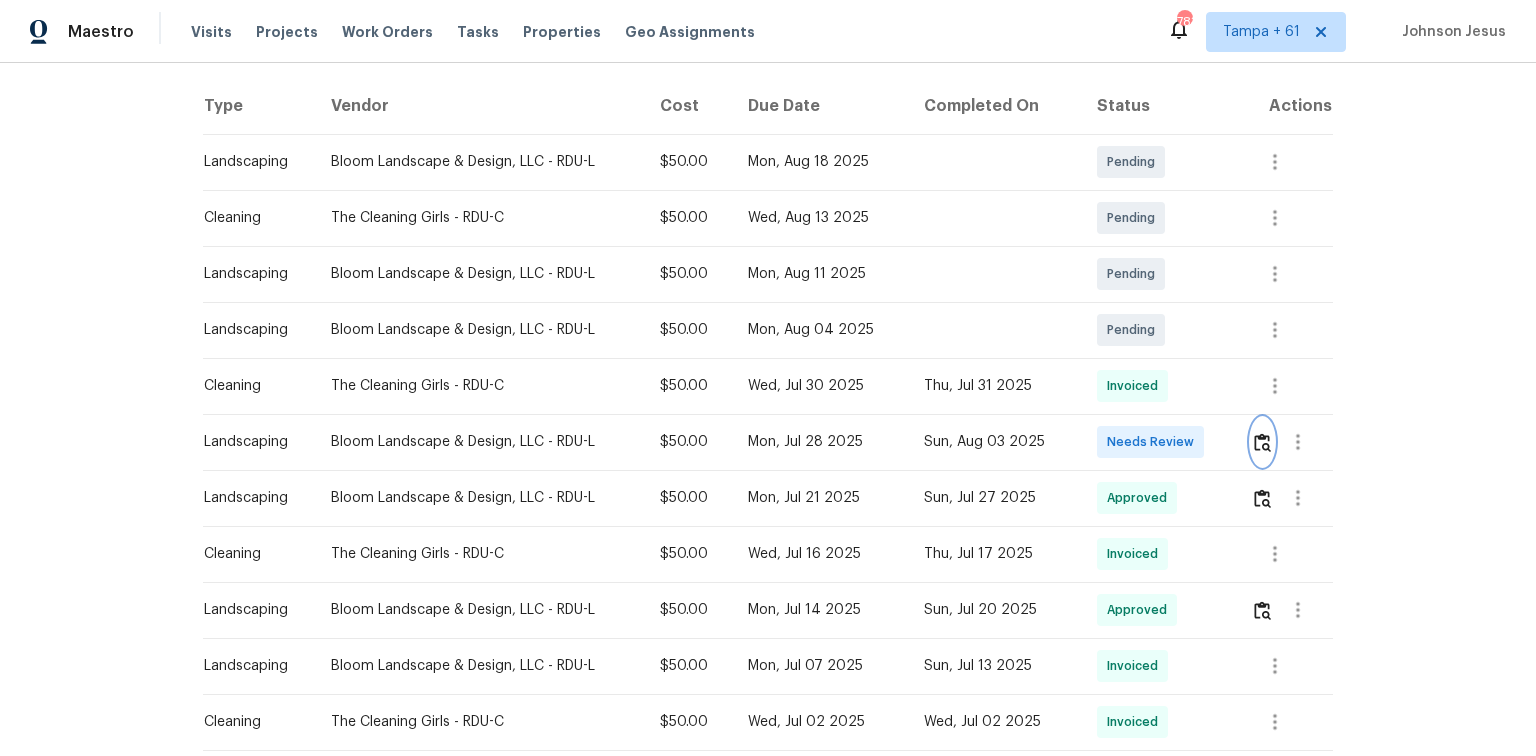 click at bounding box center (1262, 442) 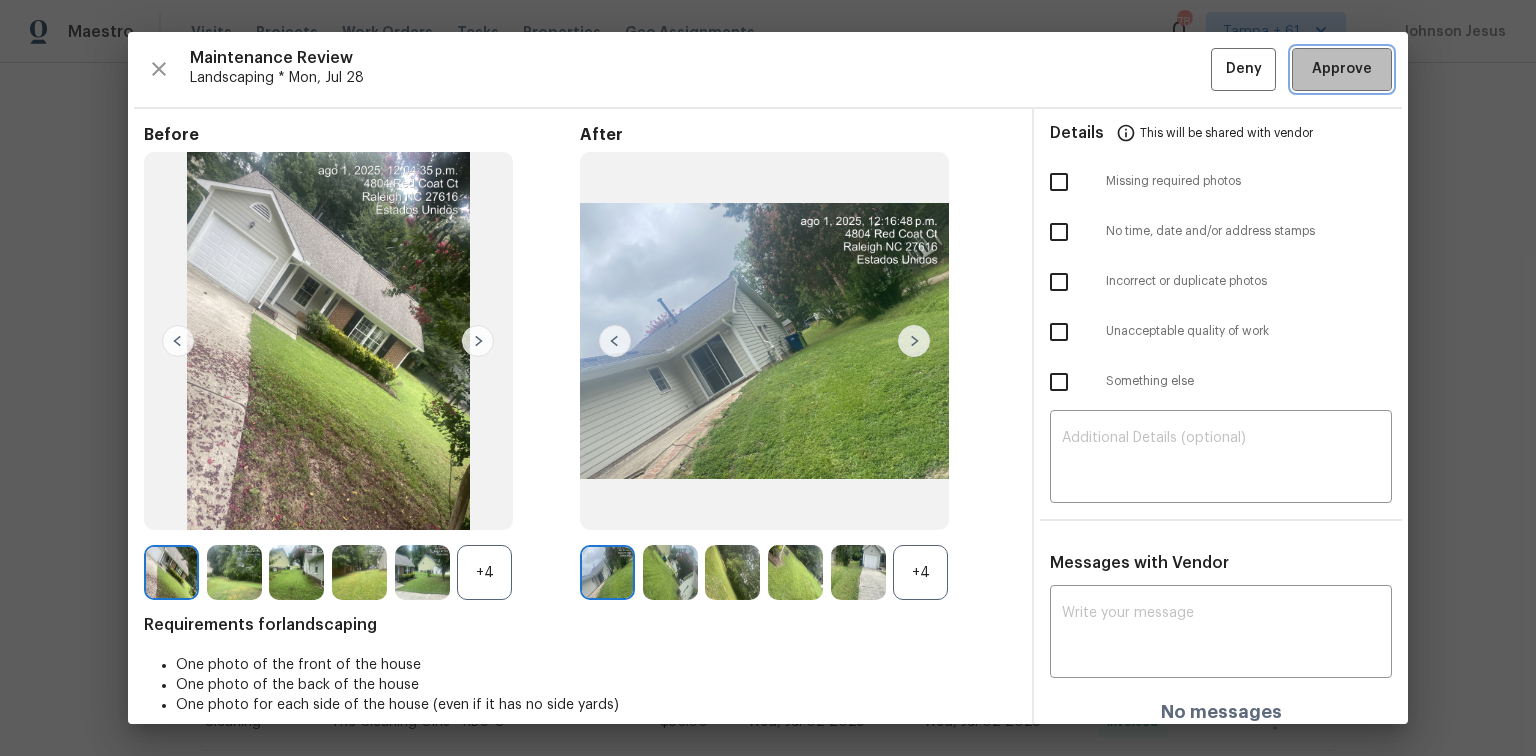 click on "Approve" at bounding box center (1342, 69) 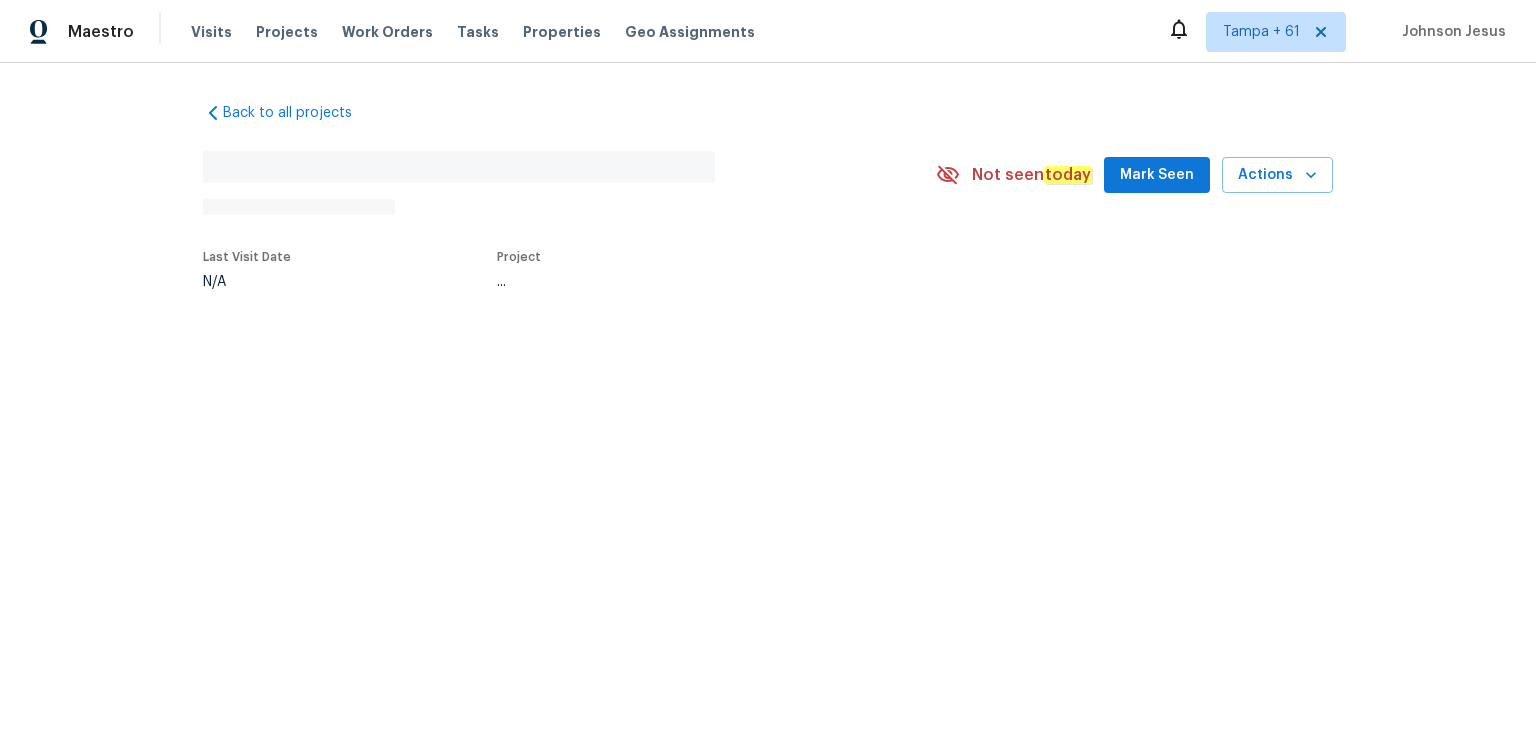 scroll, scrollTop: 0, scrollLeft: 0, axis: both 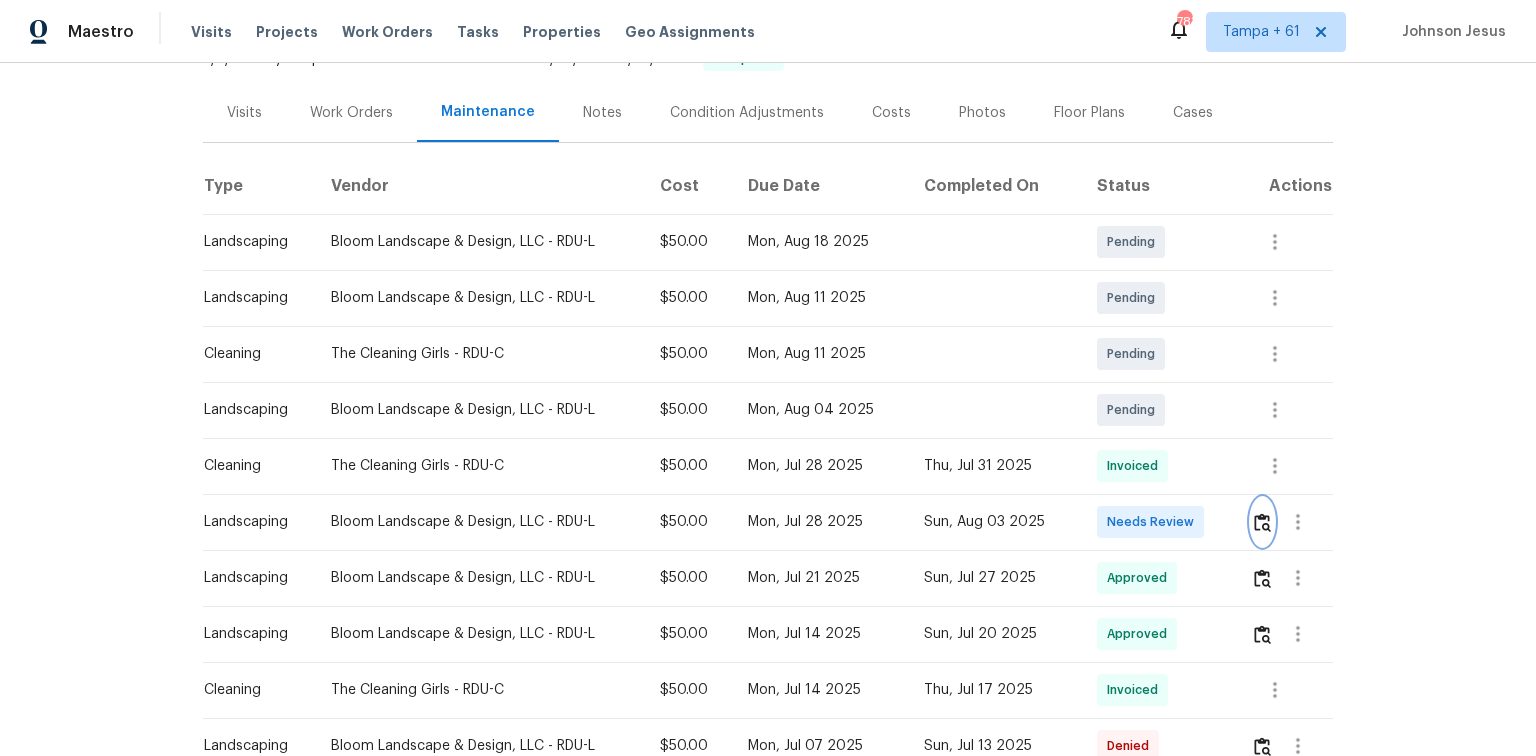 click at bounding box center (1262, 522) 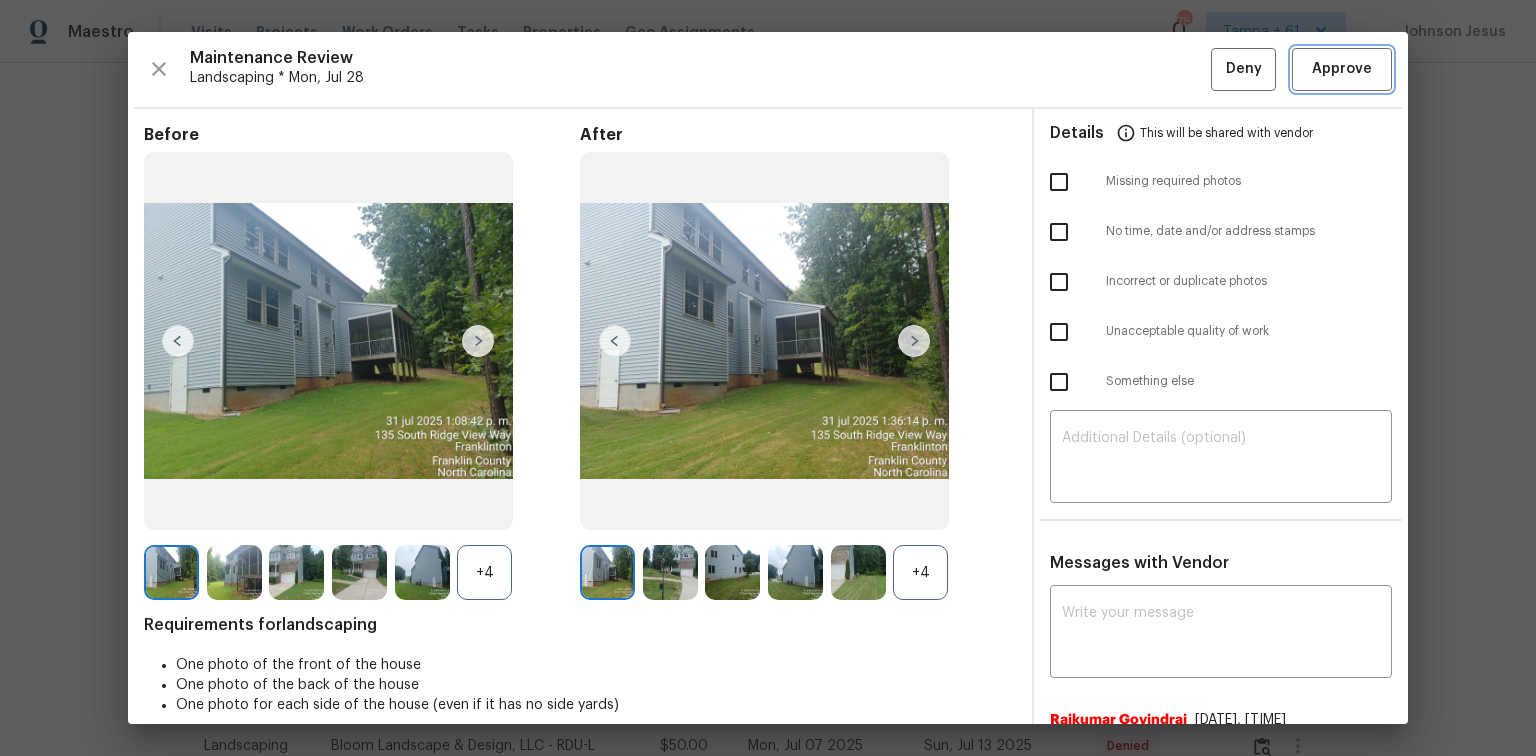 click on "Approve" at bounding box center [1342, 69] 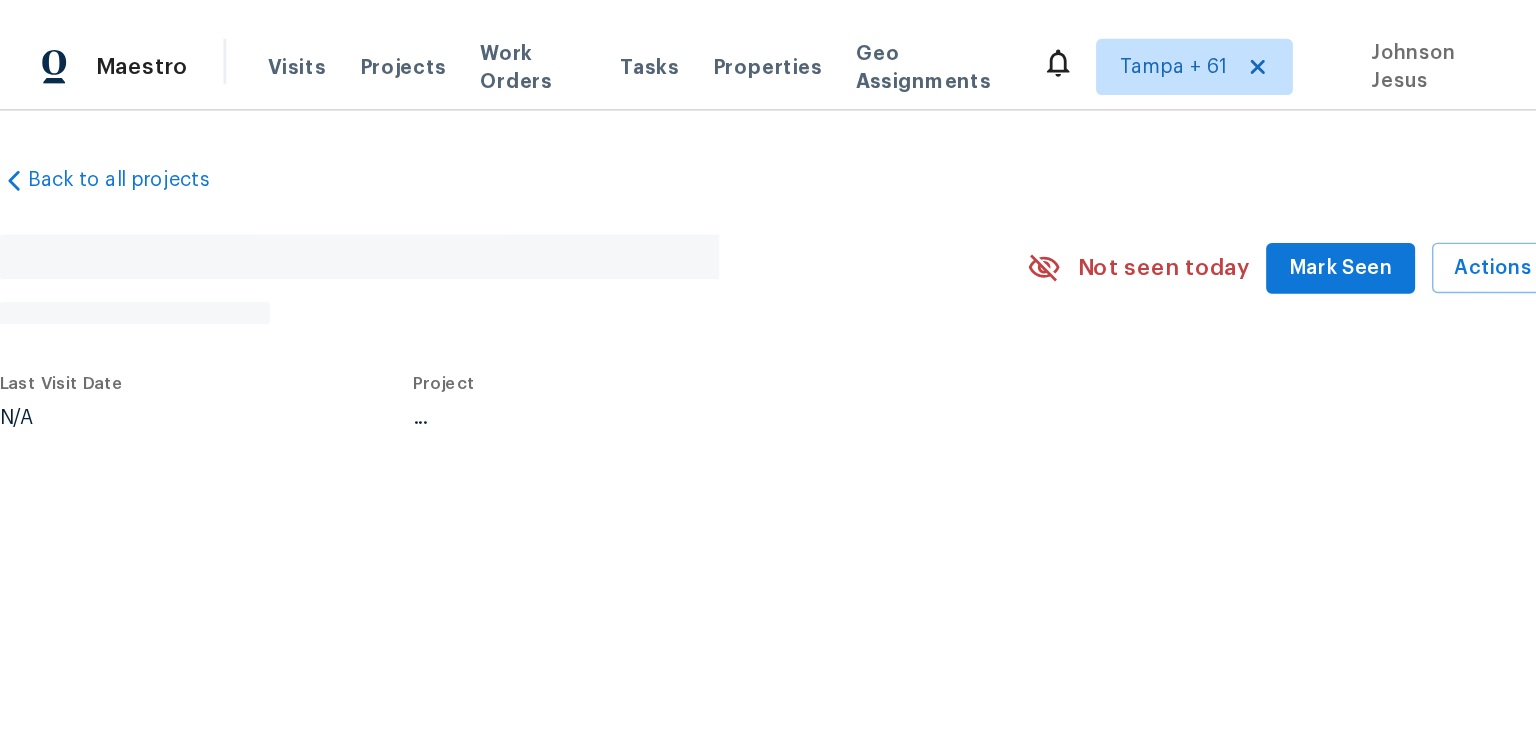 scroll, scrollTop: 0, scrollLeft: 0, axis: both 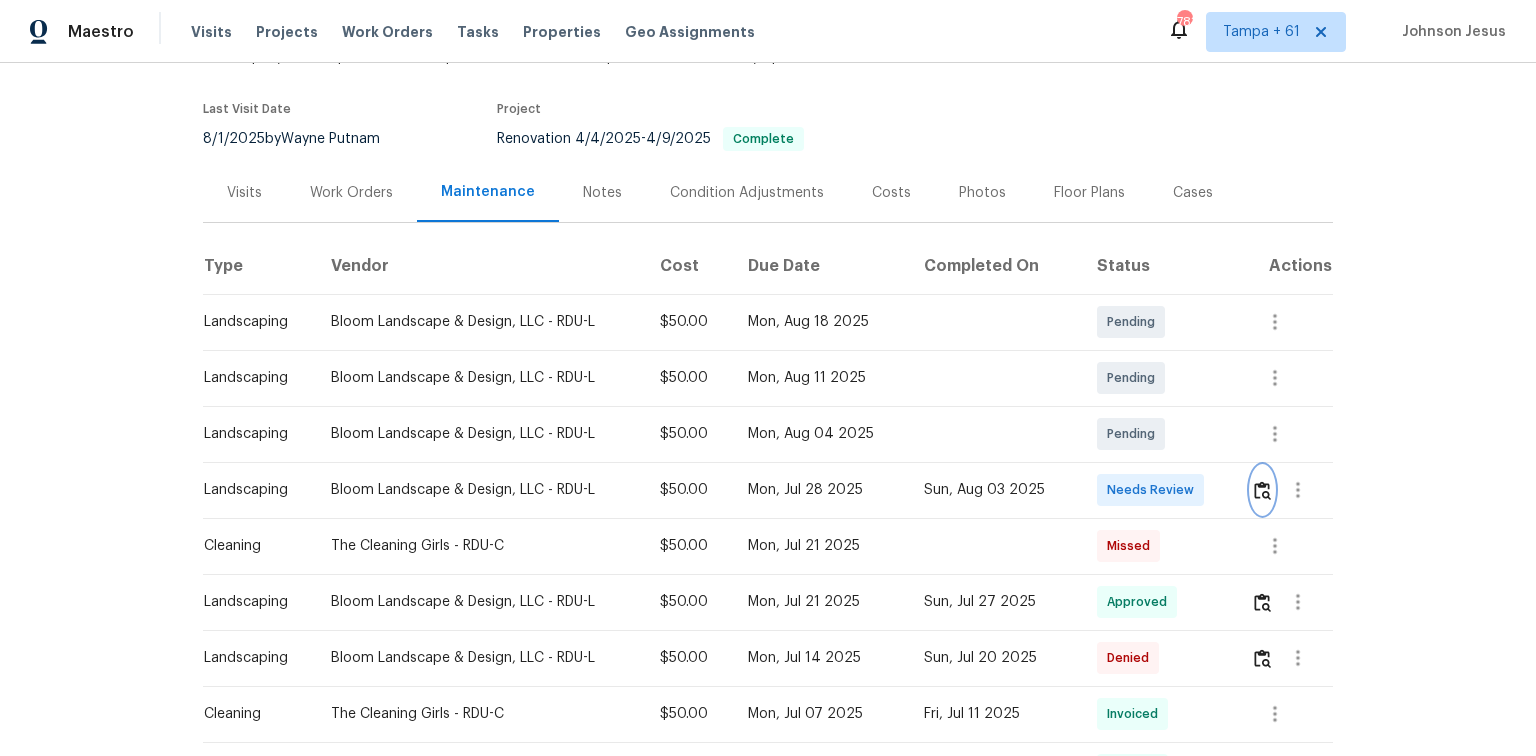 click at bounding box center (1262, 490) 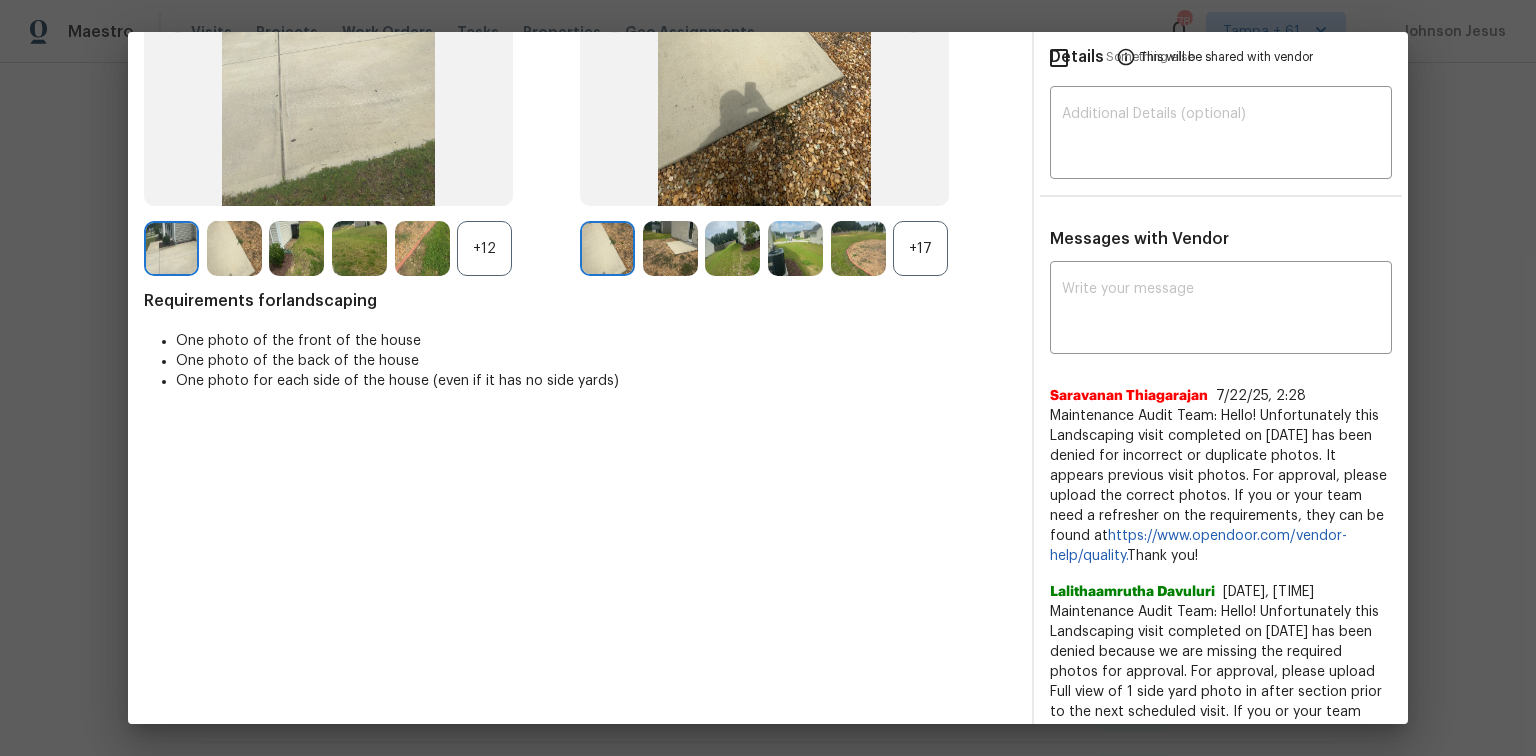 scroll, scrollTop: 400, scrollLeft: 0, axis: vertical 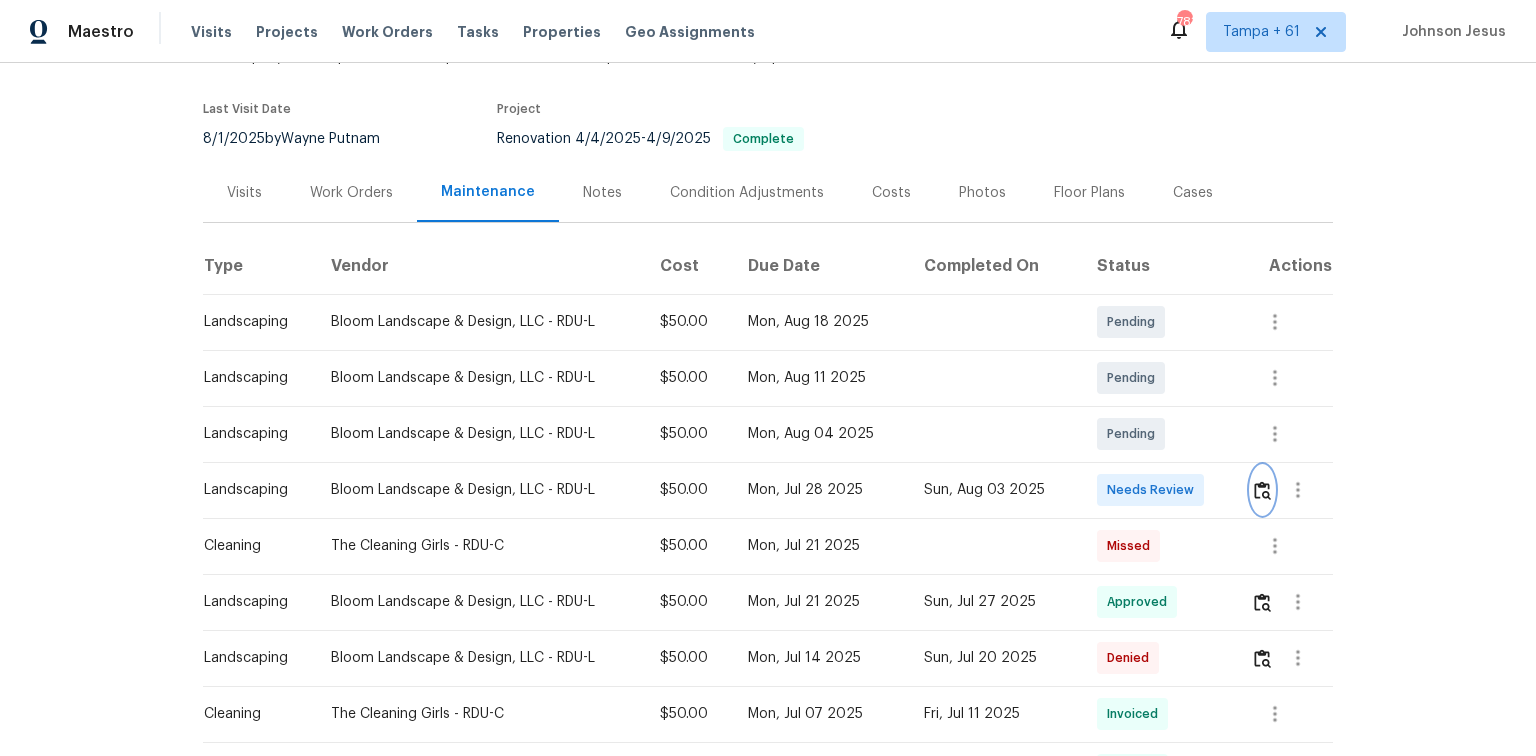 click at bounding box center (1262, 490) 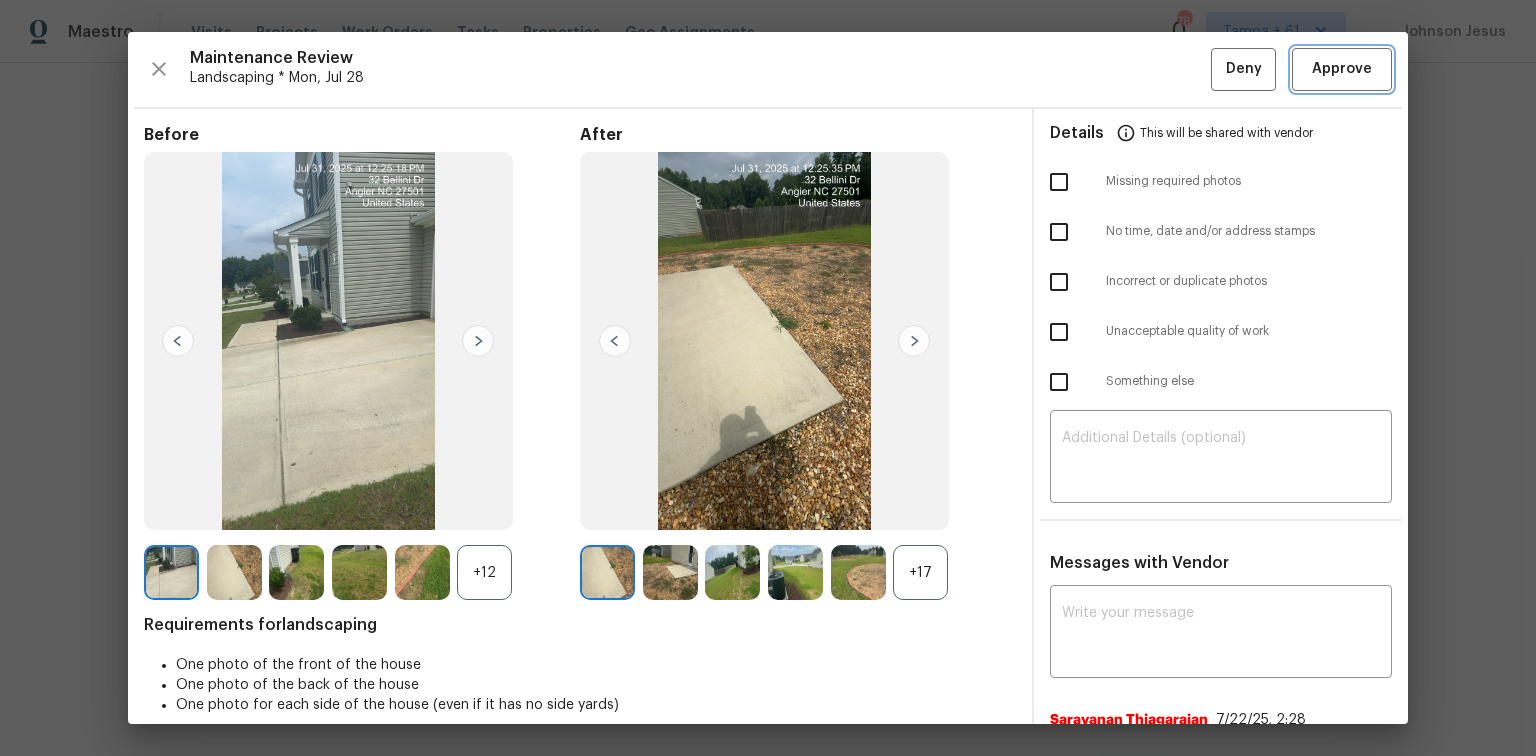 click on "Approve" at bounding box center (1342, 69) 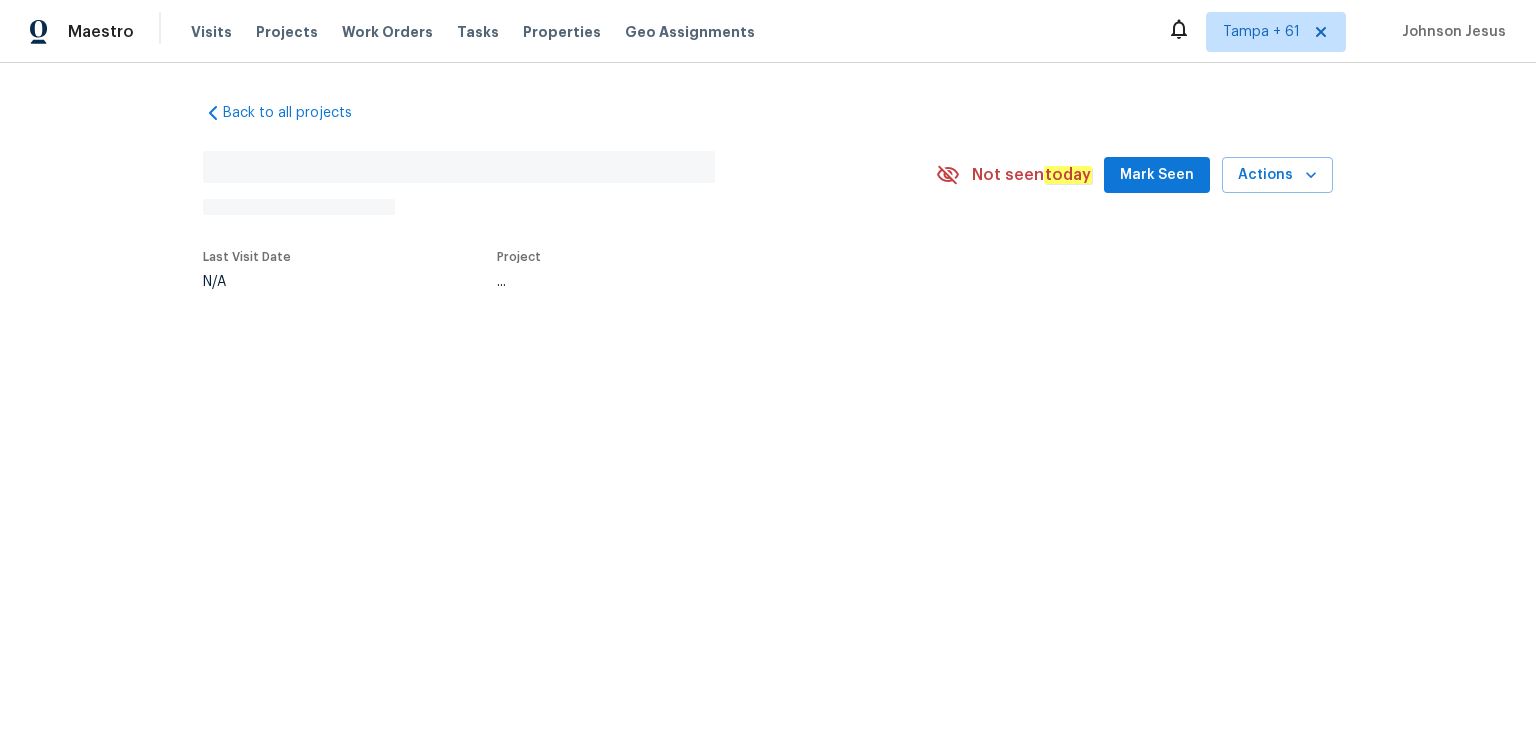 scroll, scrollTop: 0, scrollLeft: 0, axis: both 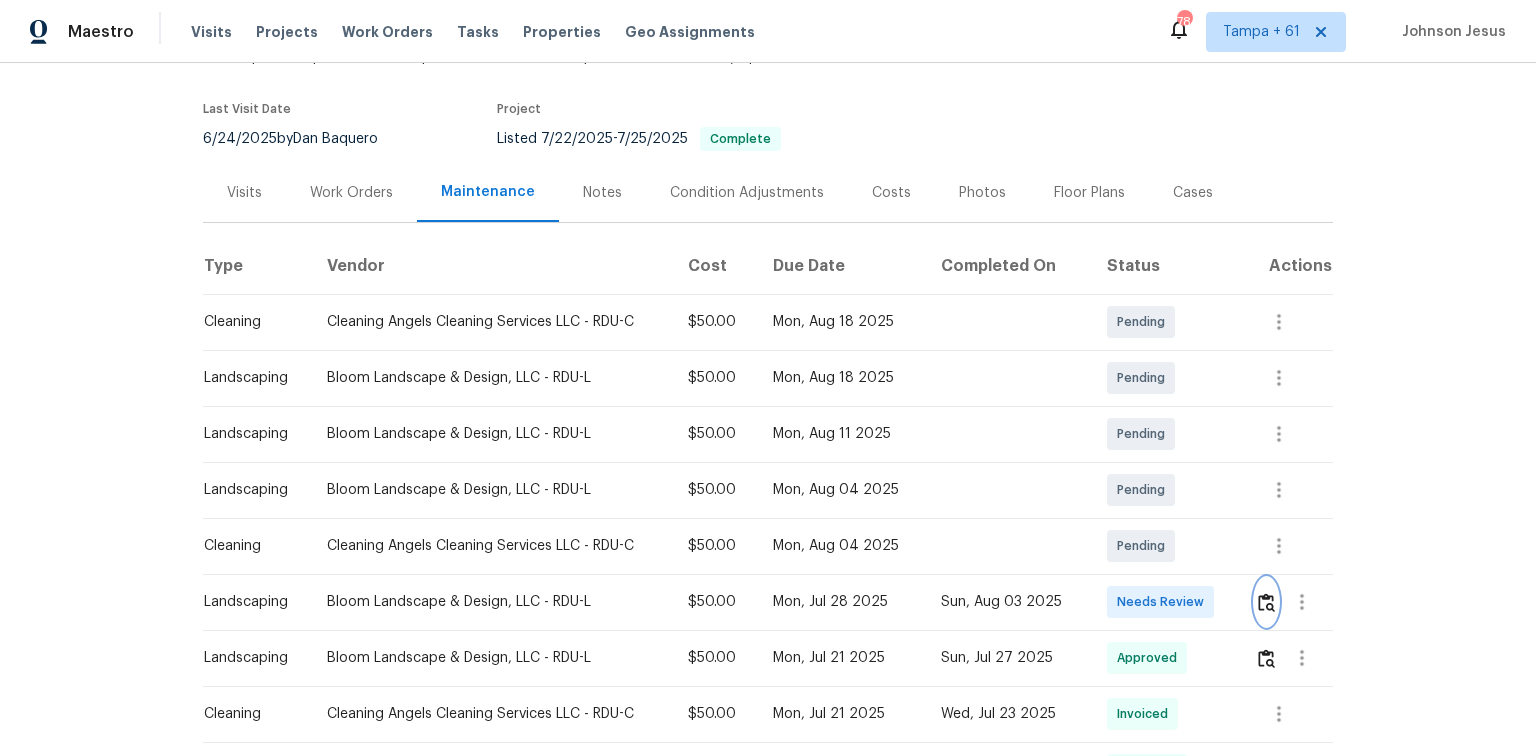 click at bounding box center [1266, 602] 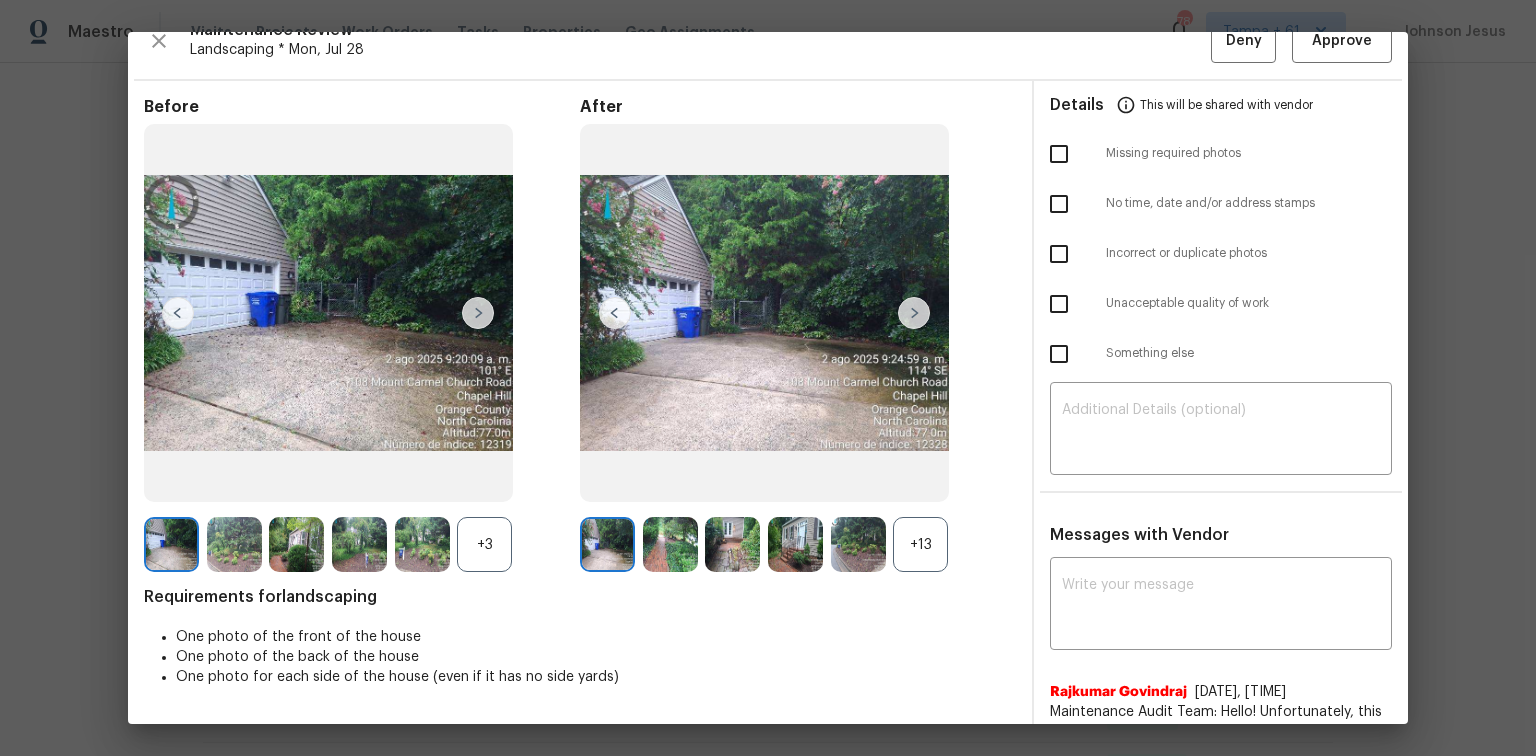 scroll, scrollTop: 0, scrollLeft: 0, axis: both 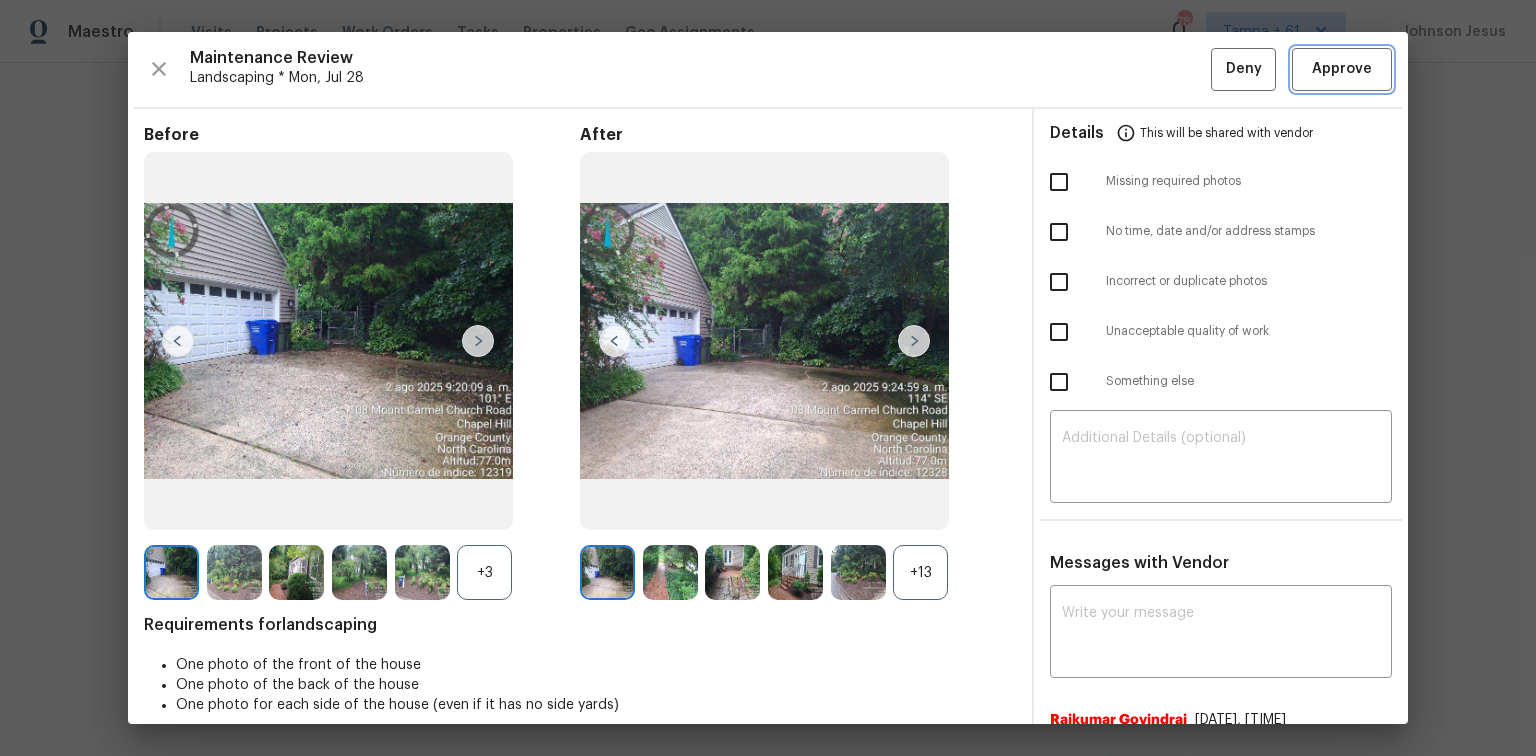 click on "Approve" at bounding box center [1342, 69] 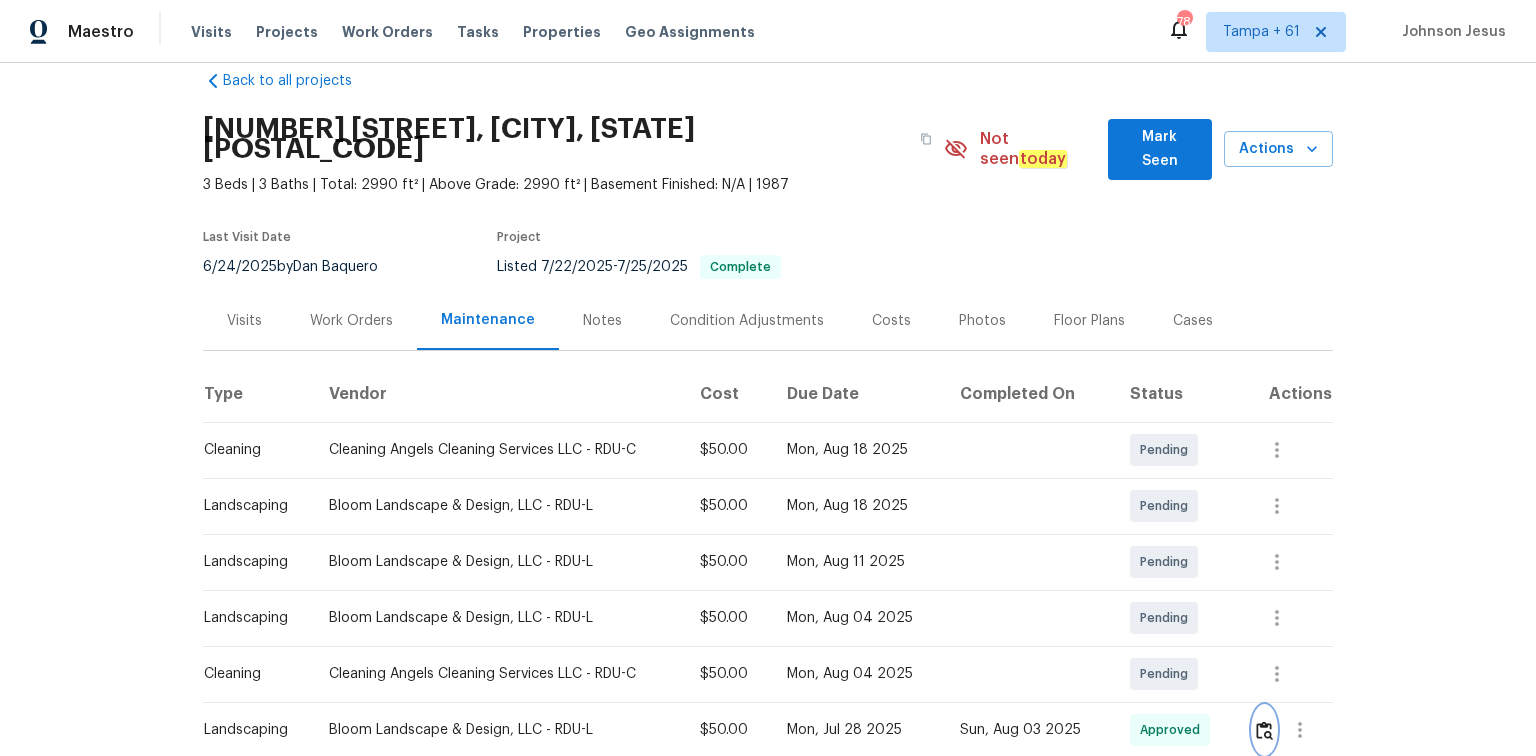scroll, scrollTop: 0, scrollLeft: 0, axis: both 